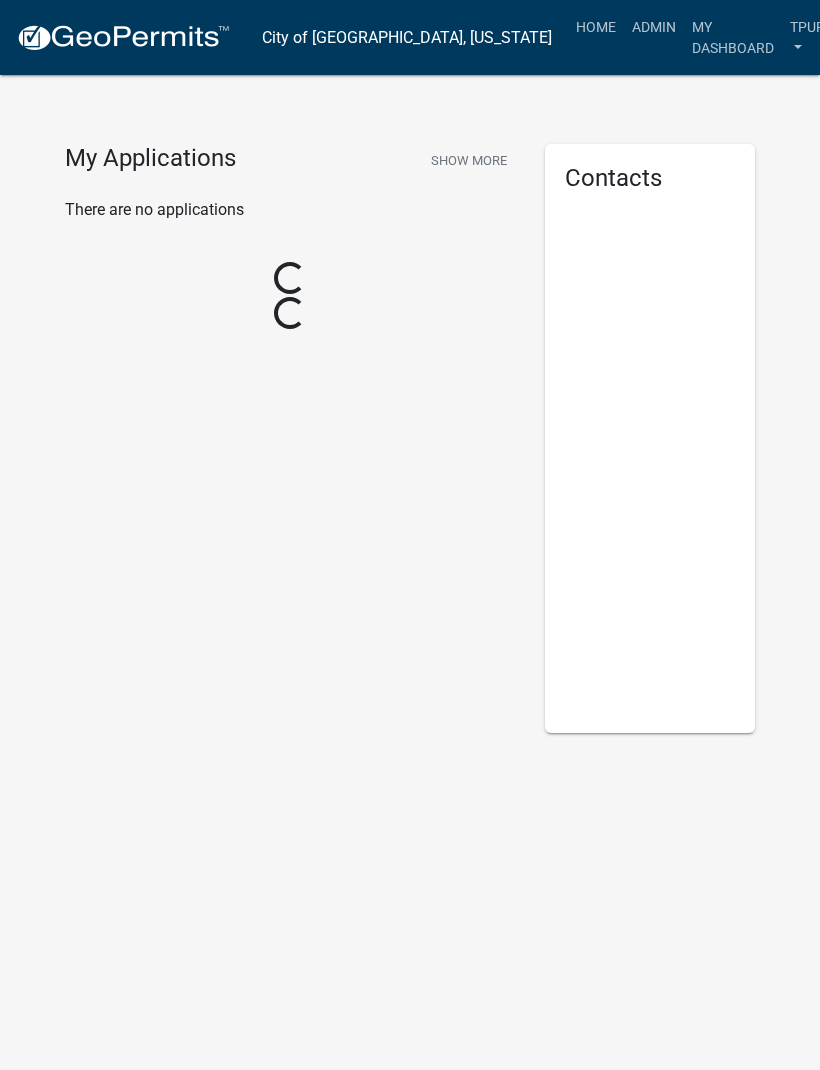 scroll, scrollTop: 0, scrollLeft: 0, axis: both 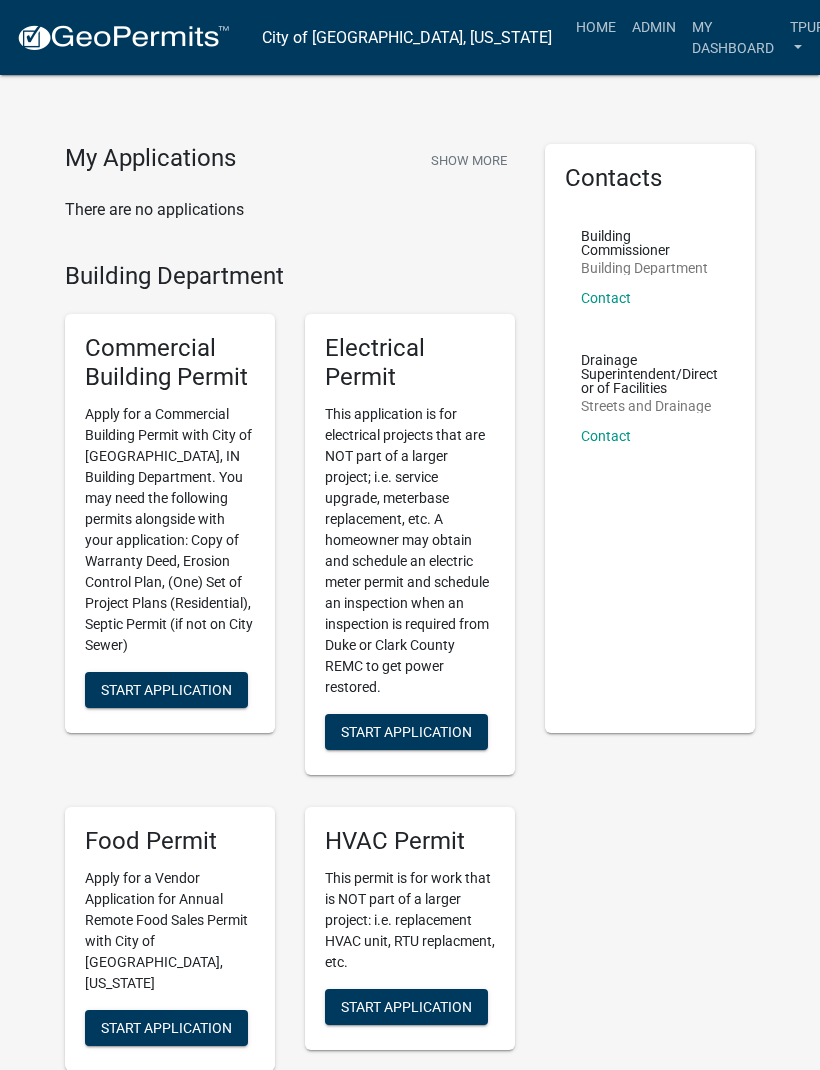 click on "Home" at bounding box center [596, 27] 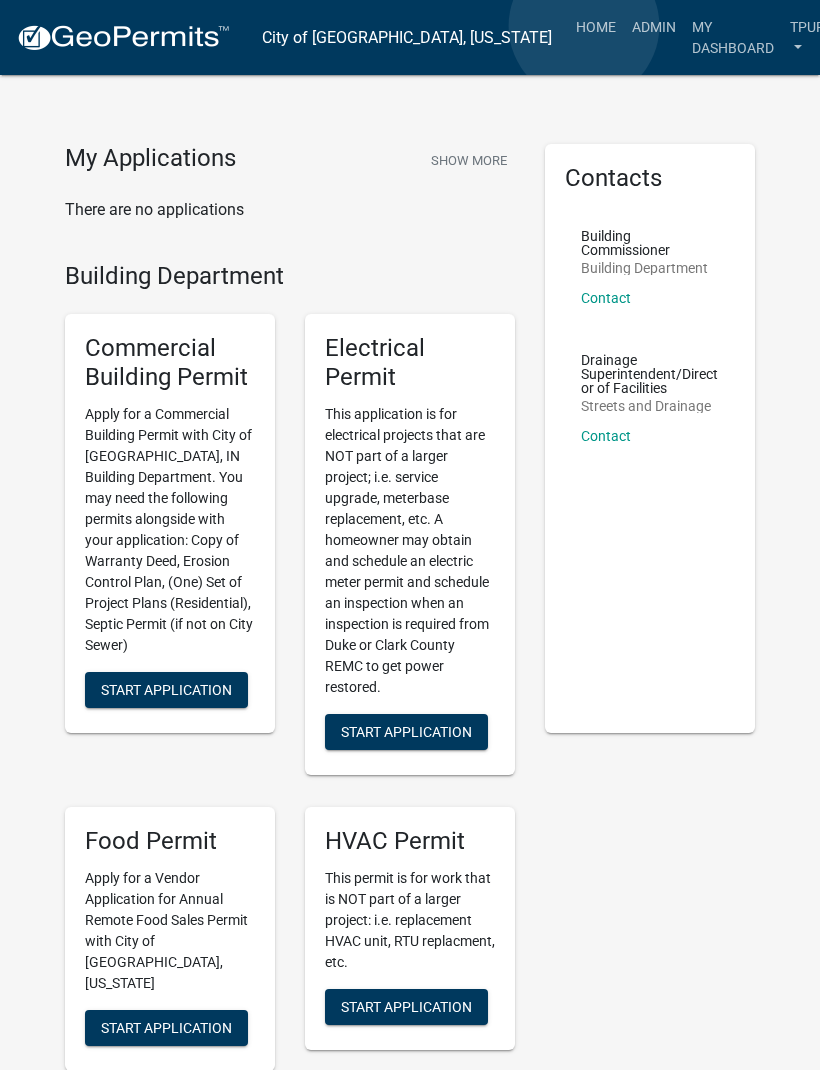 click on "Admin" at bounding box center [654, 27] 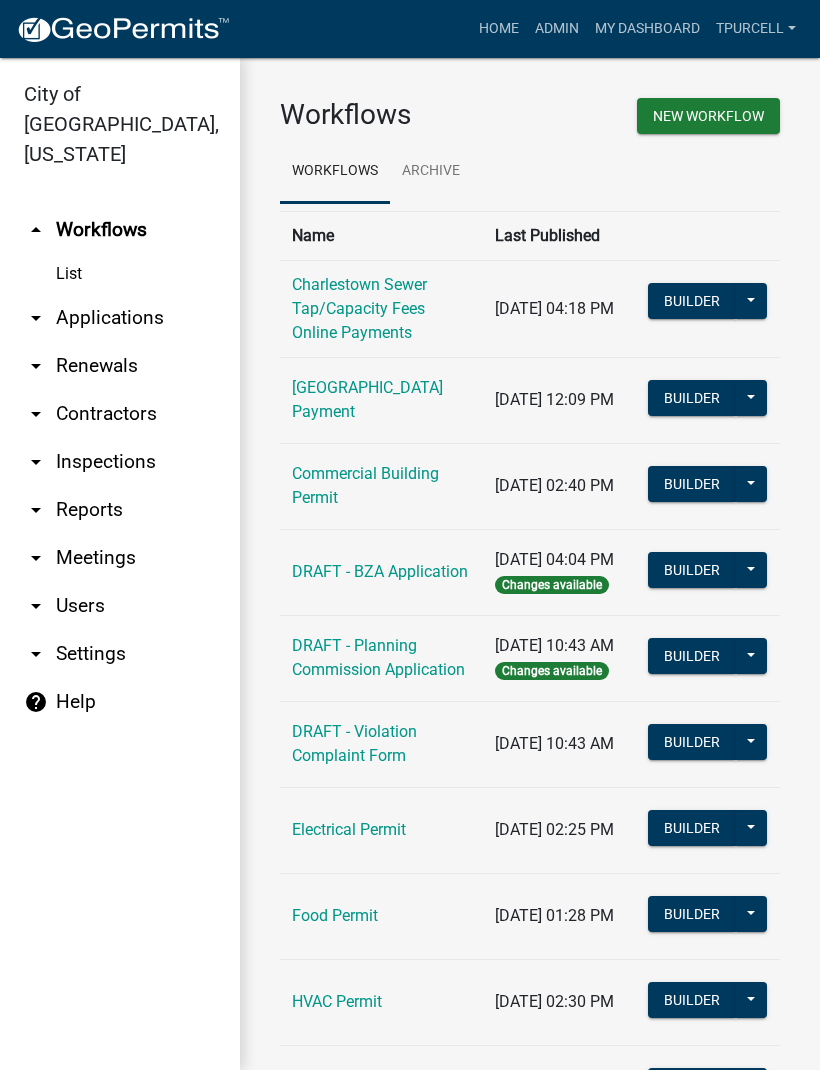 click on "arrow_drop_down   Applications" at bounding box center [120, 318] 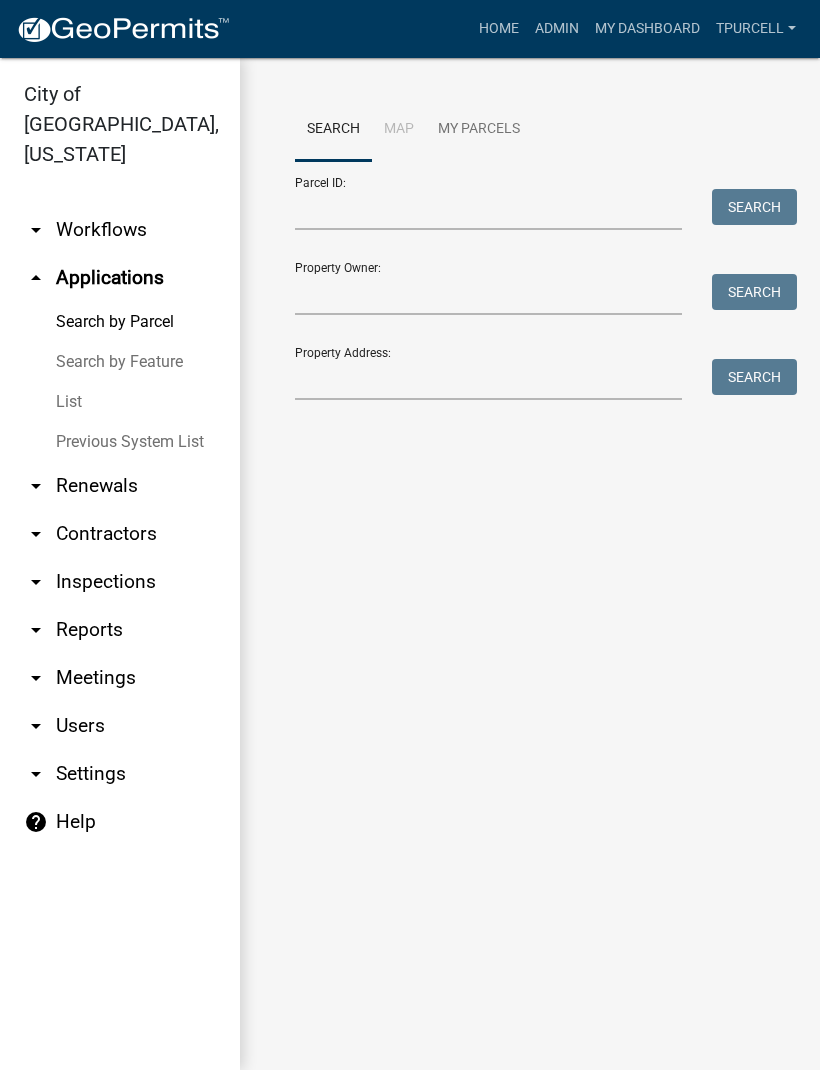 click on "List" at bounding box center [120, 402] 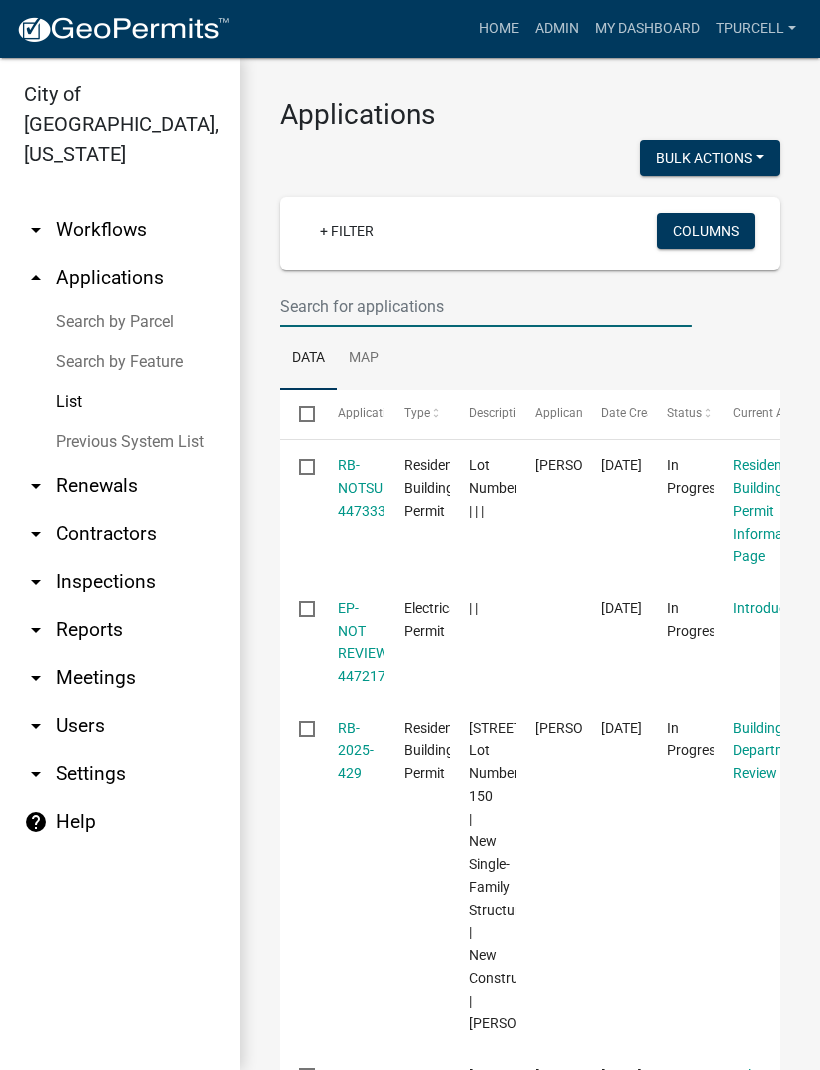 click at bounding box center [486, 306] 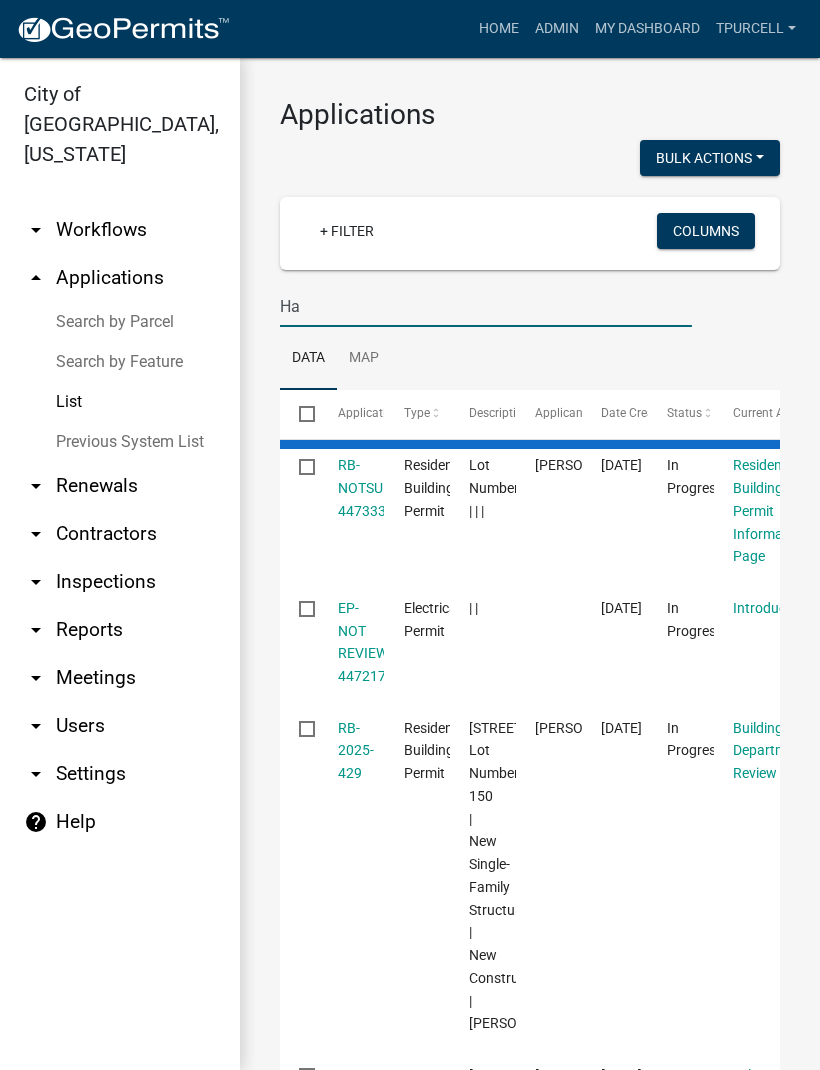 type on "Hap" 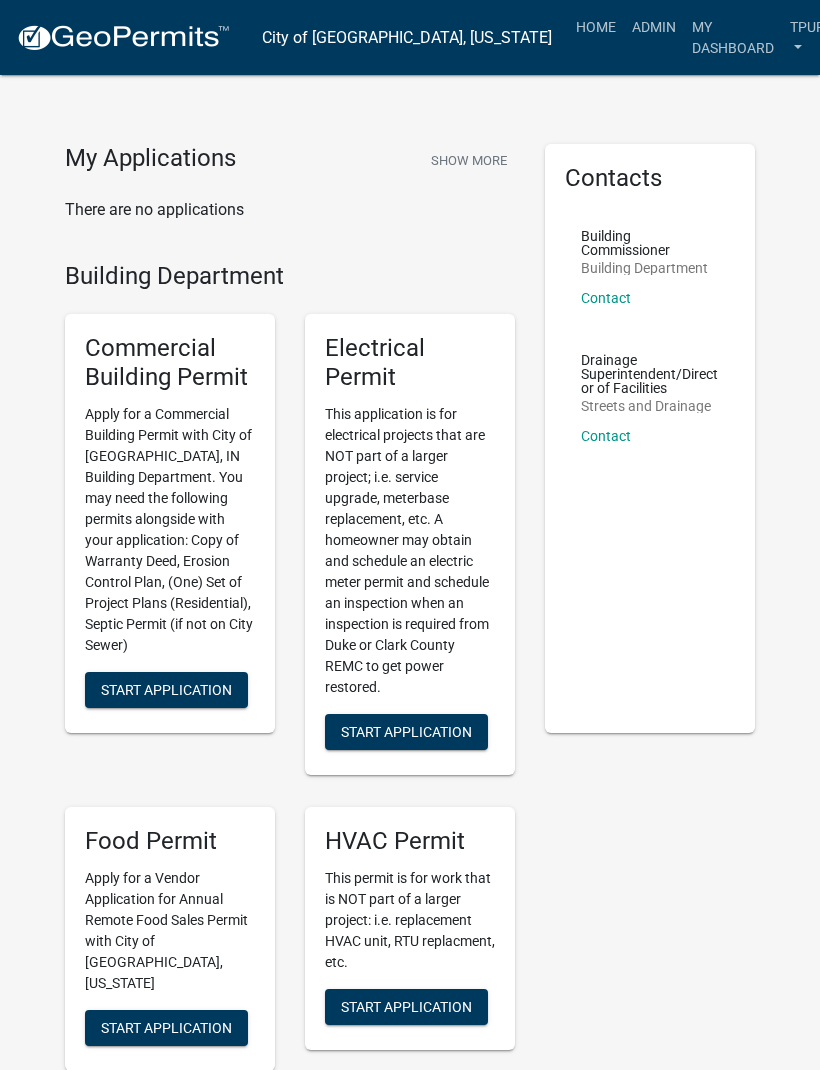 scroll, scrollTop: 0, scrollLeft: 0, axis: both 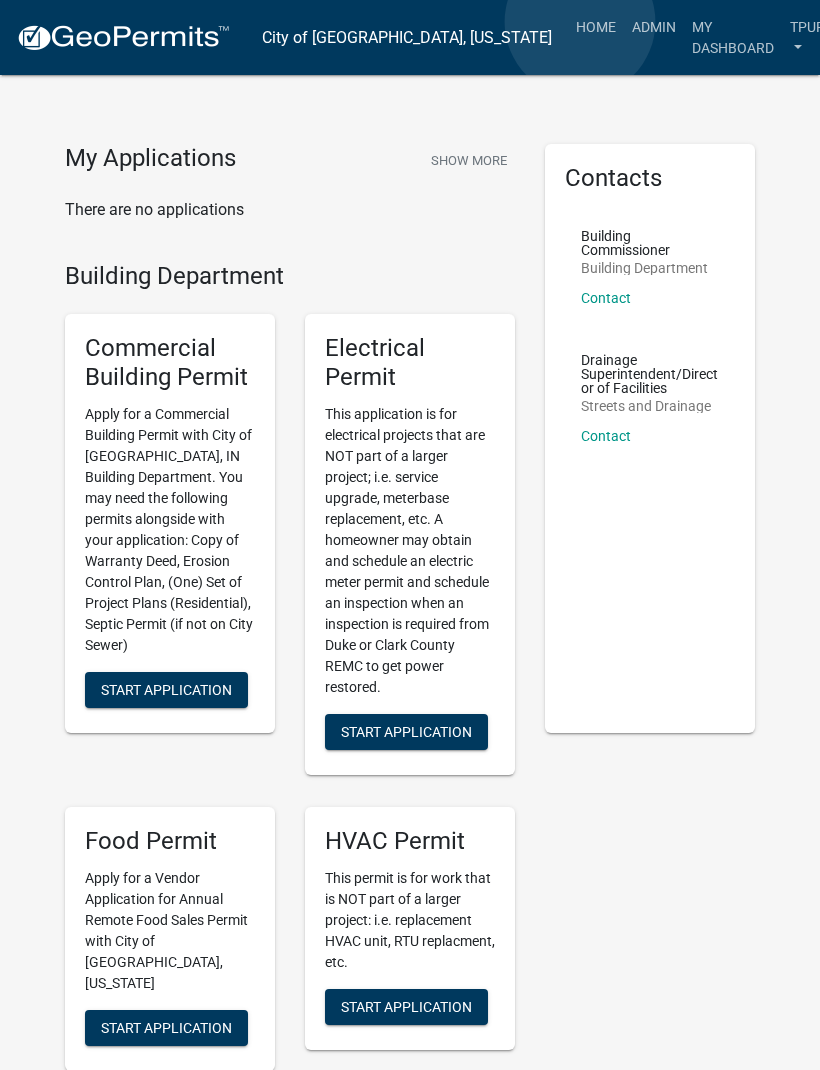 click on "Admin" at bounding box center (654, 27) 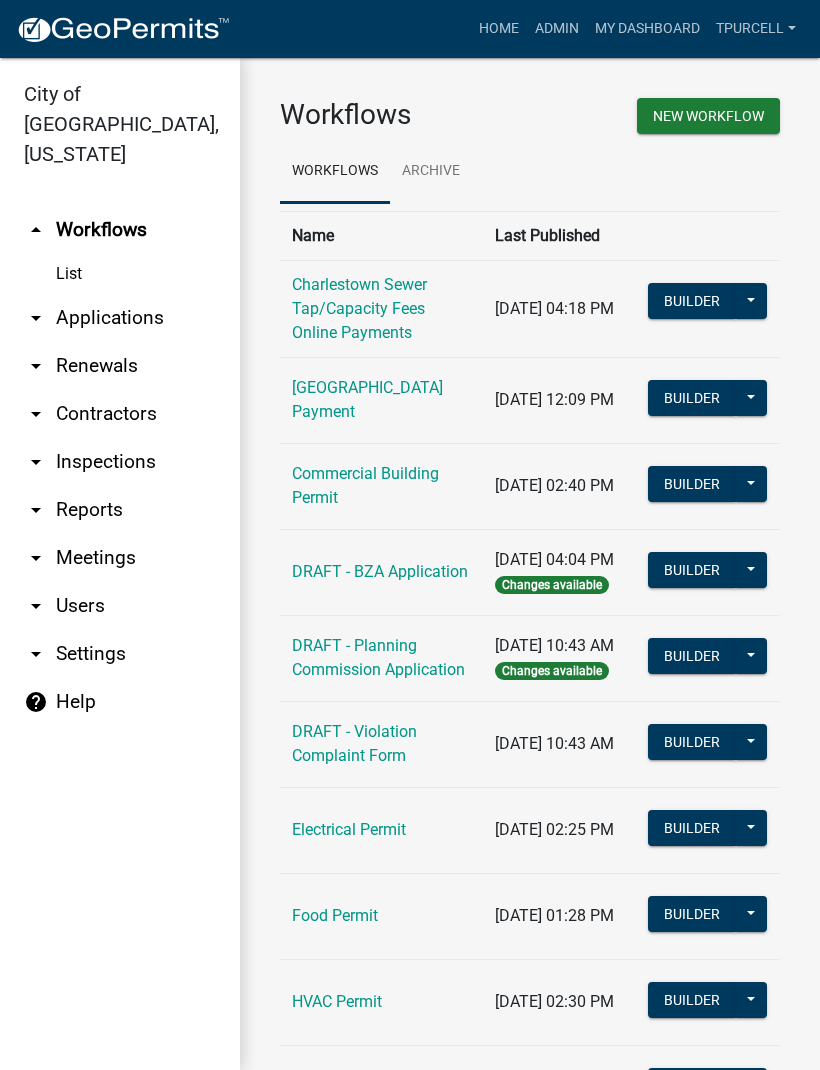 click on "arrow_drop_down   Applications" at bounding box center (120, 318) 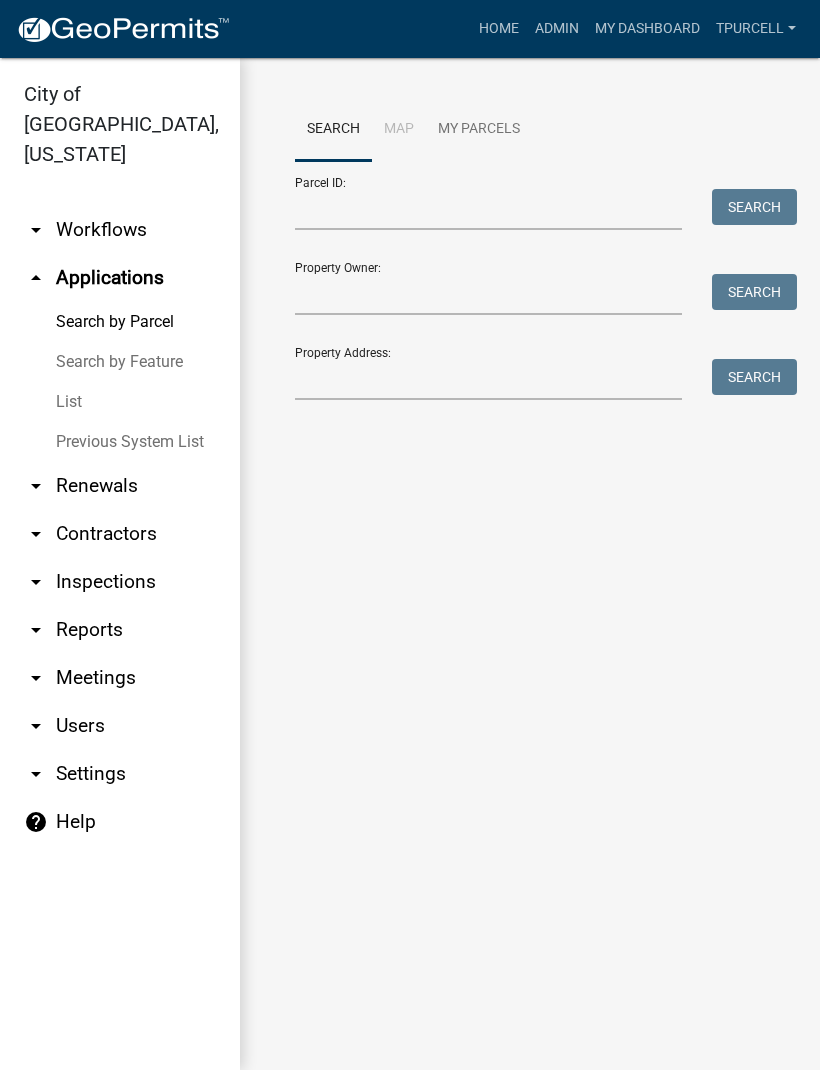 click on "List" at bounding box center (120, 402) 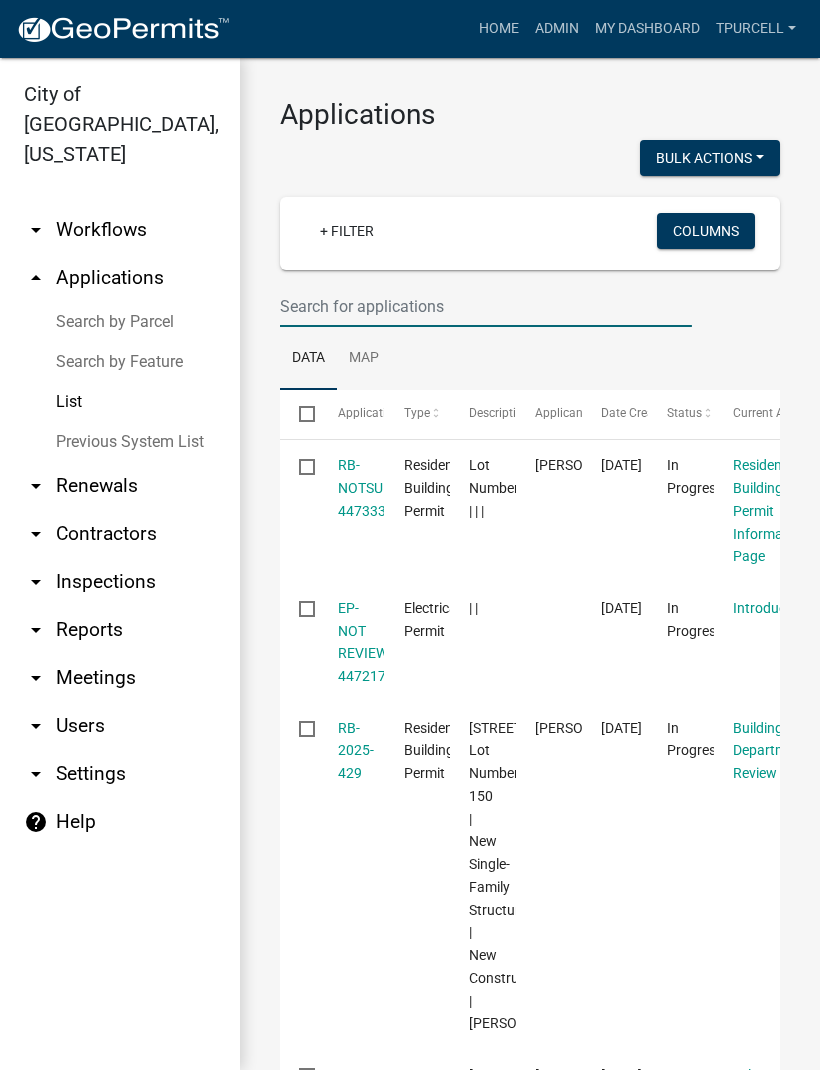 click at bounding box center (486, 306) 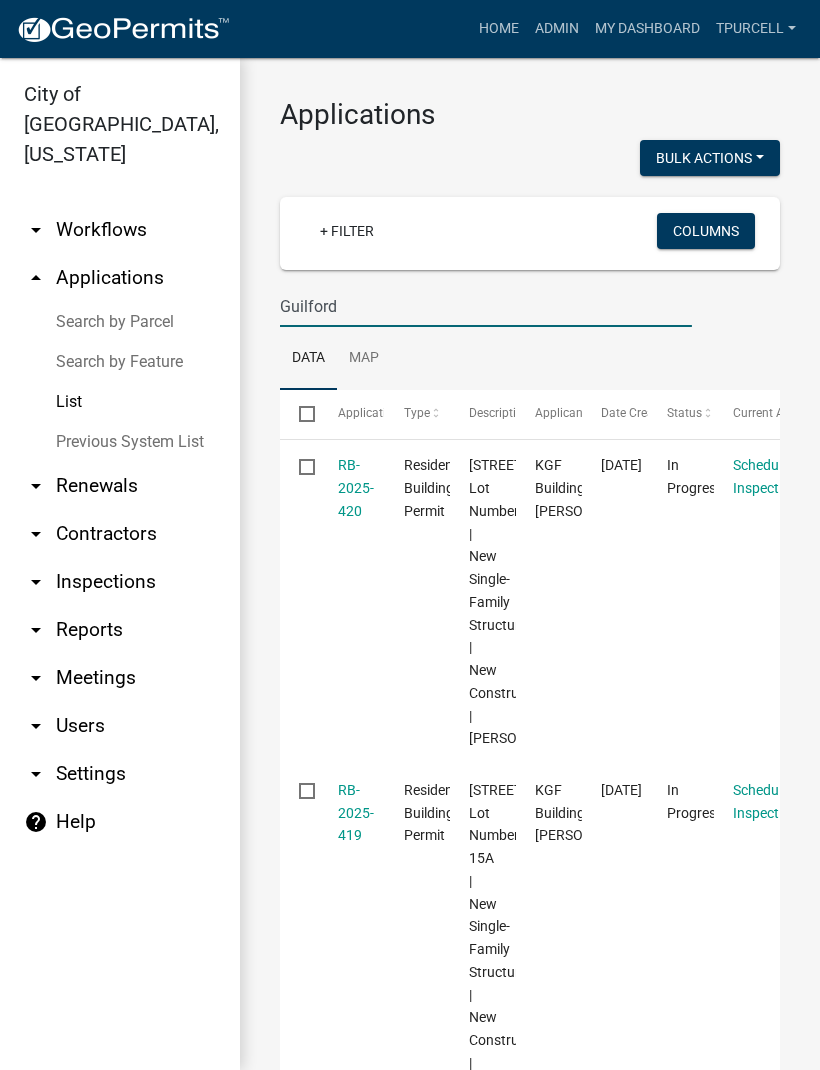 type on "Guilford" 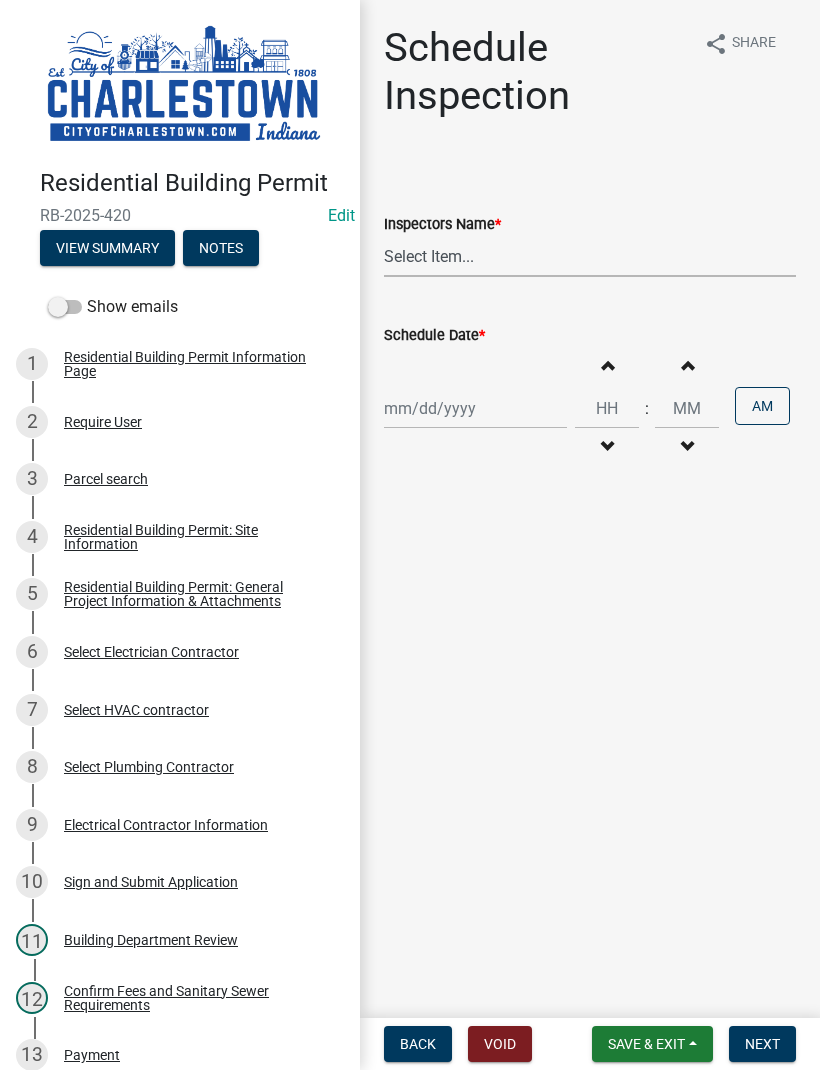 click on "Select Item...   hannahpierson (Hannah Pierson)   TJackson (Tony Jackson)   Tpurcell (Tubby Purcell)" at bounding box center (590, 256) 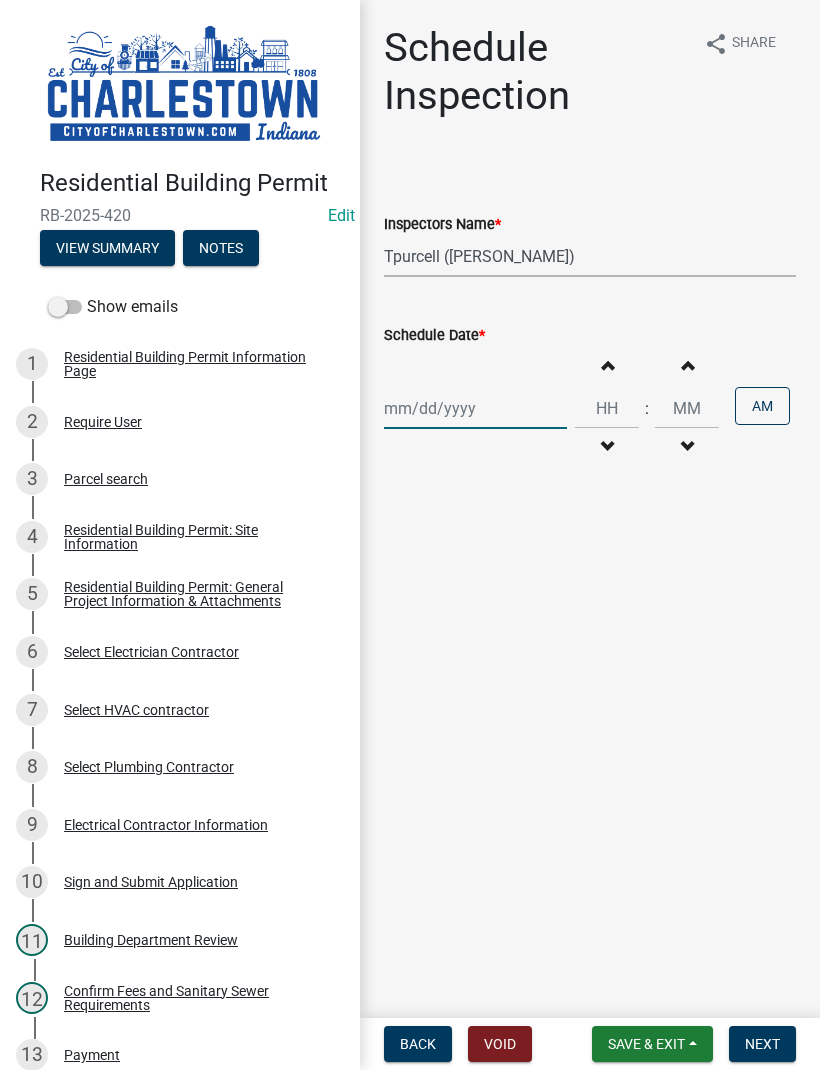 click 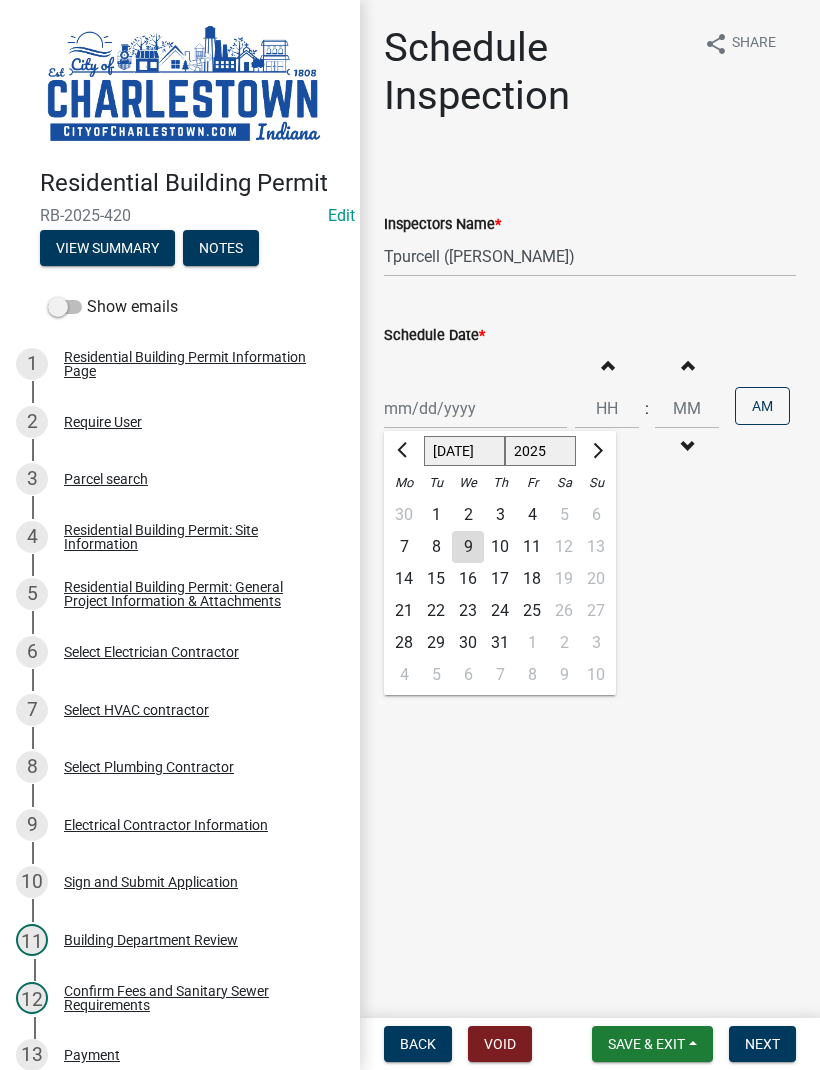 click on "9" 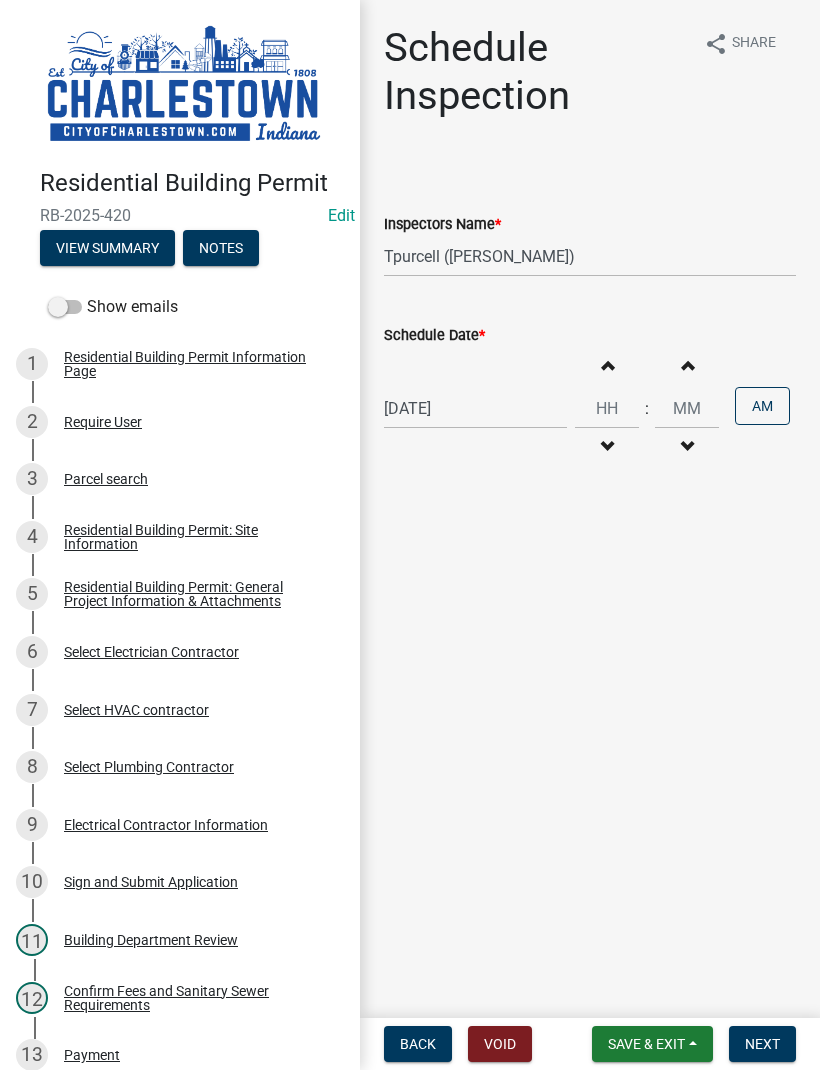 click on "Next" at bounding box center [762, 1044] 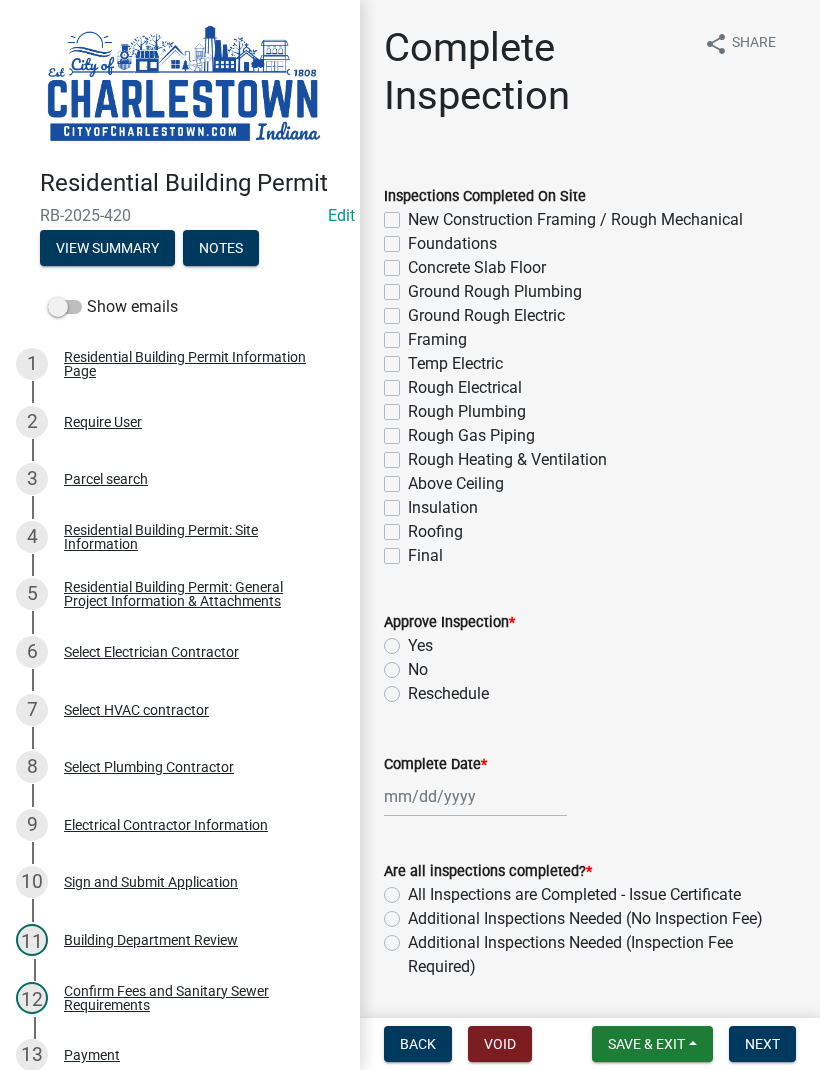 click on "New Construction Framing / Rough Mechanical" 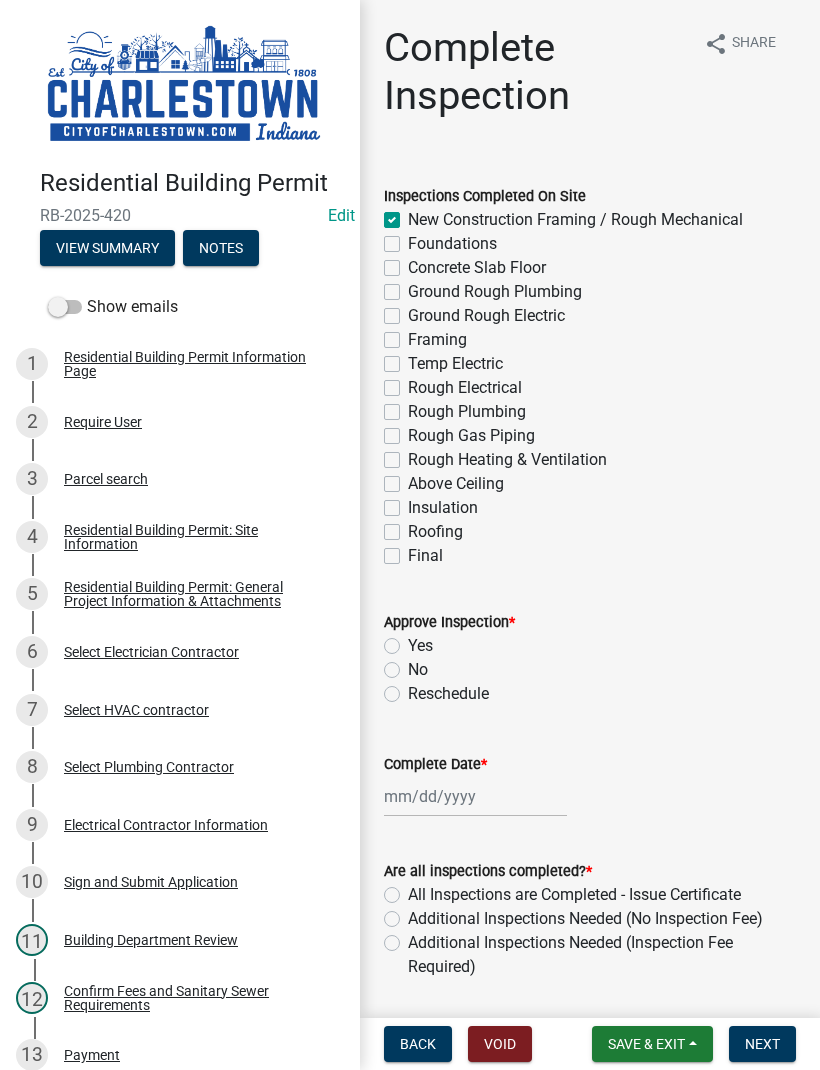 checkbox on "true" 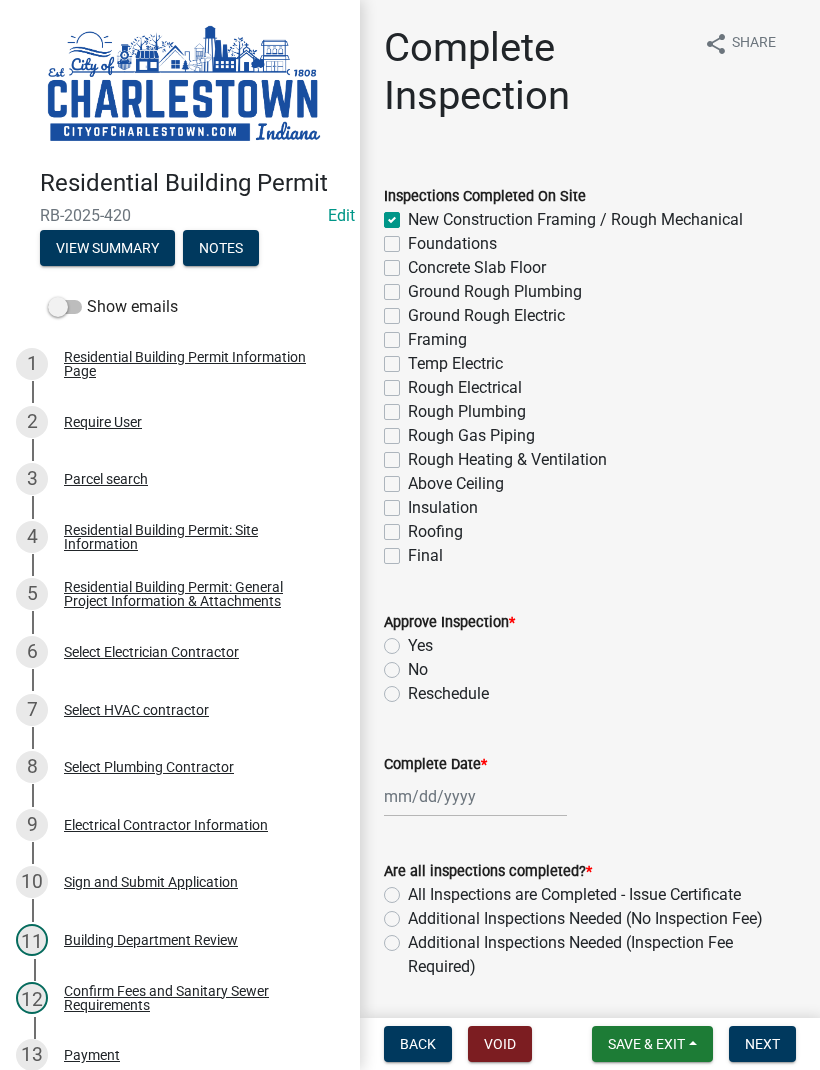 click on "New Construction Framing / Rough Mechanical" 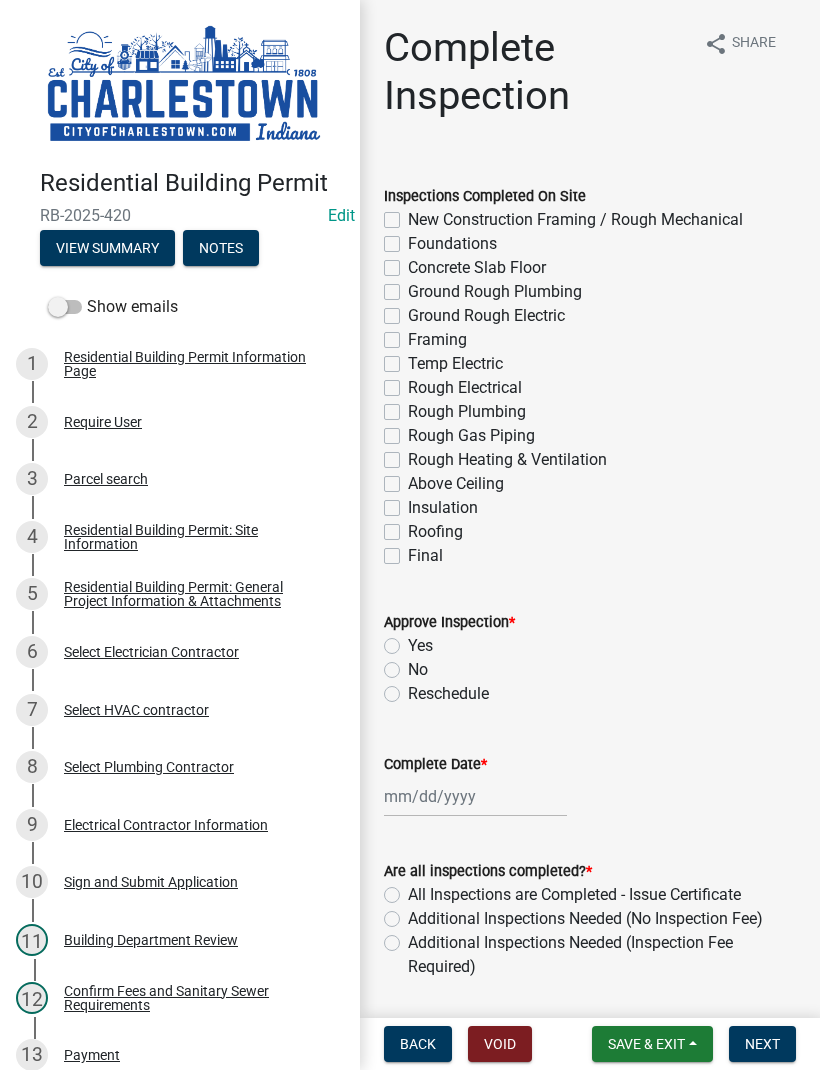 checkbox on "false" 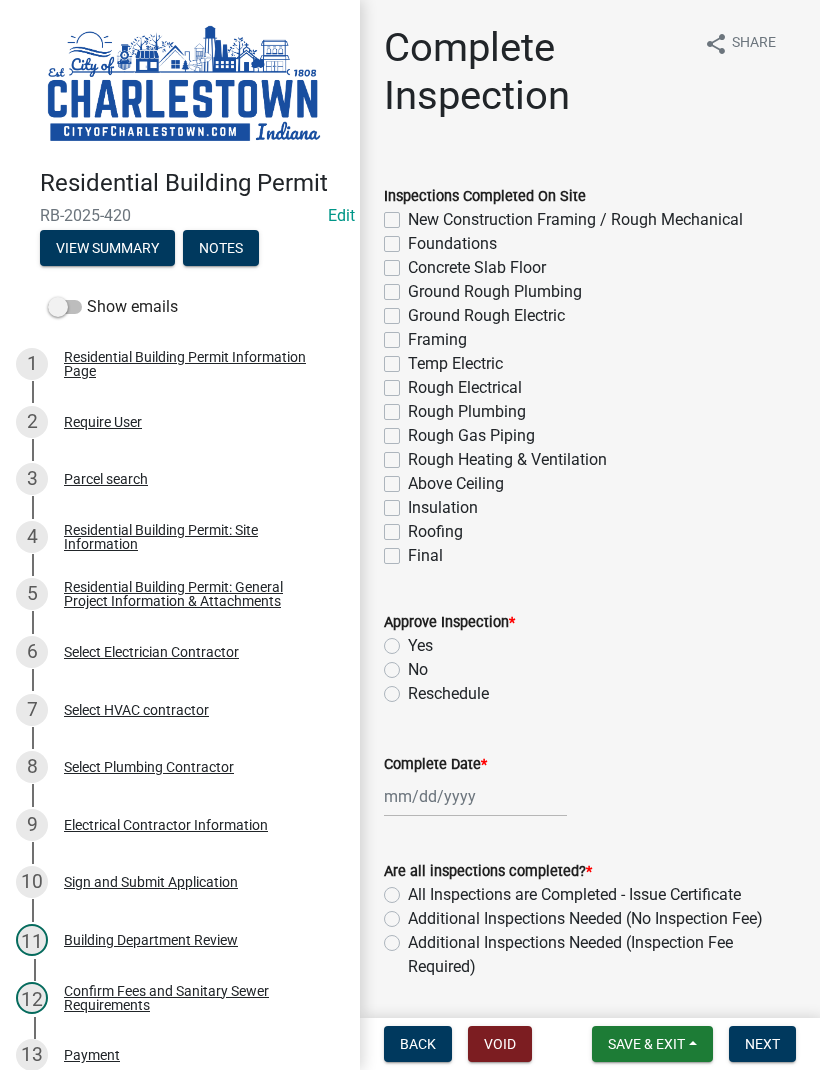 click on "Foundations" 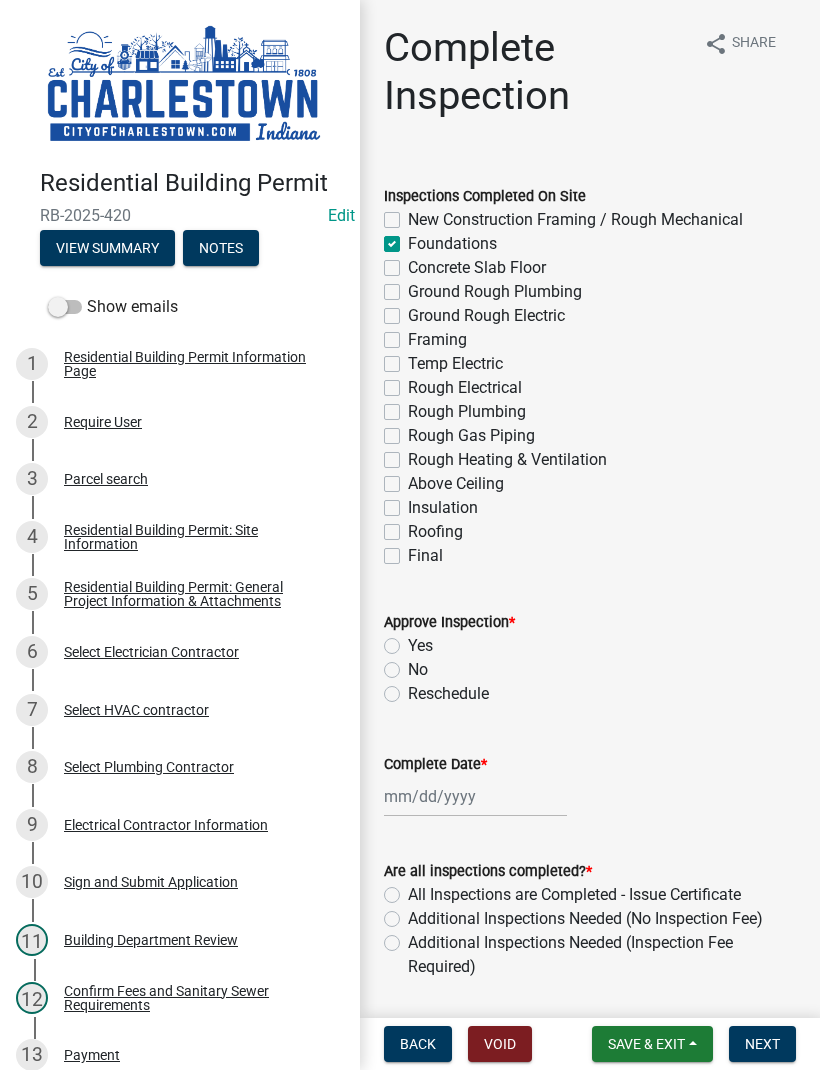 checkbox on "false" 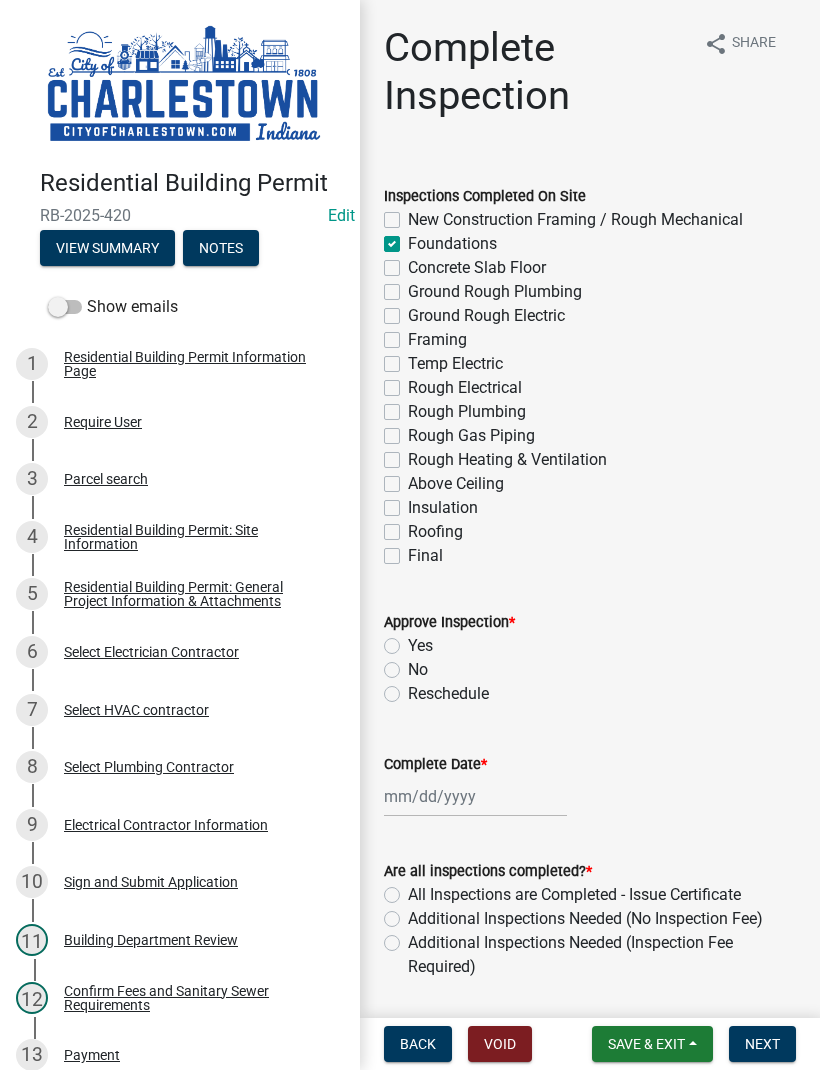 click on "Yes" 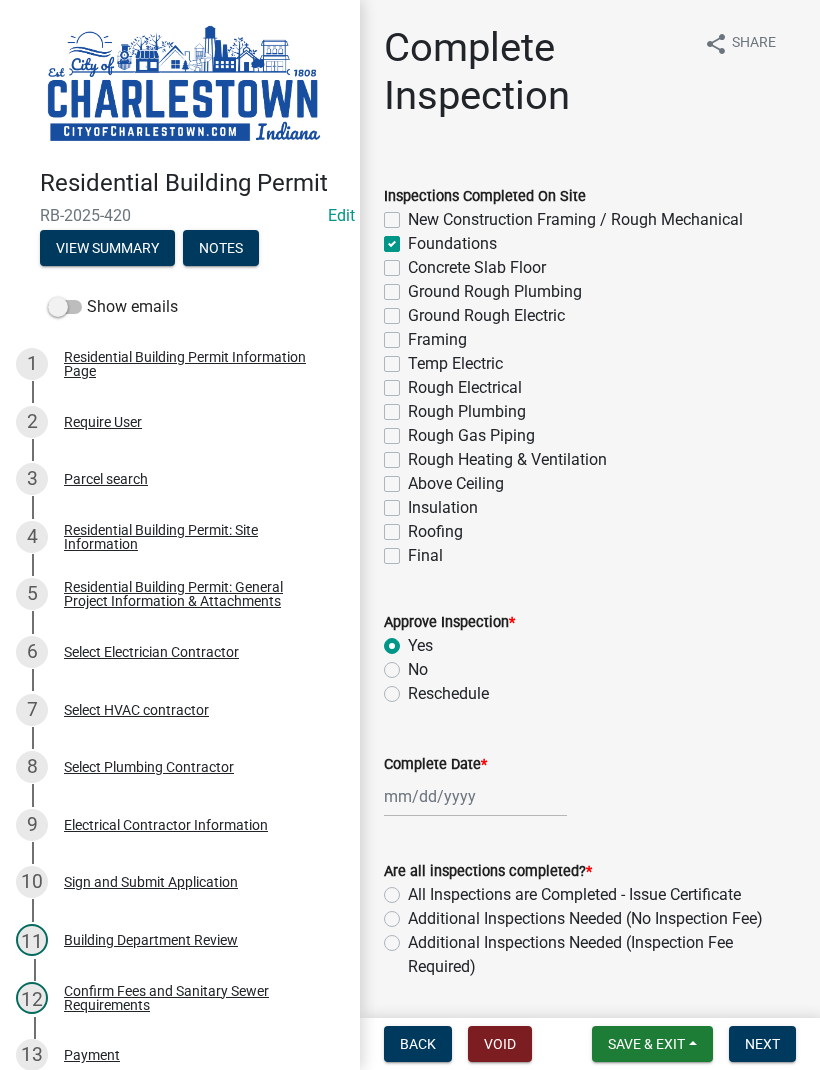 radio on "true" 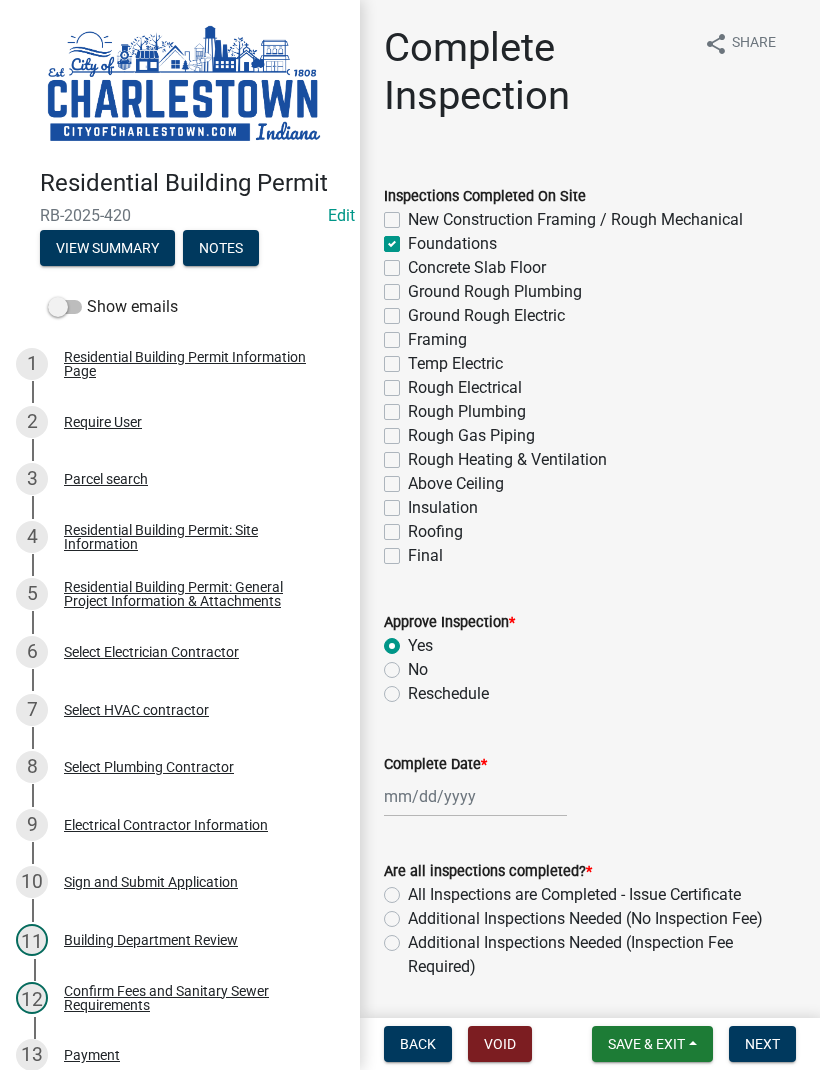 click on "Foundations" 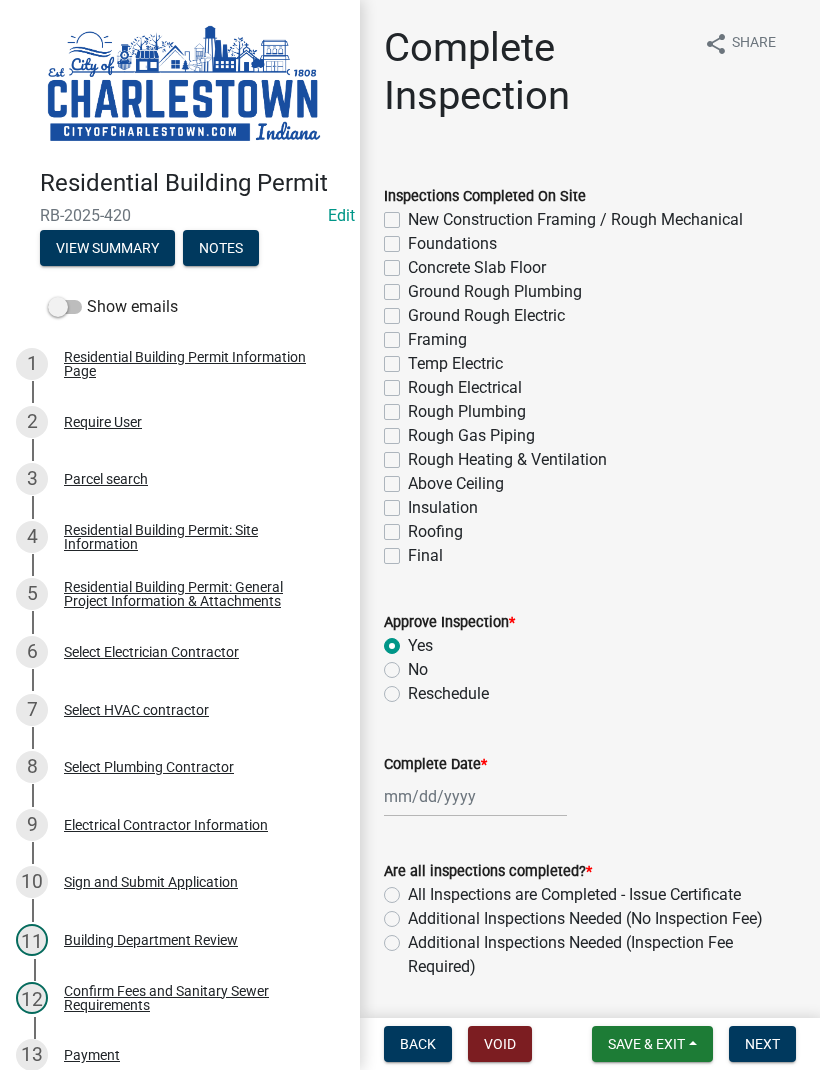 checkbox on "false" 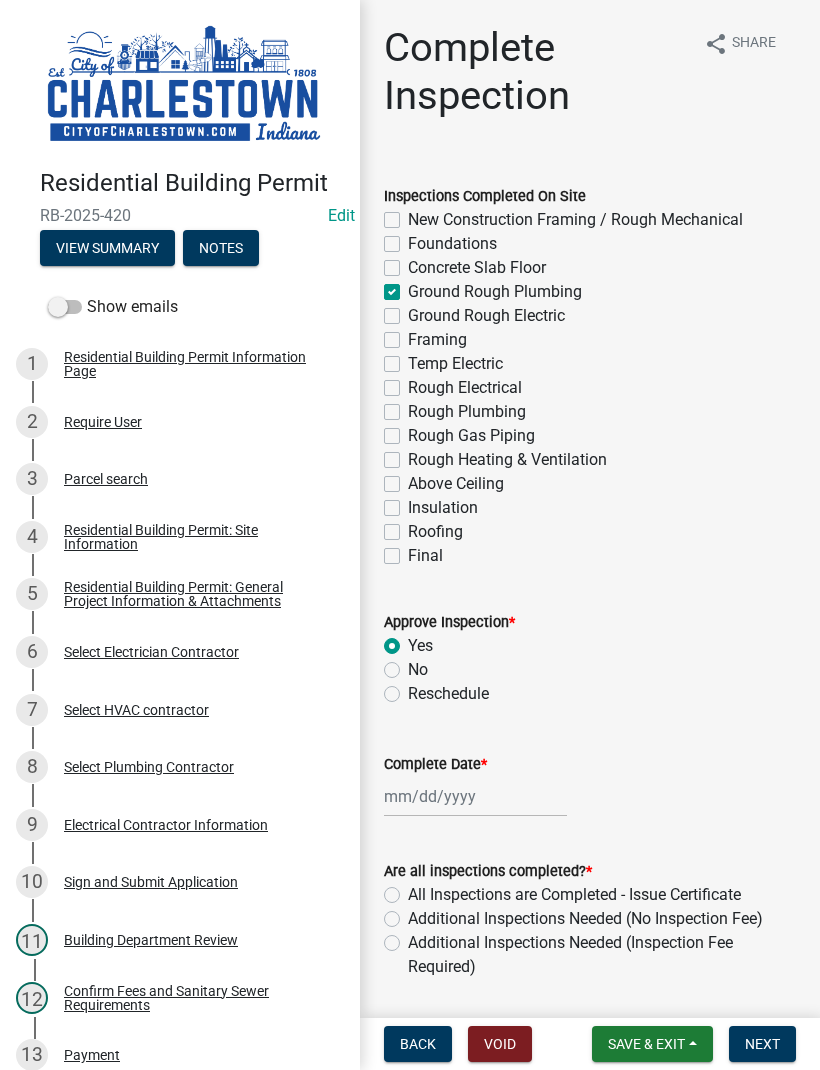 checkbox on "false" 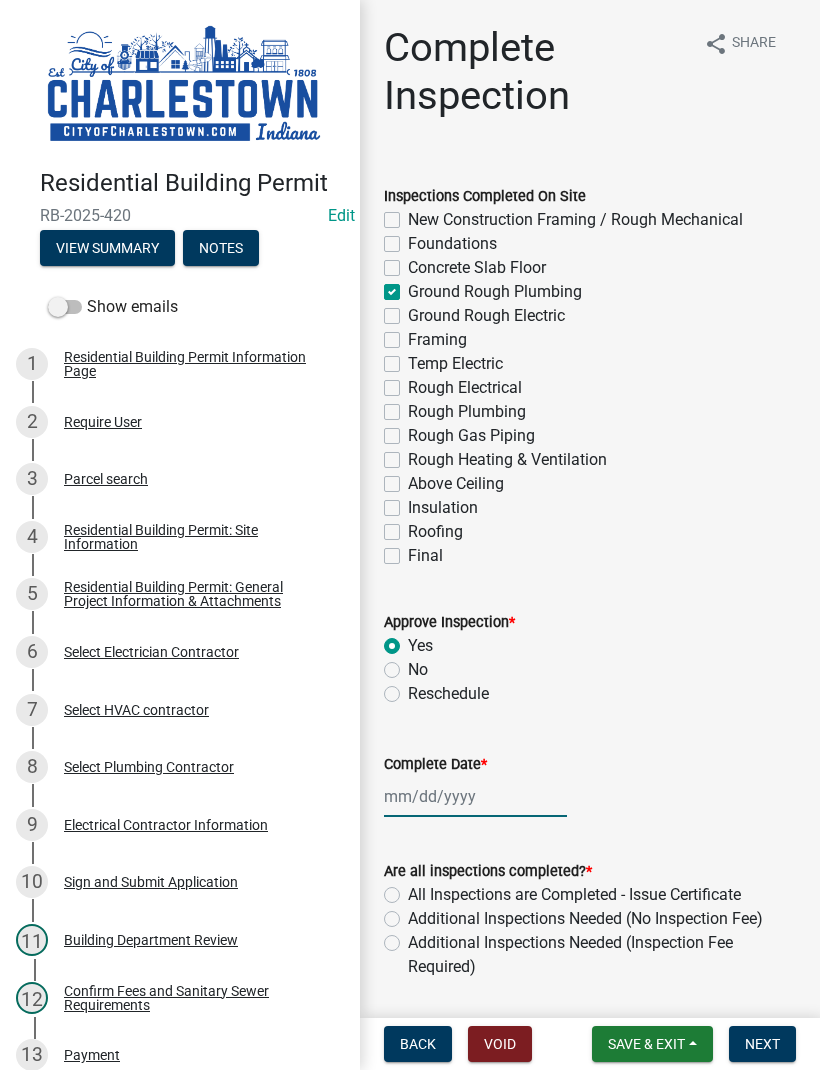 click 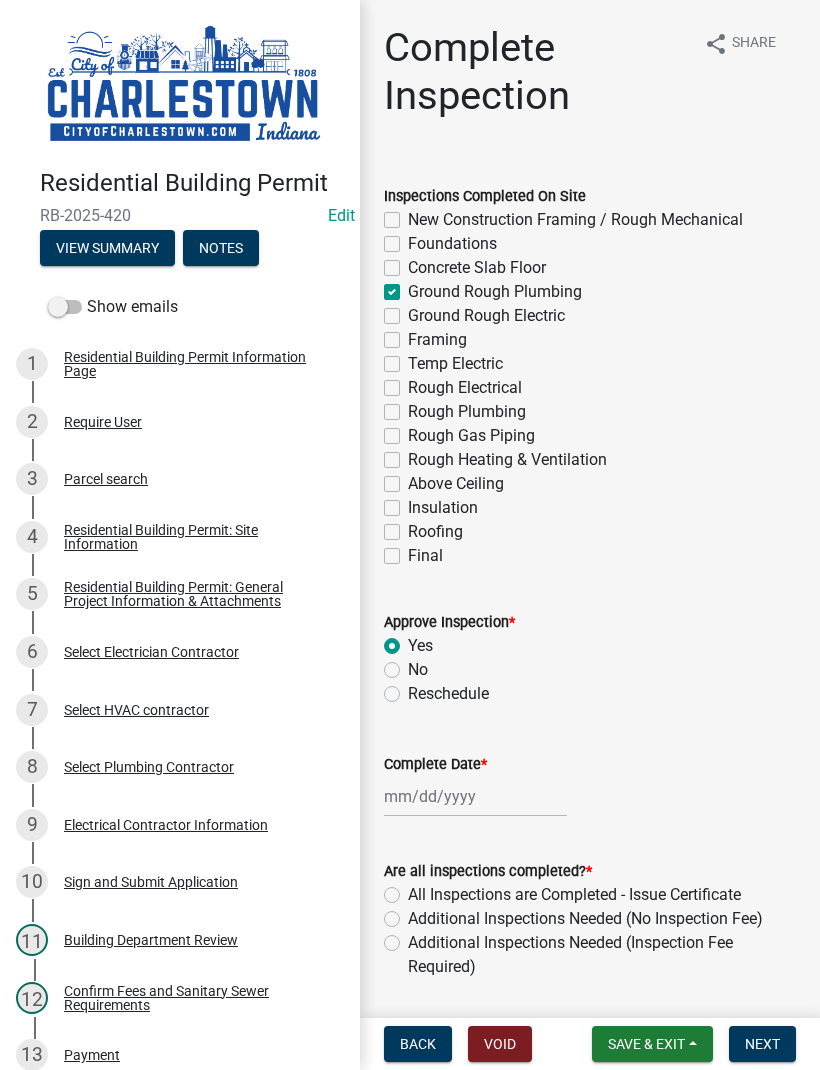 select on "7" 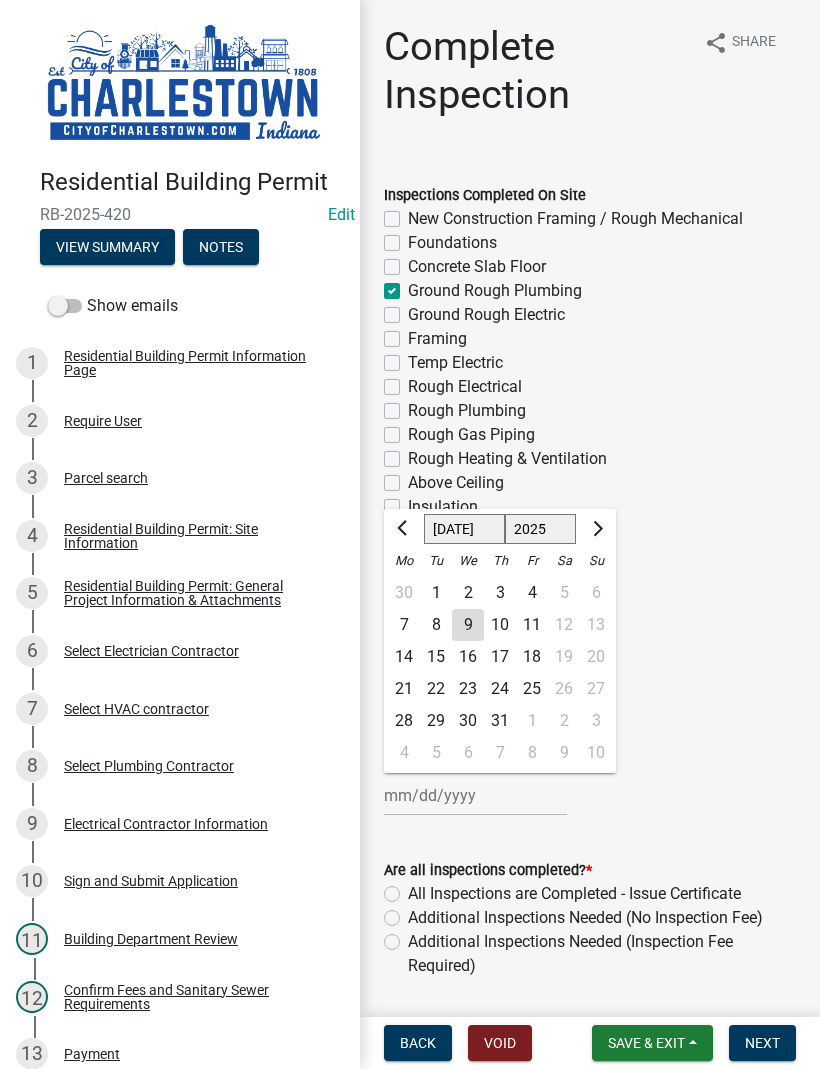 click on "9" 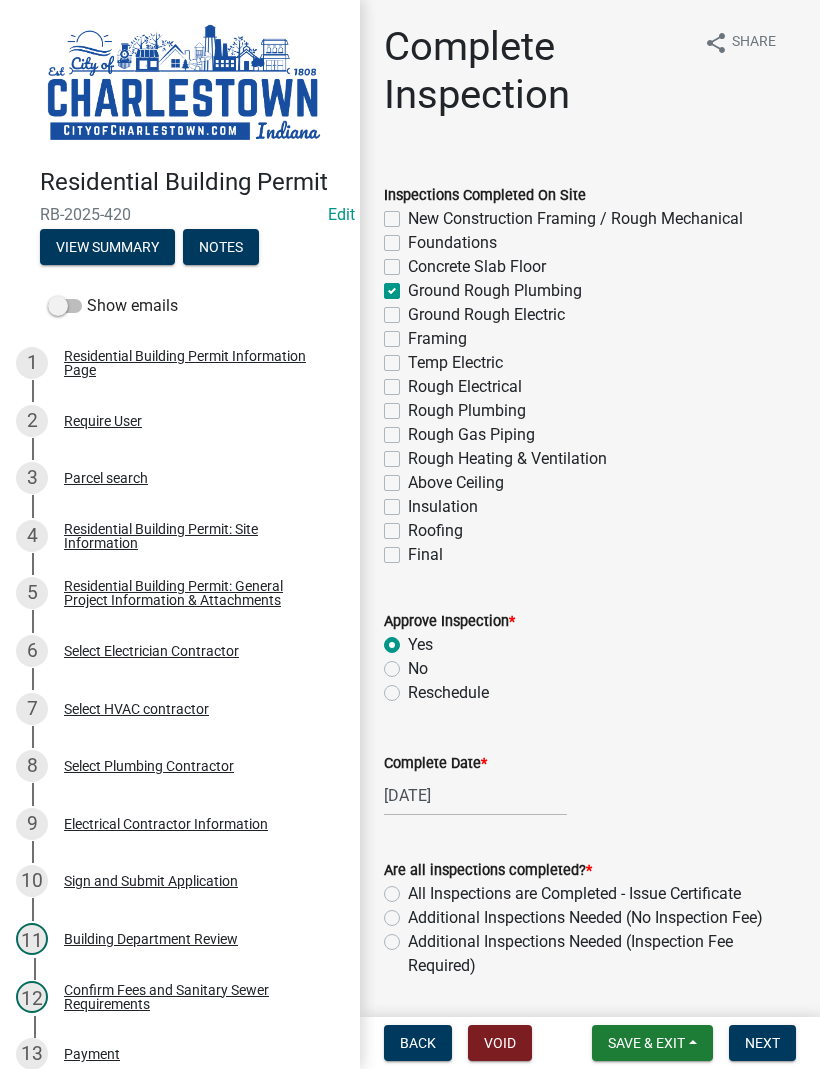 click on "Additional Inspections Needed (No Inspection Fee)" 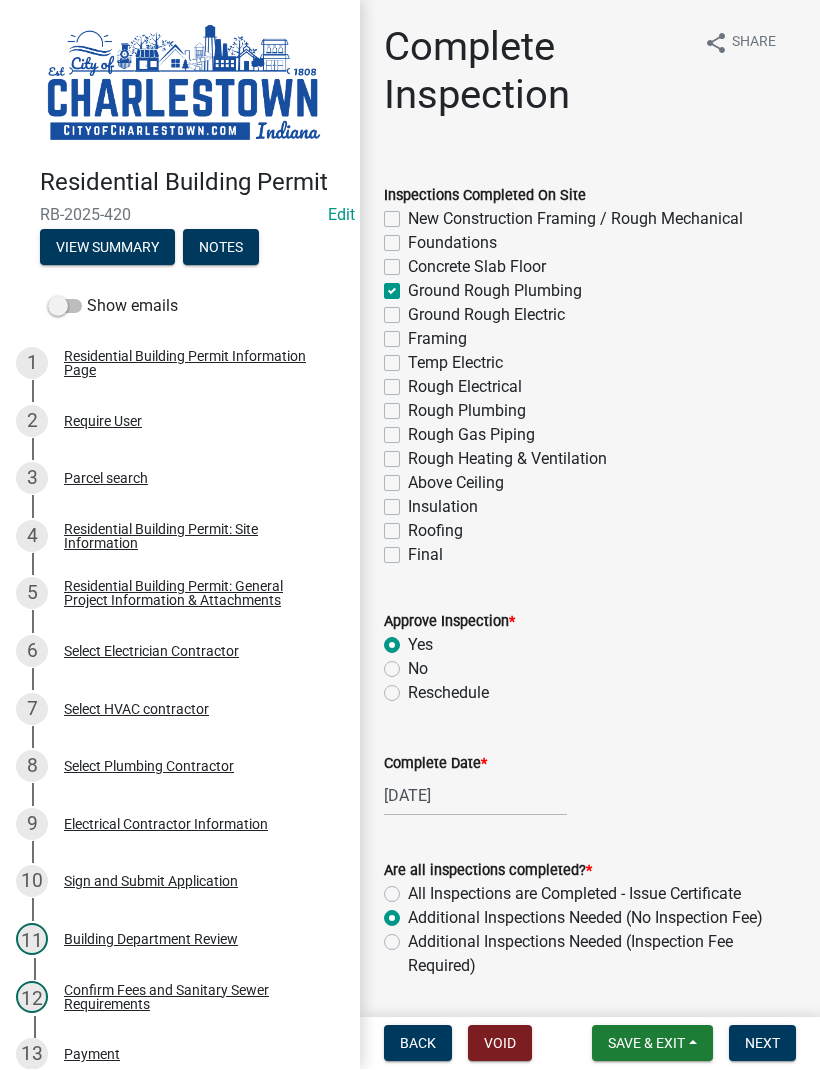 radio on "true" 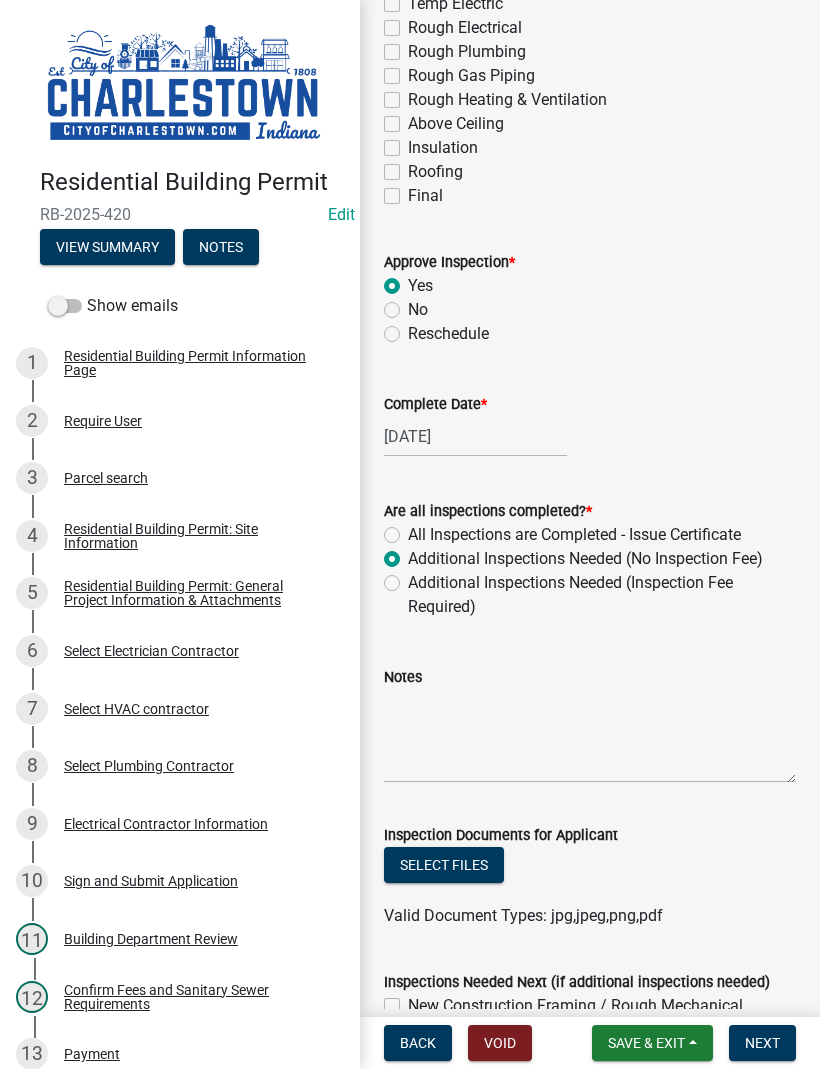 scroll, scrollTop: 383, scrollLeft: 0, axis: vertical 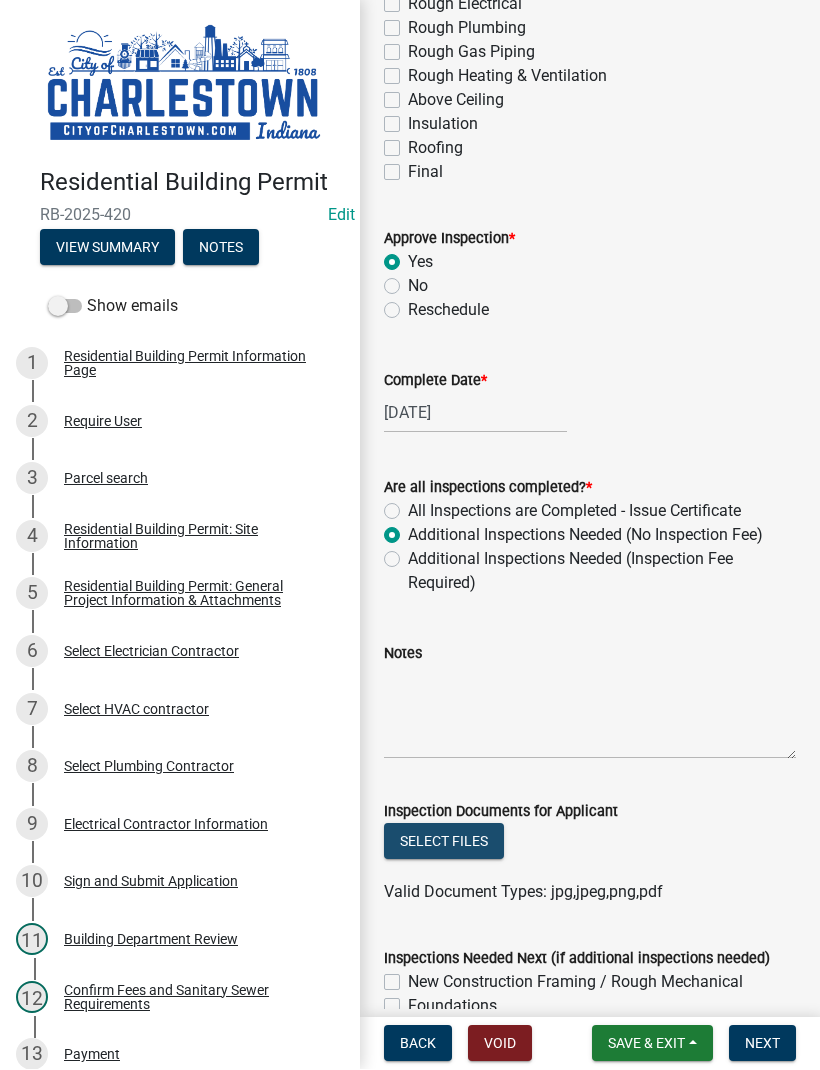 click on "Select files" 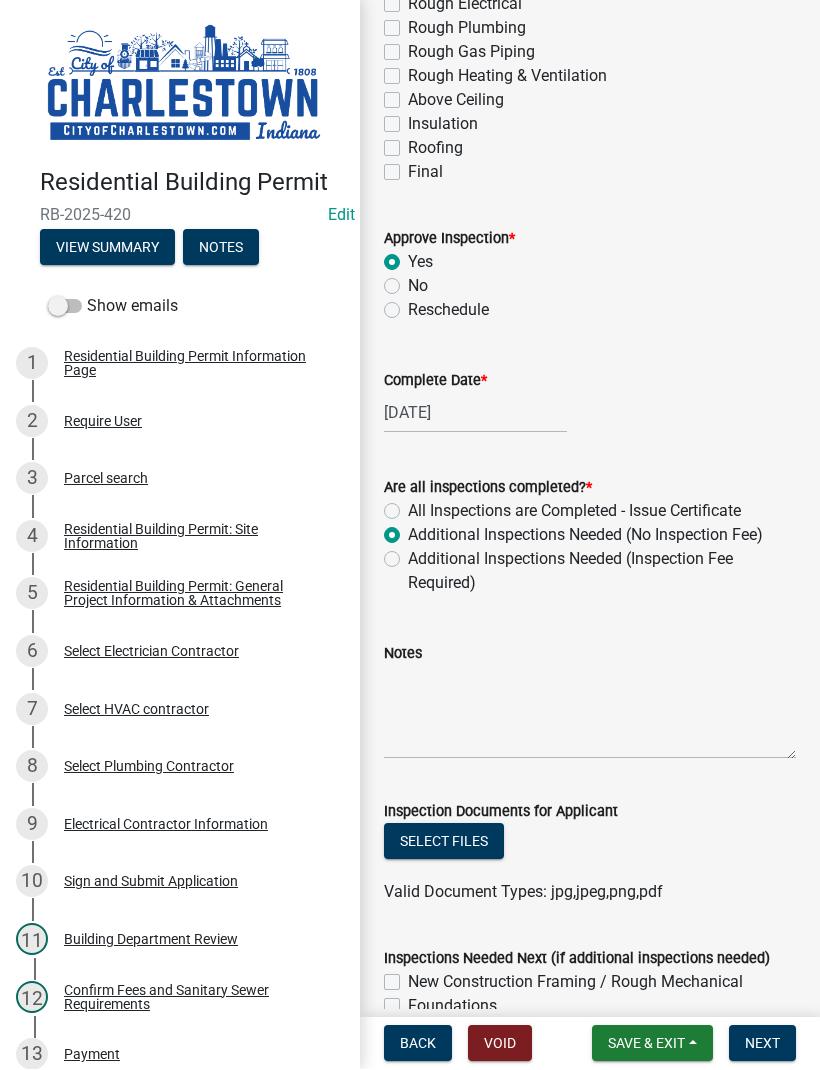 click on "Save & Exit" at bounding box center (646, 1044) 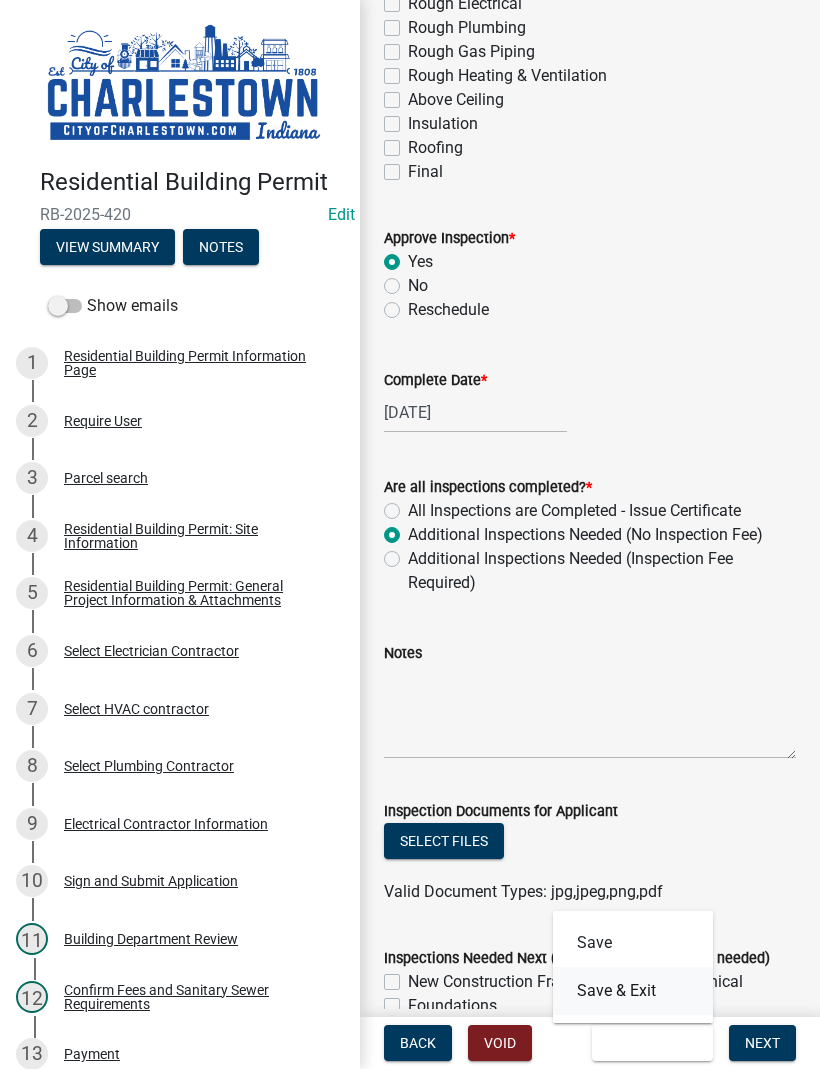 click on "Save & Exit" at bounding box center [633, 992] 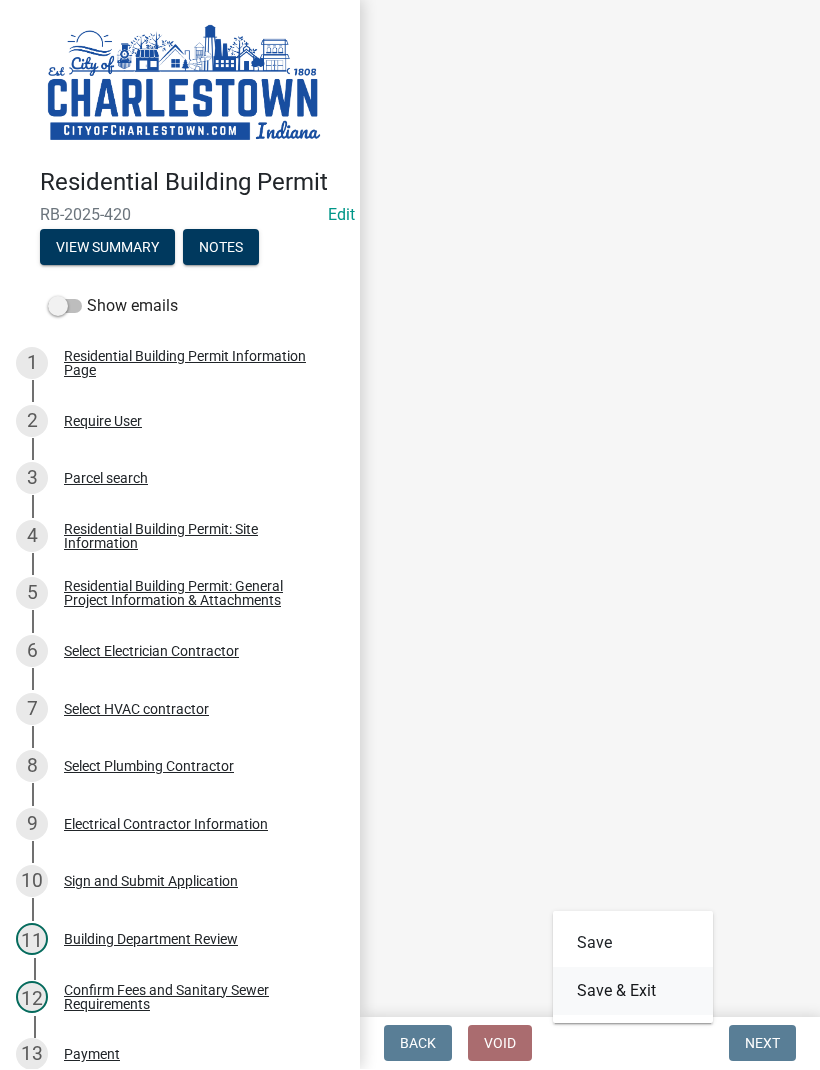 scroll, scrollTop: 0, scrollLeft: 0, axis: both 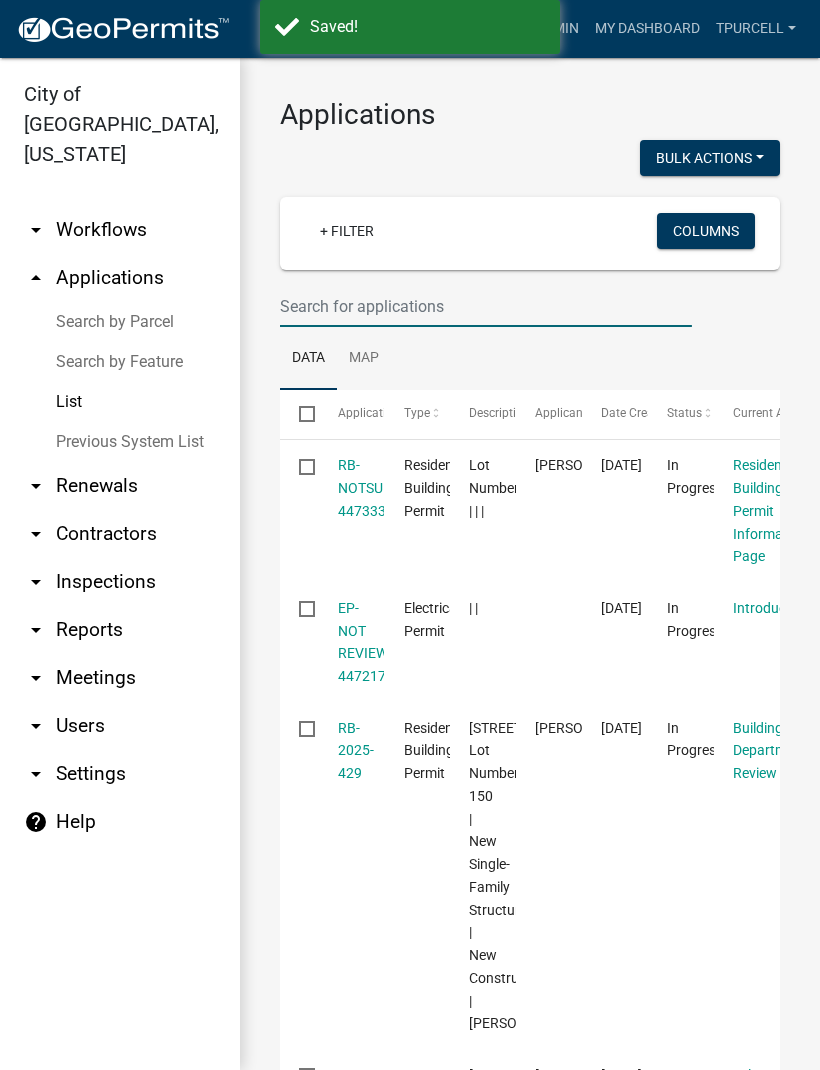click at bounding box center (486, 306) 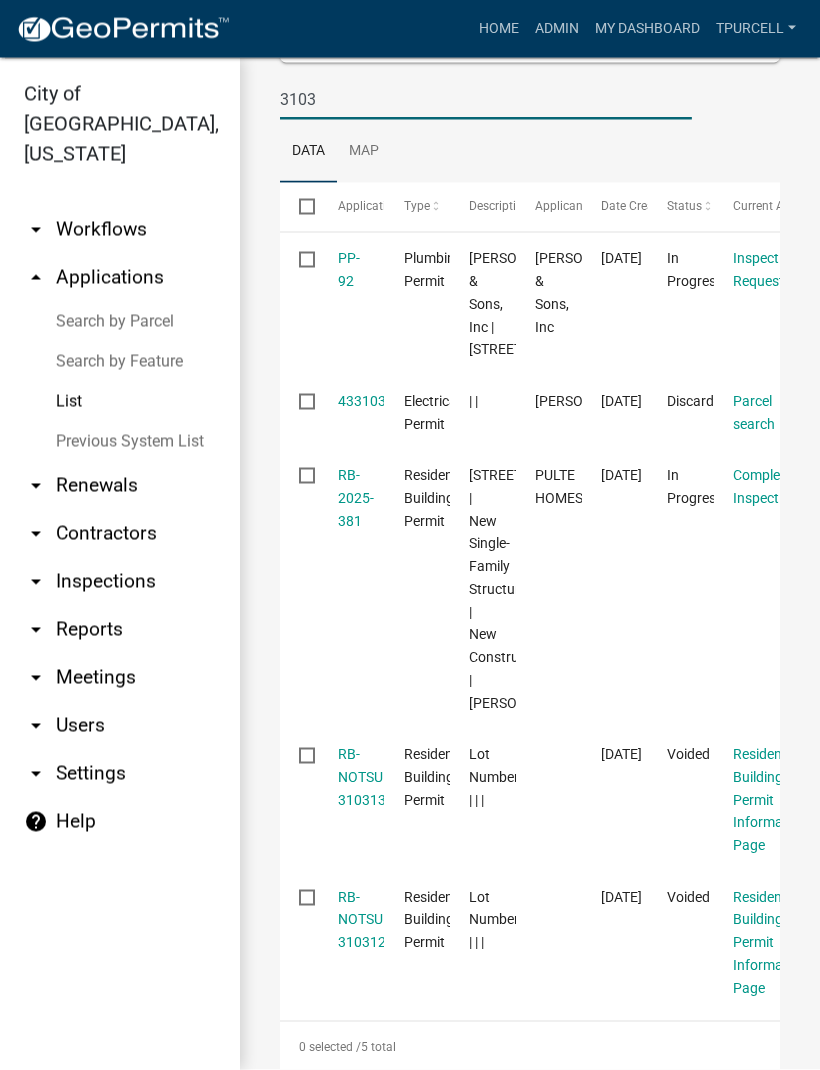 scroll, scrollTop: 227, scrollLeft: 0, axis: vertical 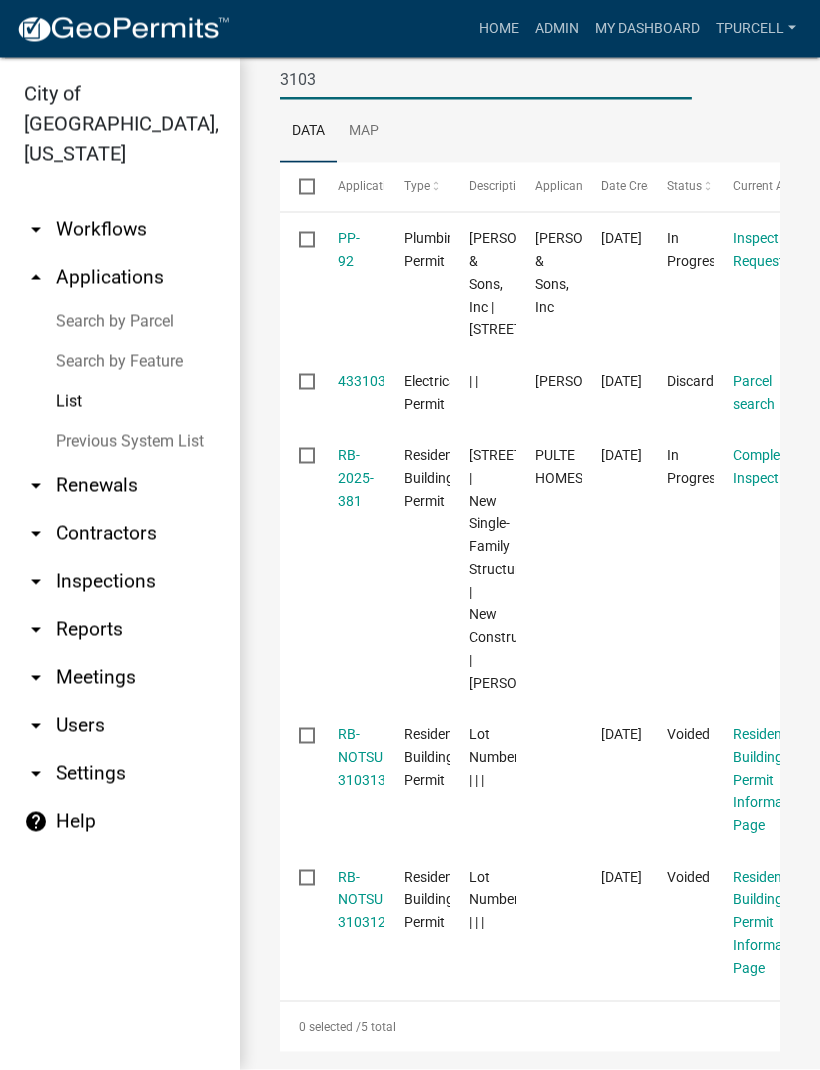 type on "3103" 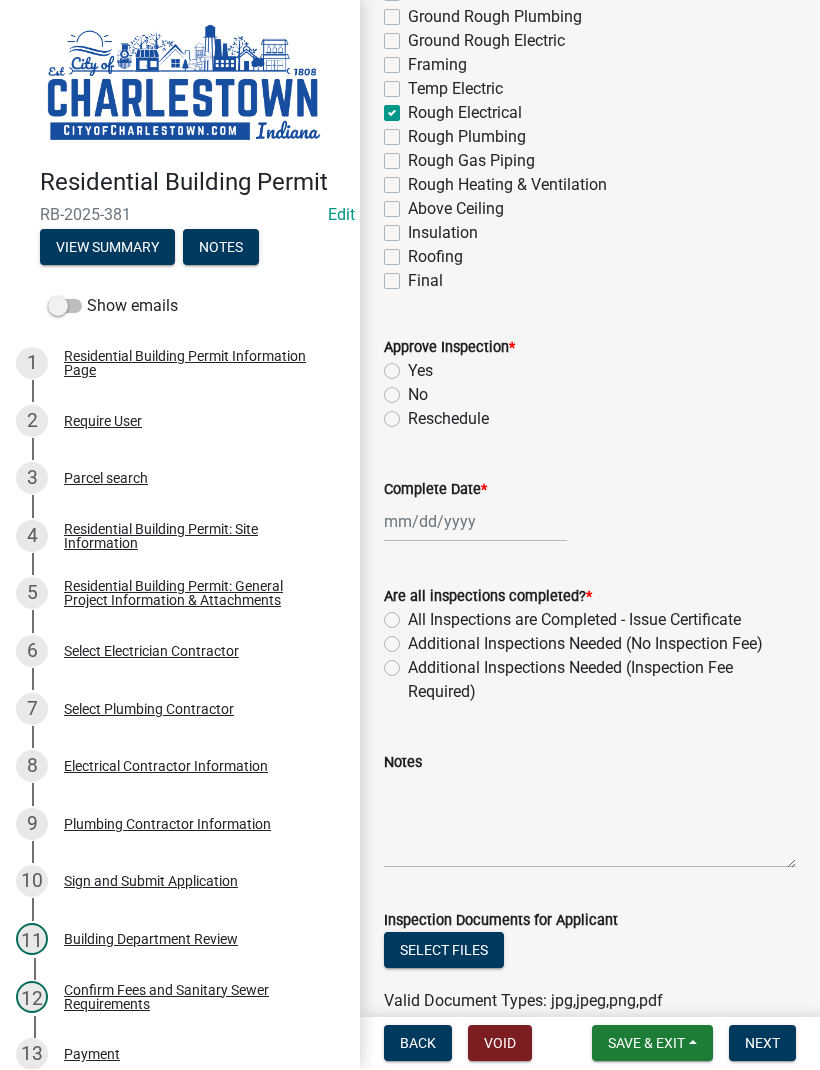 scroll, scrollTop: 278, scrollLeft: 0, axis: vertical 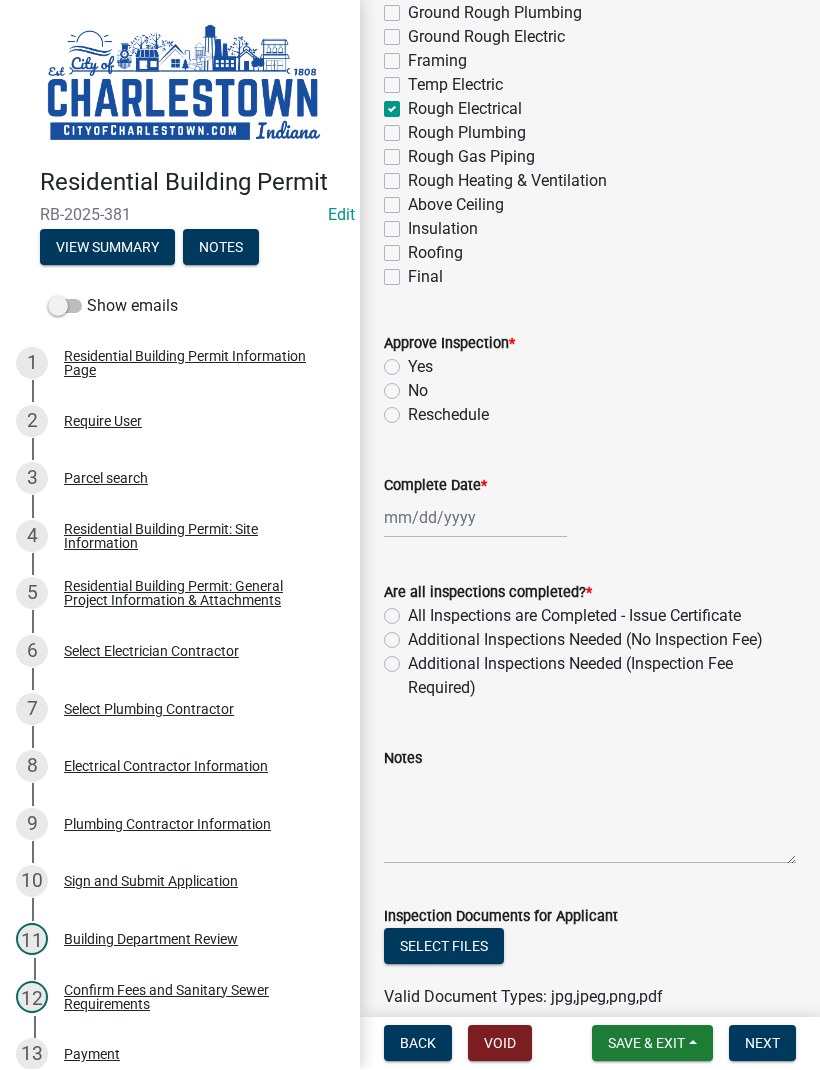 click on "Yes" 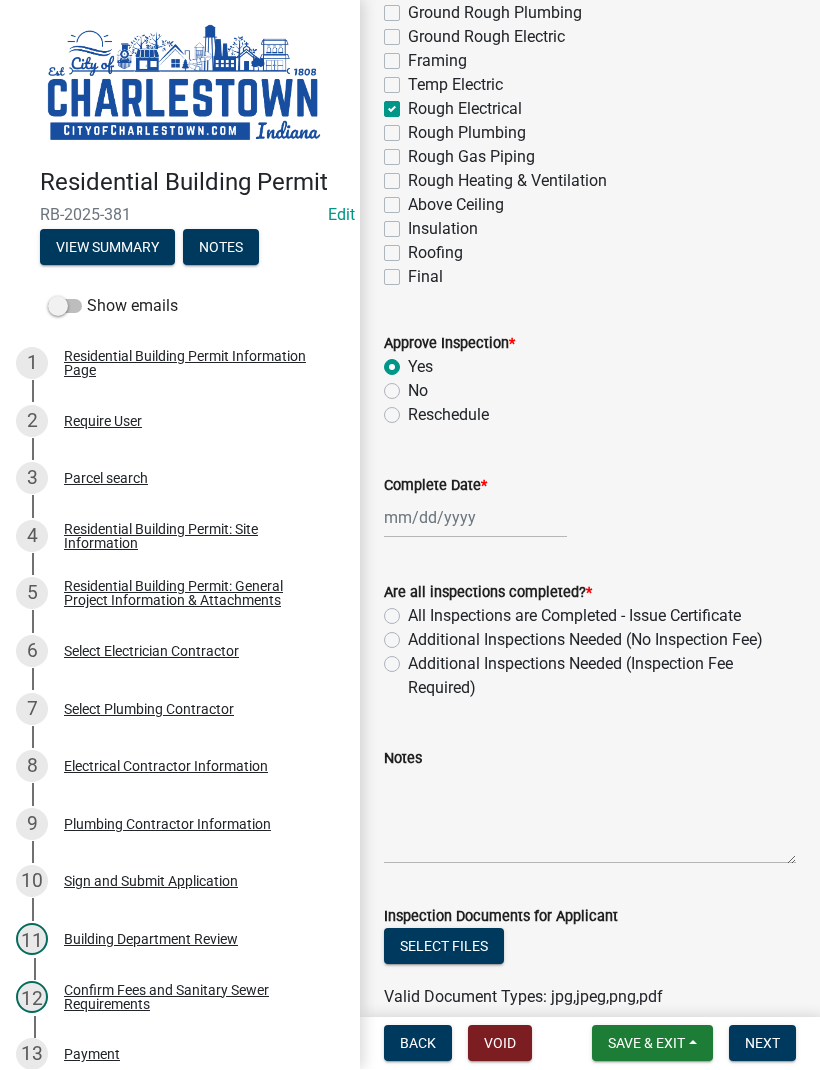 radio on "true" 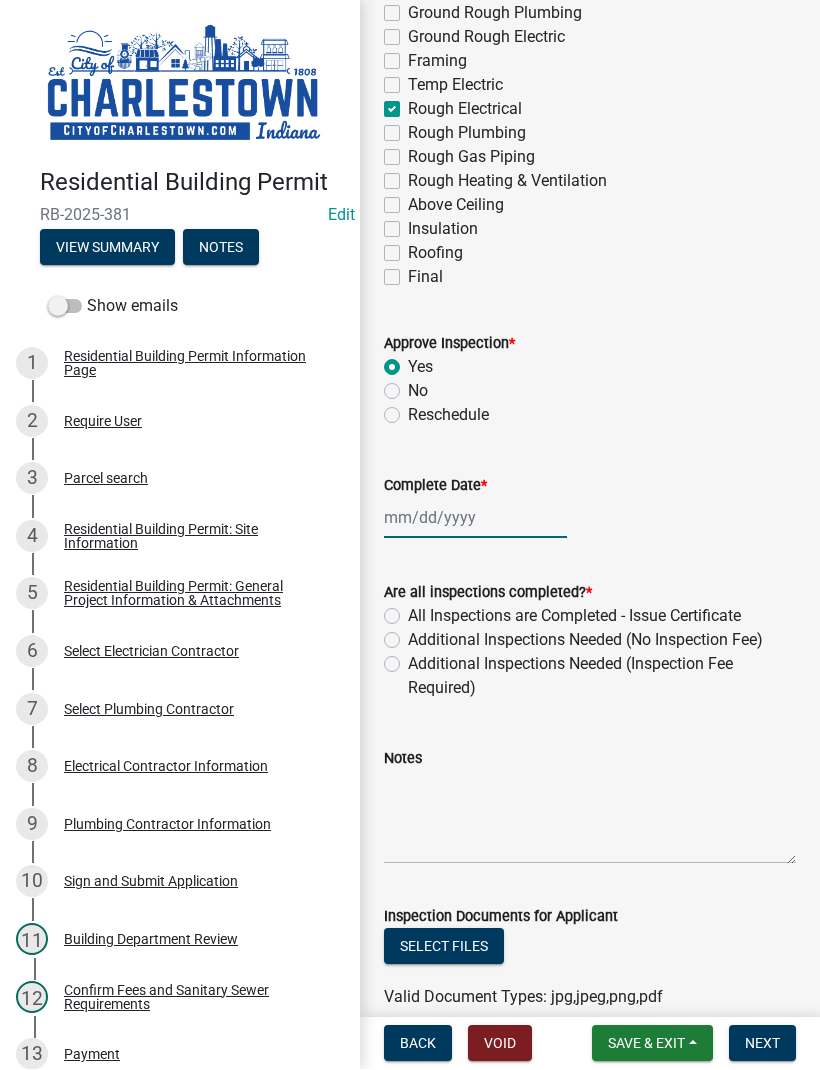 click 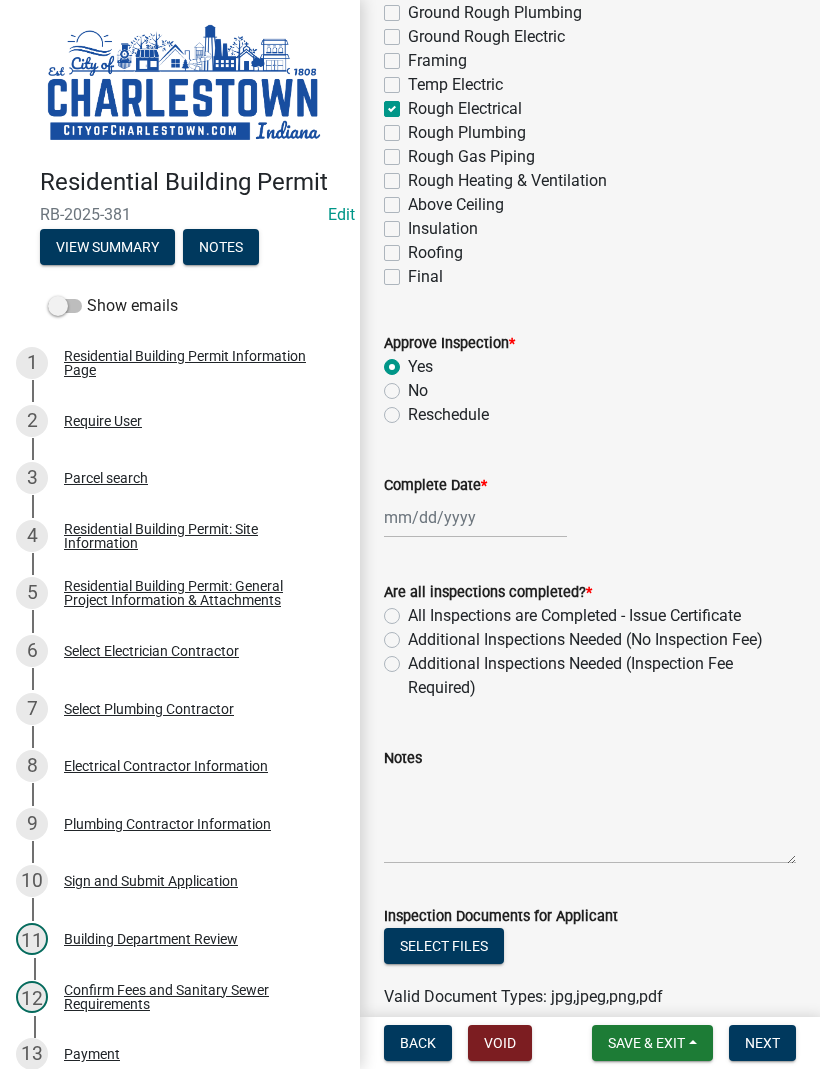 select on "7" 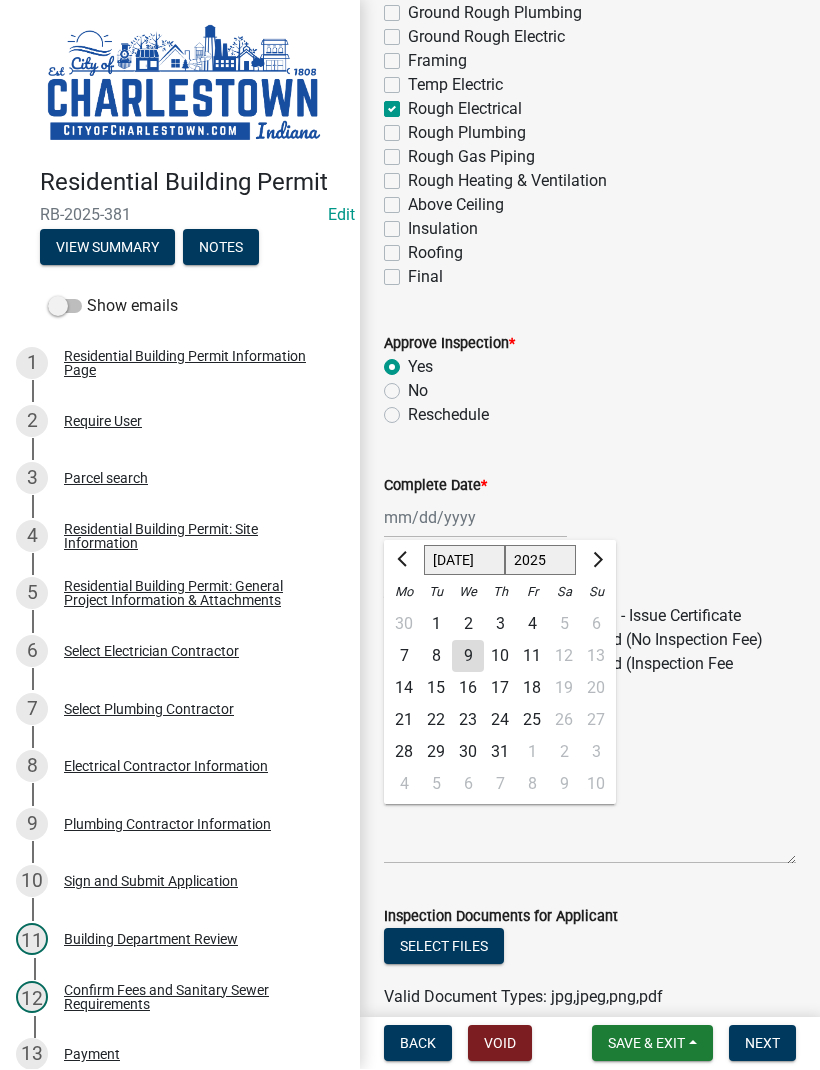 click on "9" 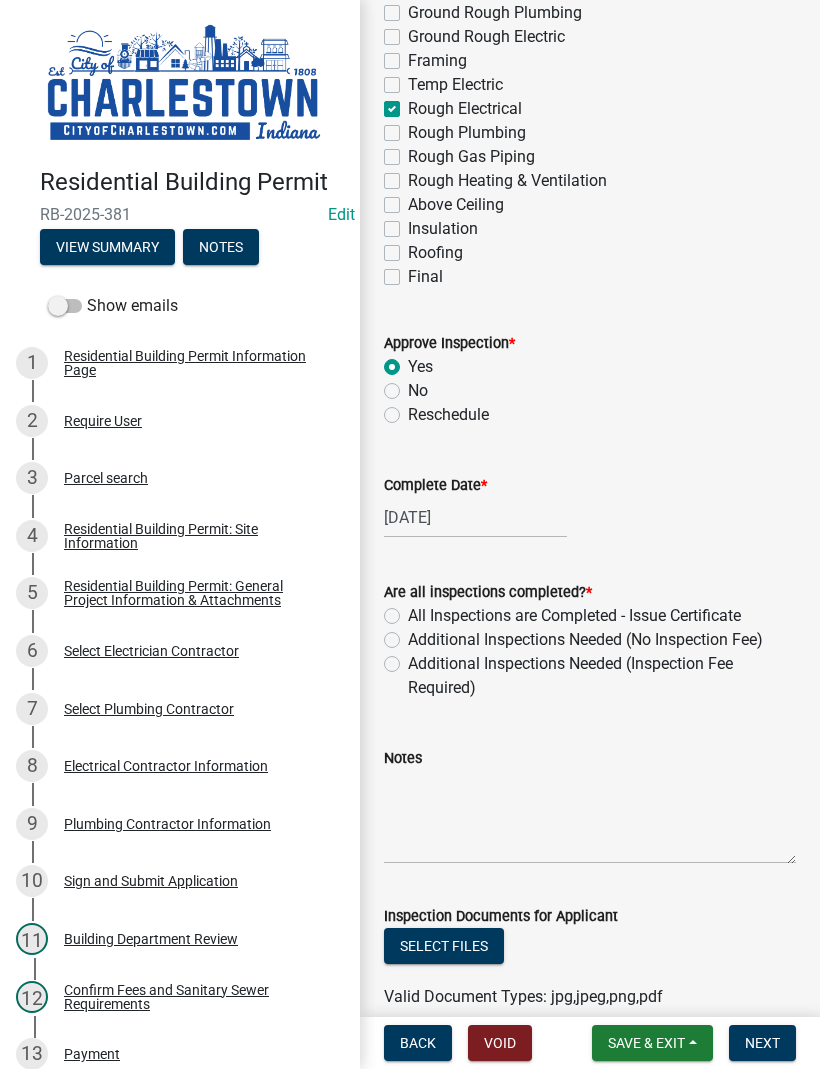click on "Additional Inspections Needed (No Inspection Fee)" 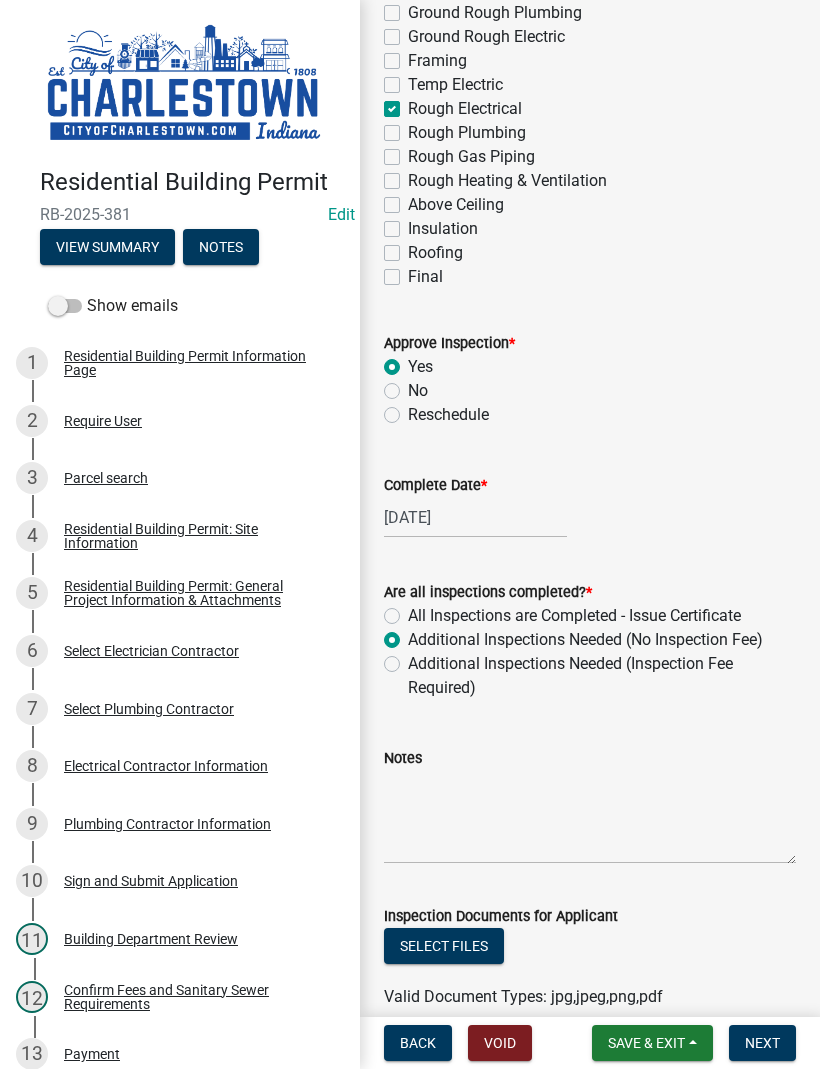 radio on "true" 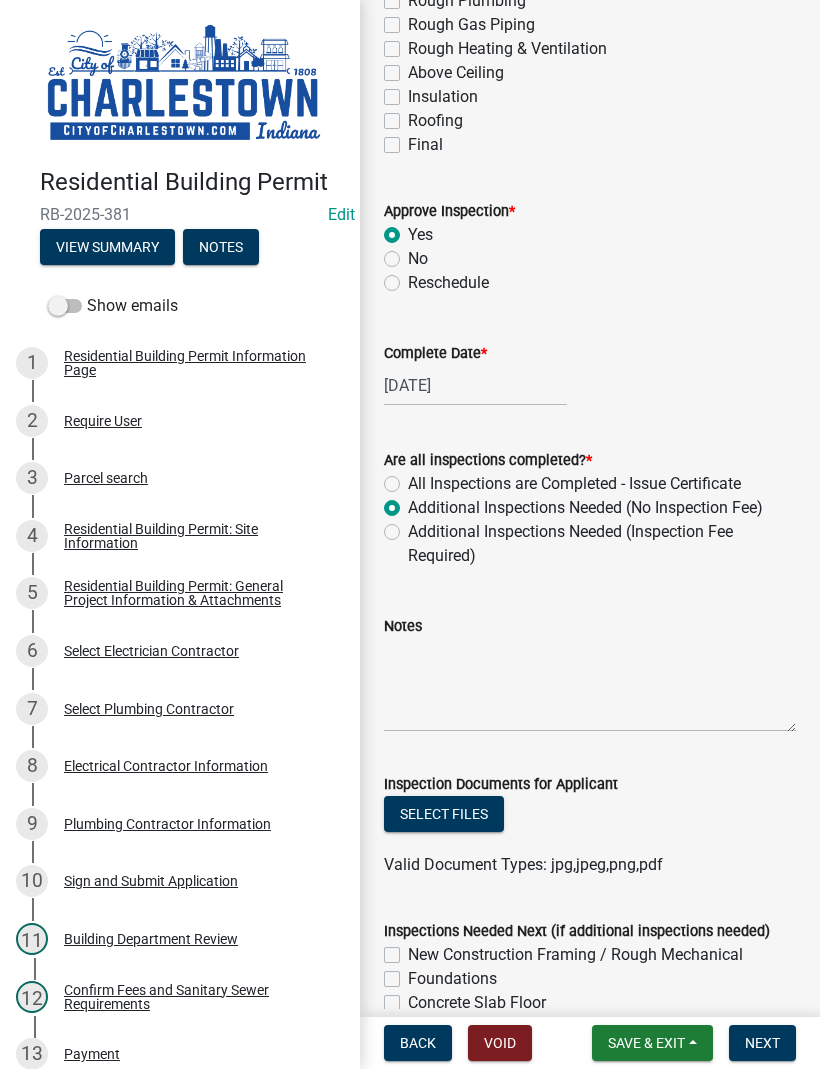 scroll, scrollTop: 413, scrollLeft: 0, axis: vertical 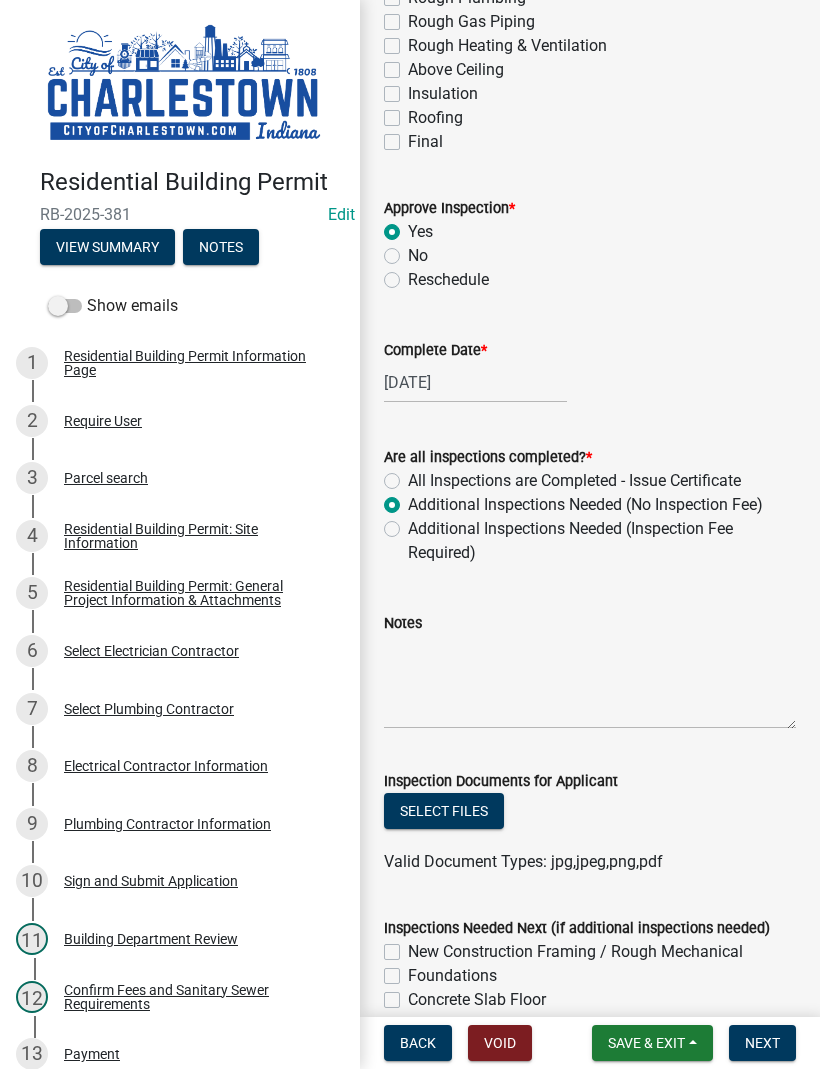 click on "Select files" 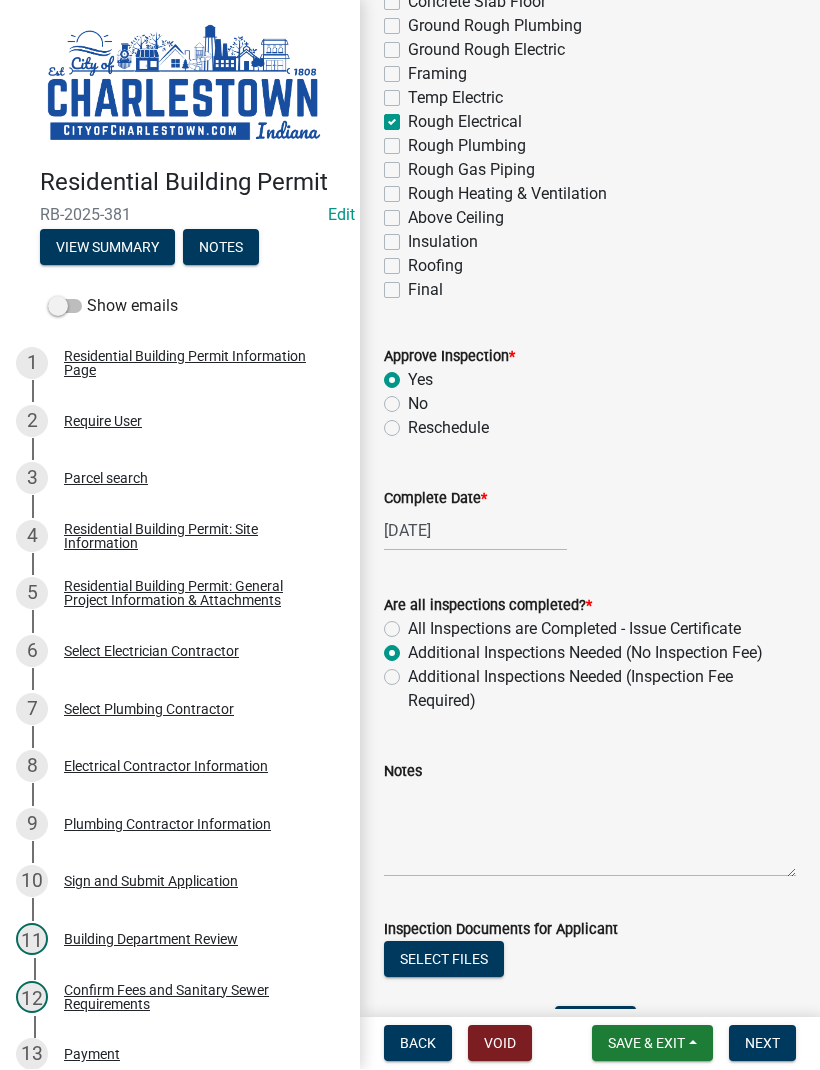 click on "View Summary" at bounding box center [107, 248] 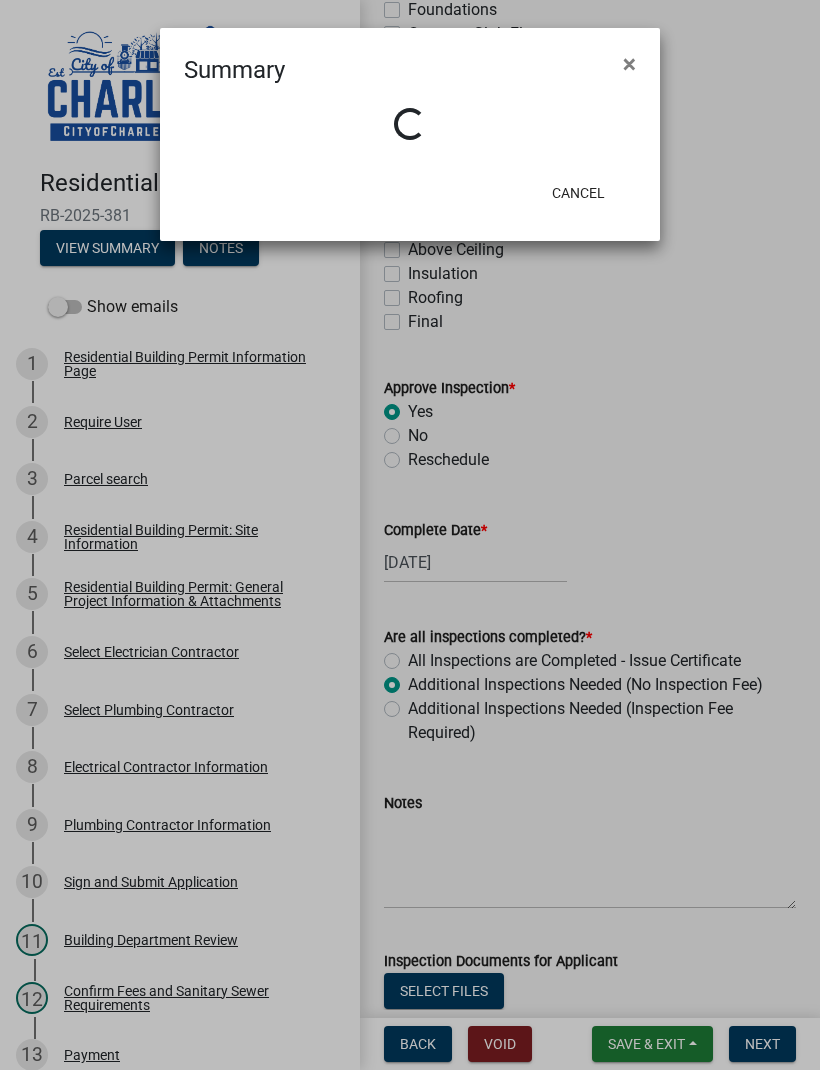 scroll, scrollTop: 233, scrollLeft: 0, axis: vertical 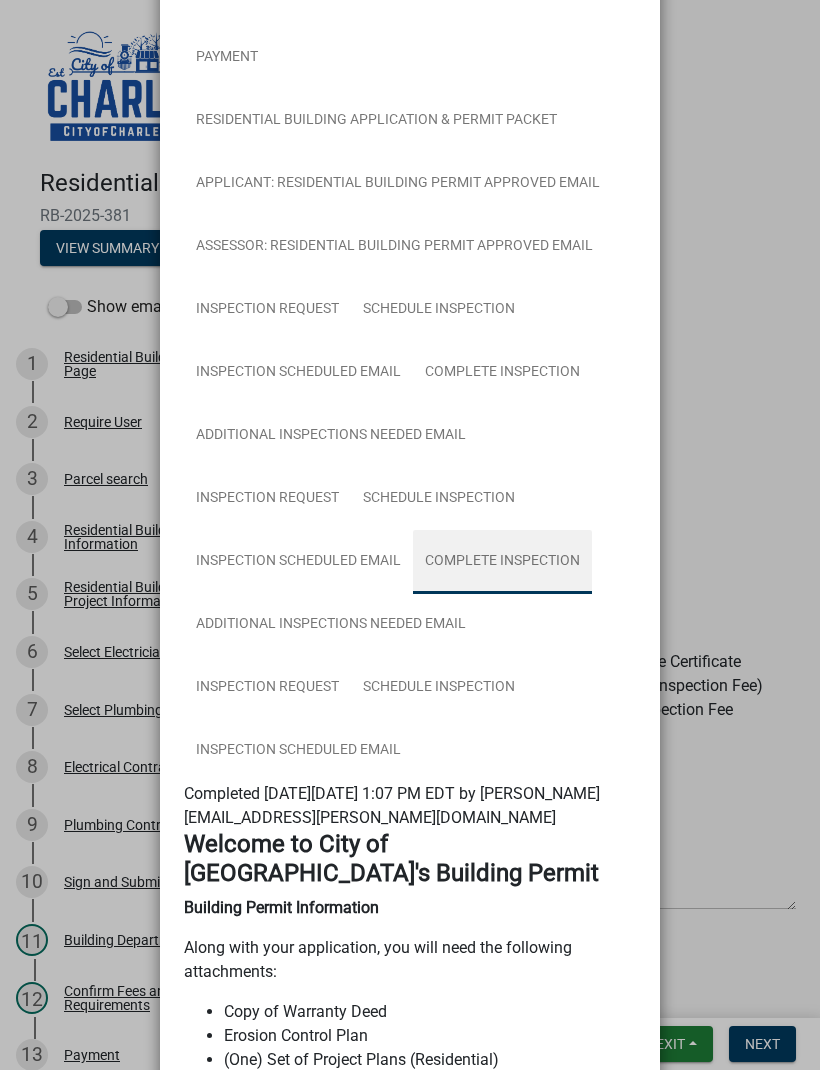 click on "Complete Inspection" at bounding box center (502, 562) 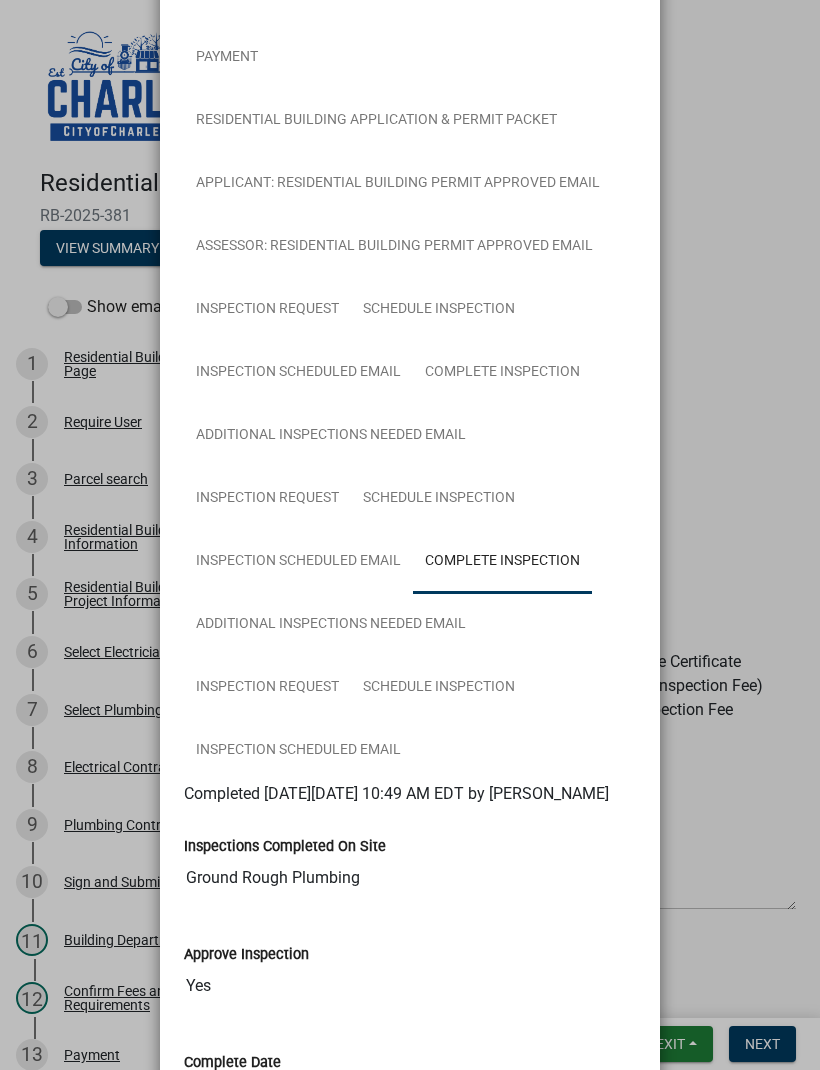 click on "Summary × Printer Friendly Residential Building Permit Information Page Parcel search Residential Building Permit: Site Information Residential Building Permit: General Project Information & Attachments Select Electrician Contractor Select Plumbing Contractor Electrical Contractor Information Plumbing Contractor Information Sign and Submit Application Residential Building Permit Submitted Email Building Department Review Confirm Fees and Sanitary Sewer Requirements Residential Building Permit Approved Pending Payment Email Payment Residential Building Application & Permit Packet Applicant: Residential Building Permit Approved Email Assessor: Residential Building Permit Approved Email Inspection Request Schedule Inspection Inspection Scheduled Email Complete Inspection Additional Inspections Needed Email Inspection Request Schedule Inspection Inspection Scheduled Email Complete Inspection Additional Inspections Needed Email Inspection Request Schedule Inspection Inspection Scheduled Email Erosion Control Plan" 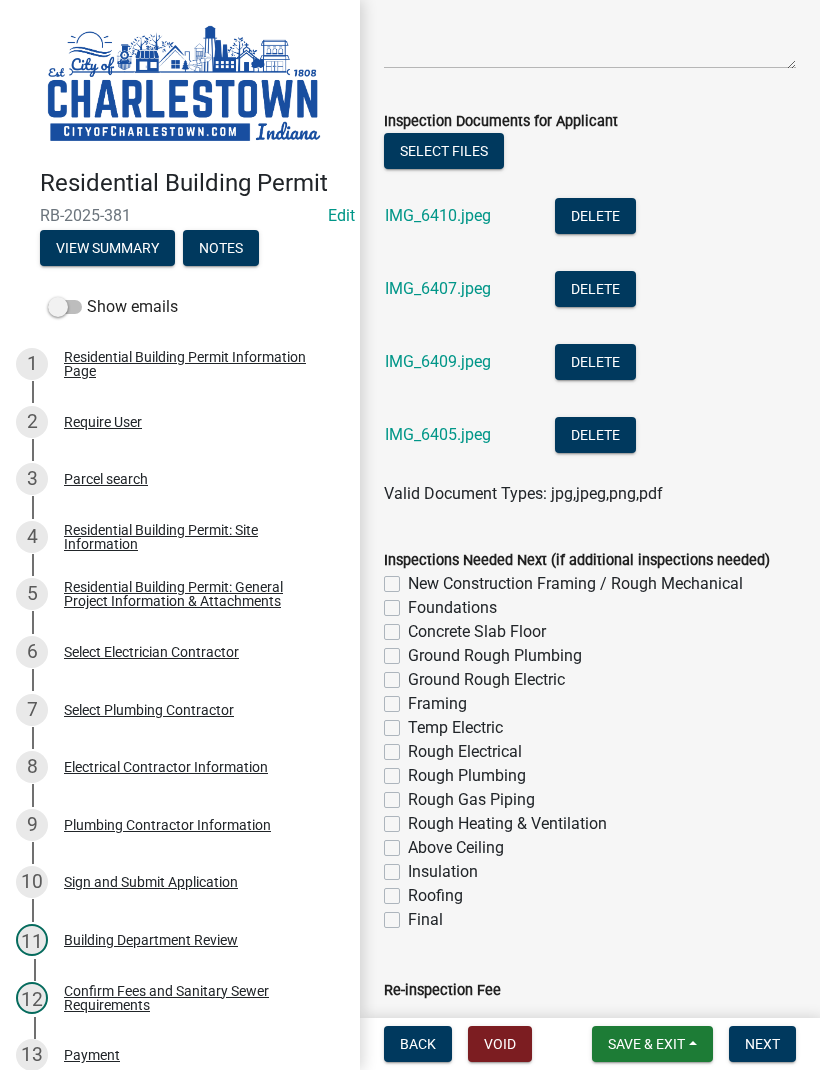 scroll, scrollTop: 1075, scrollLeft: 0, axis: vertical 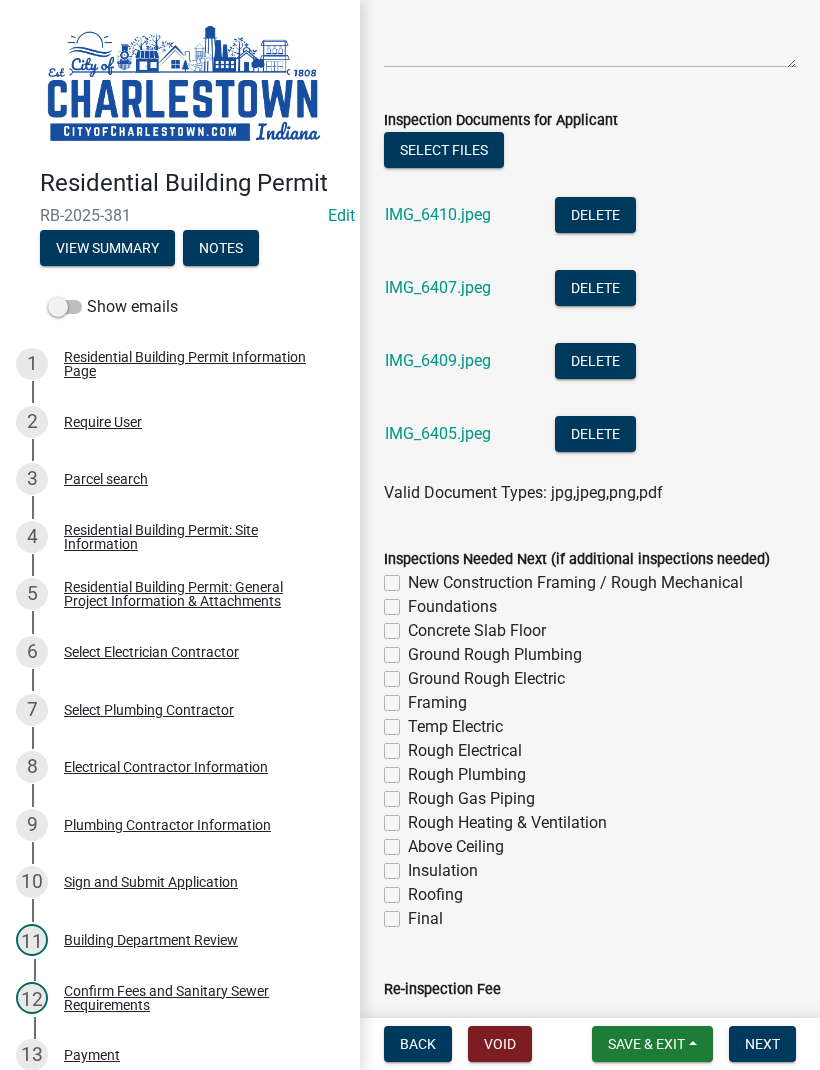 click on "Next" at bounding box center (762, 1044) 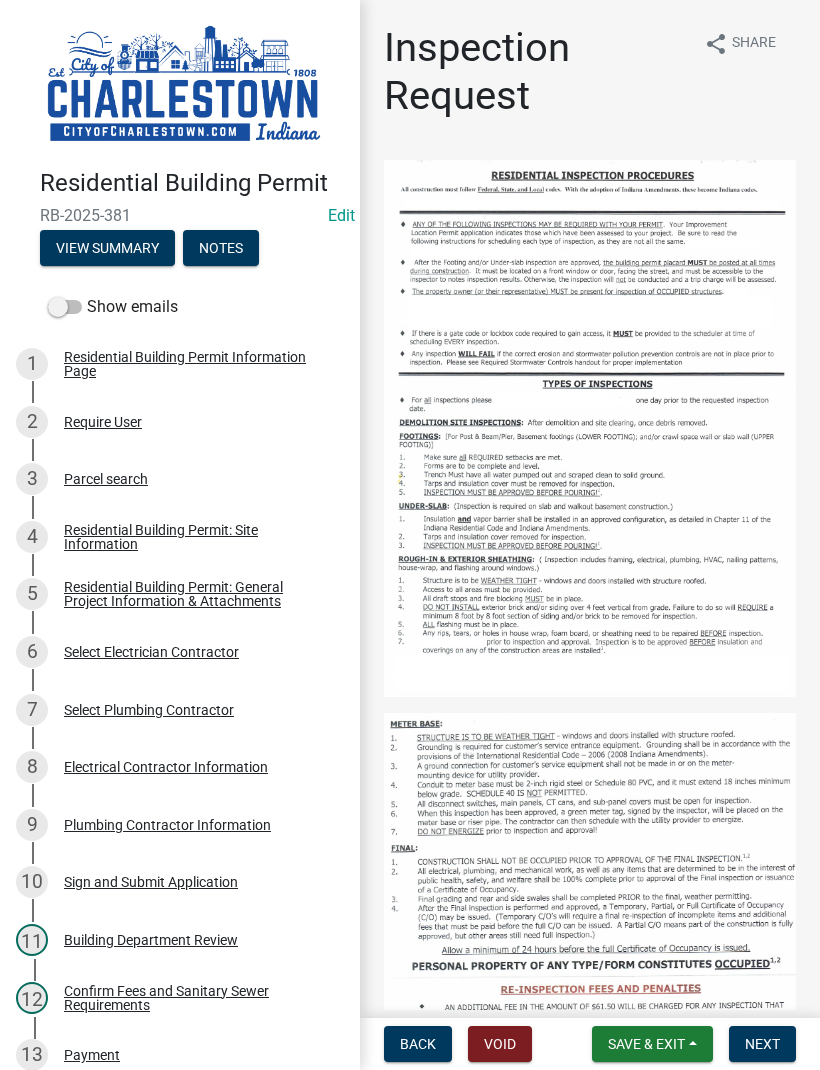 click on "Save & Exit" at bounding box center (646, 1044) 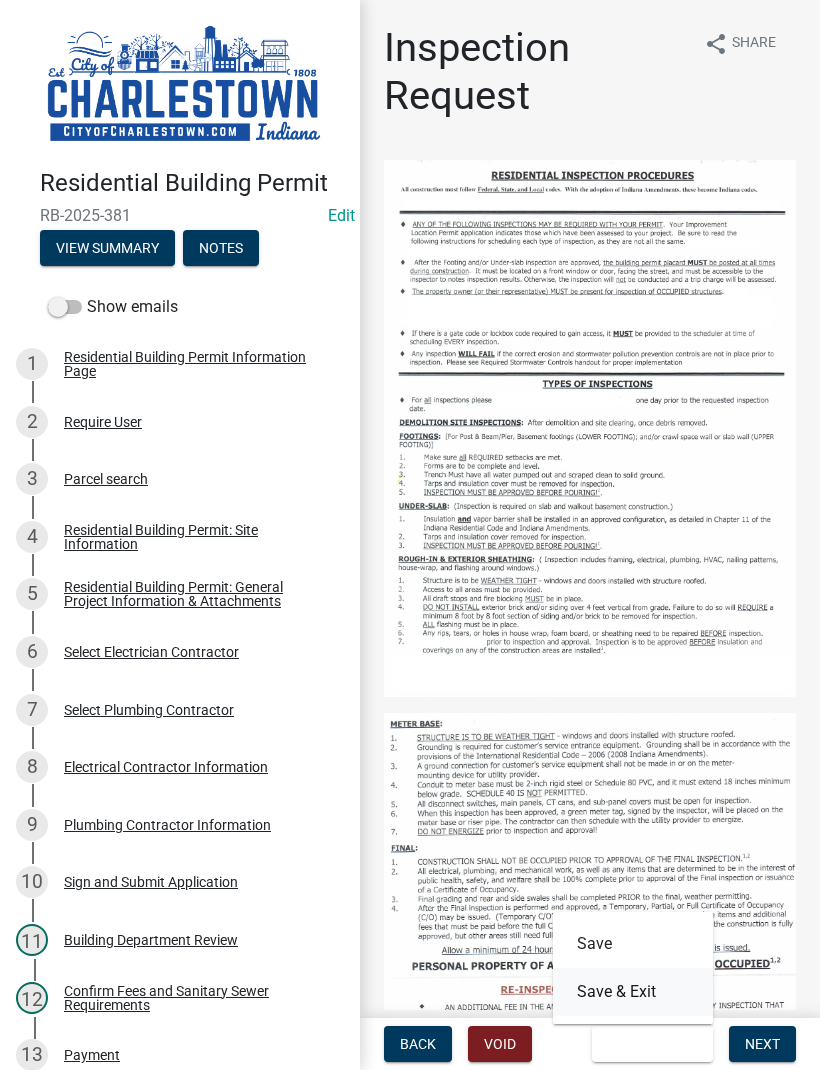 click on "Save & Exit" at bounding box center [633, 992] 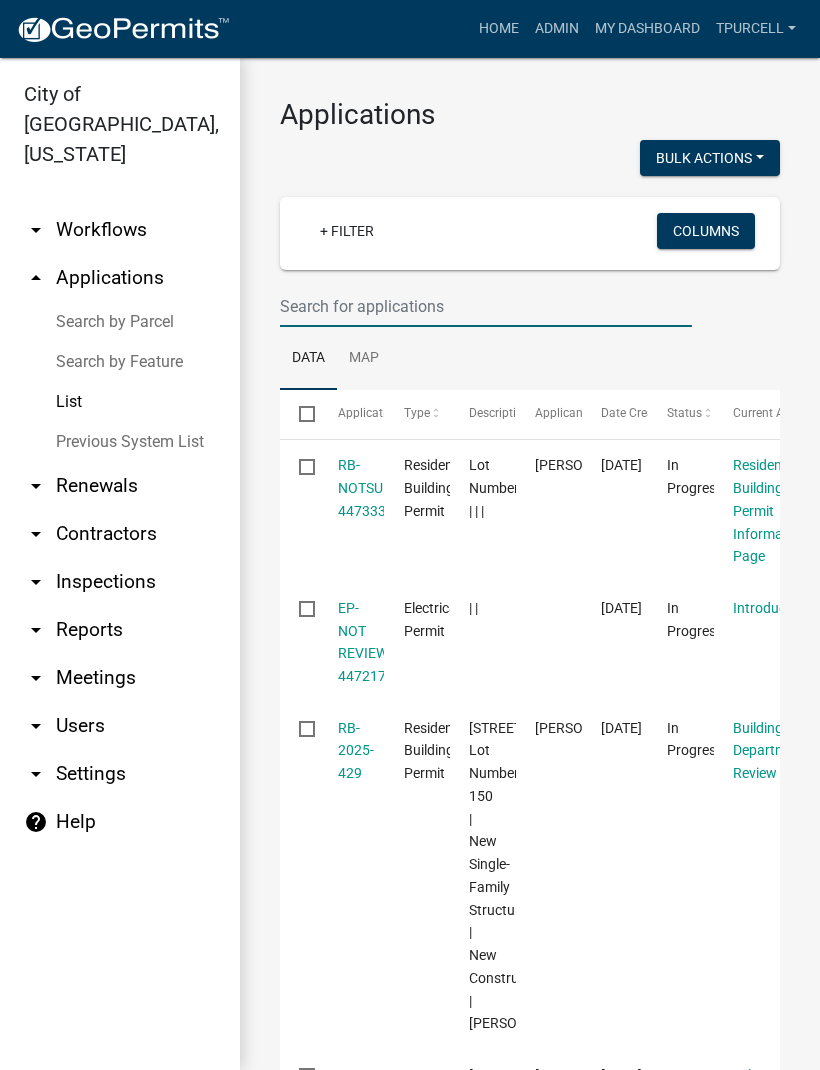 click at bounding box center [486, 306] 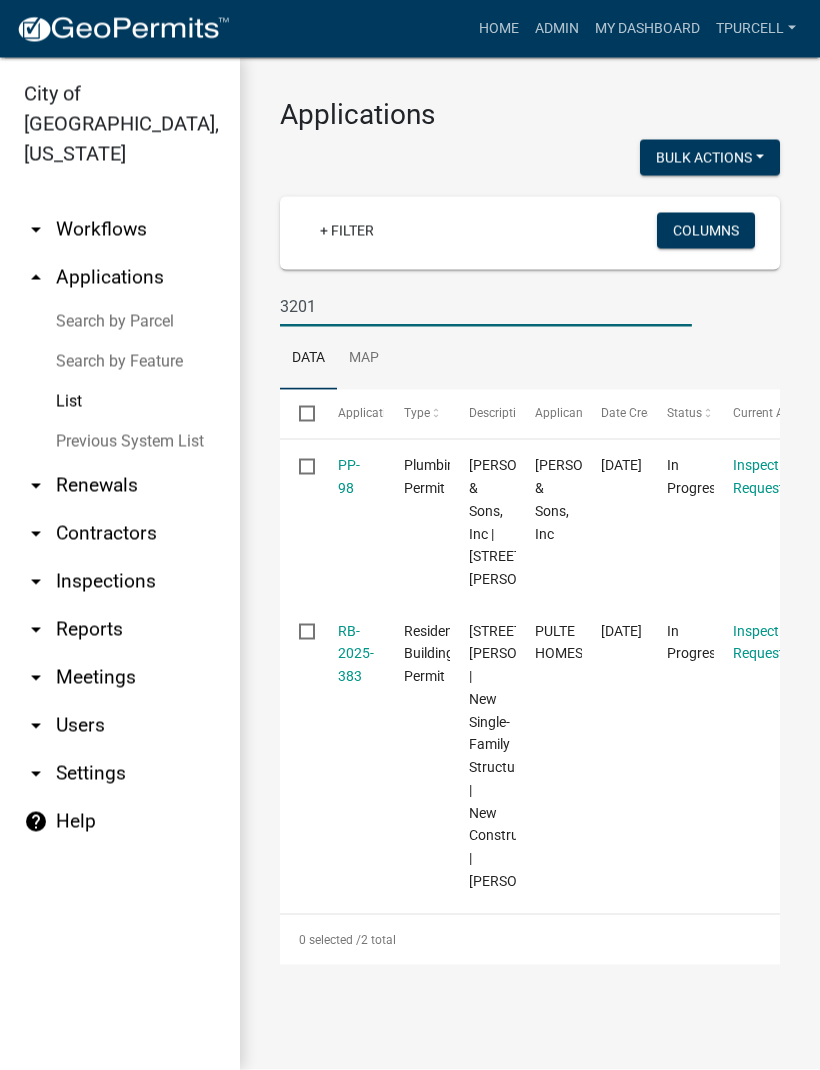 scroll, scrollTop: 95, scrollLeft: 0, axis: vertical 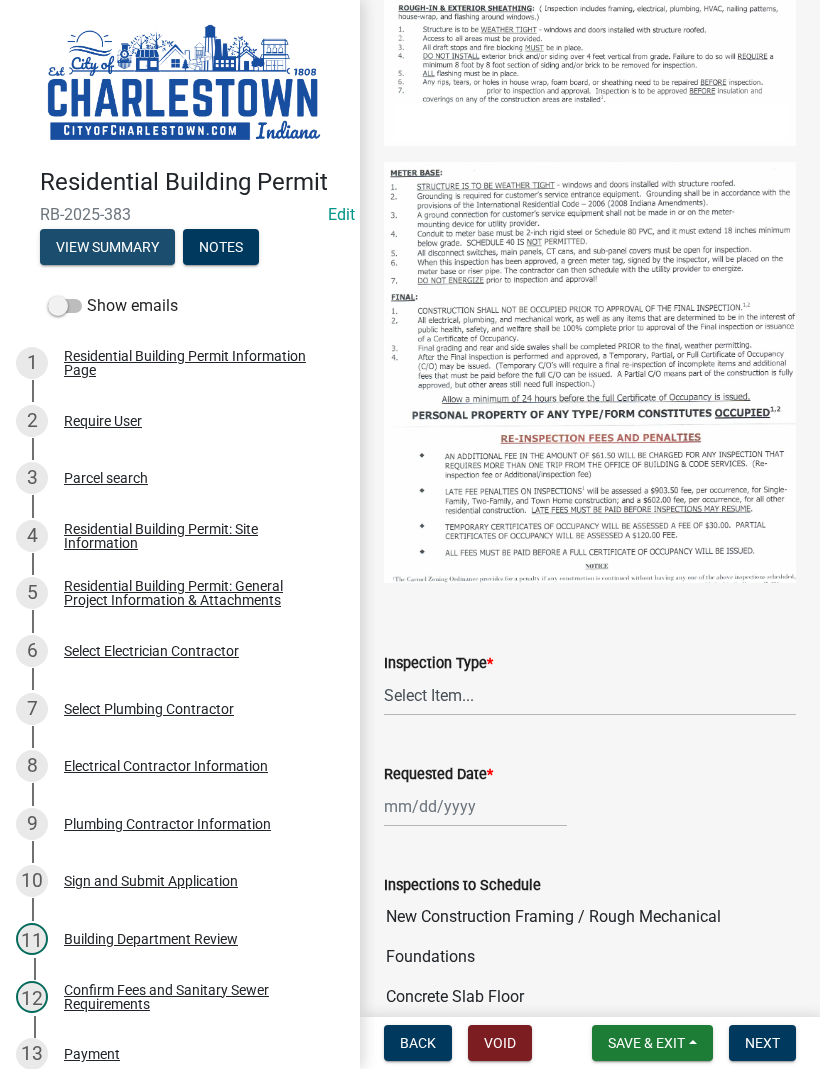 click on "View Summary" at bounding box center [107, 248] 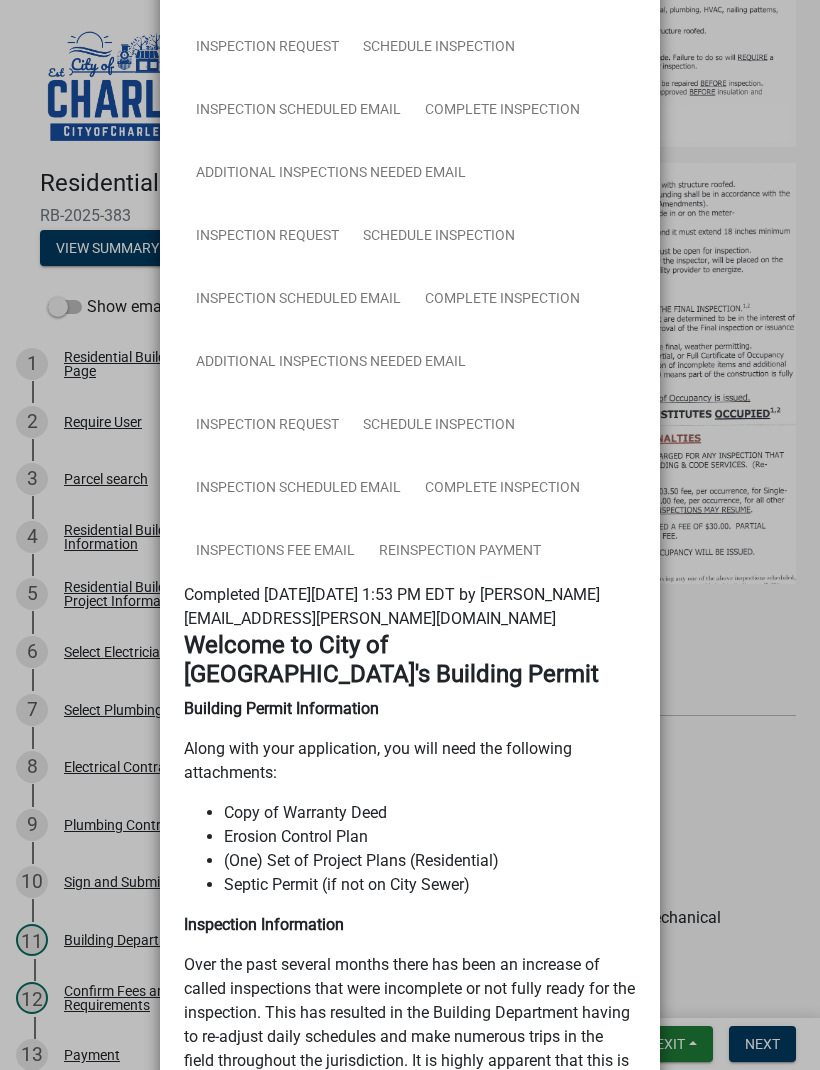 scroll, scrollTop: 1419, scrollLeft: 0, axis: vertical 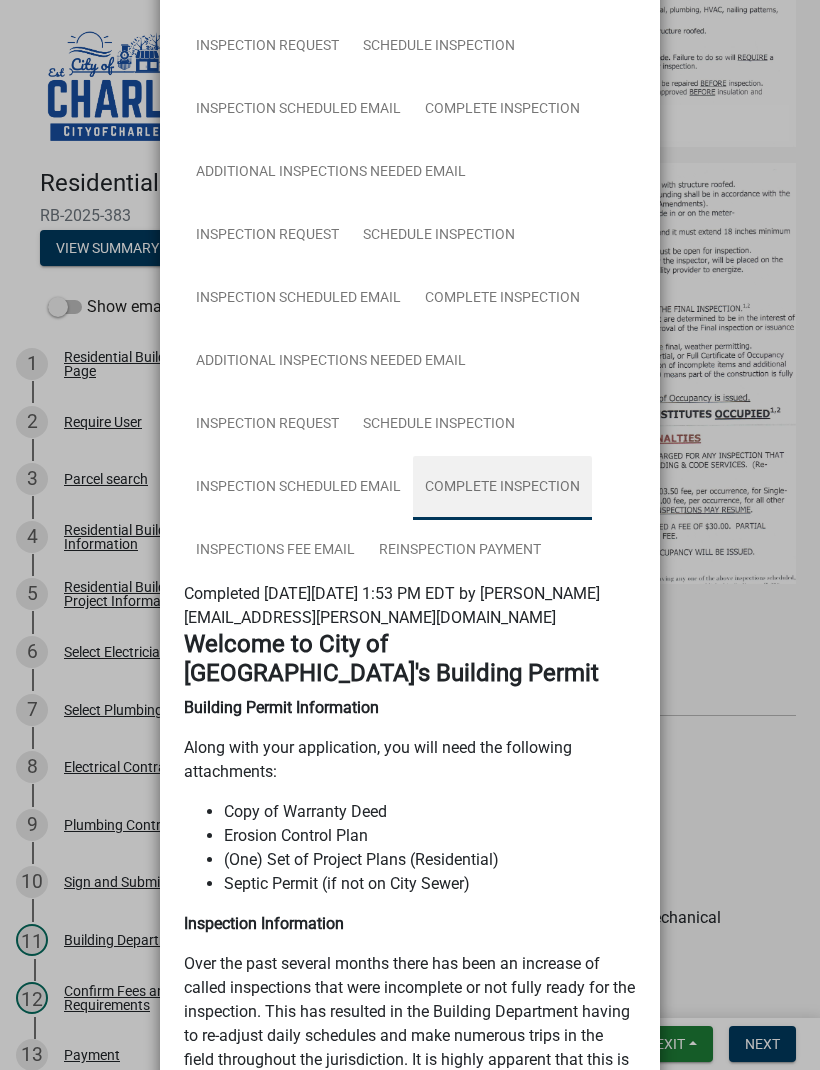 click on "Complete Inspection" at bounding box center (502, 488) 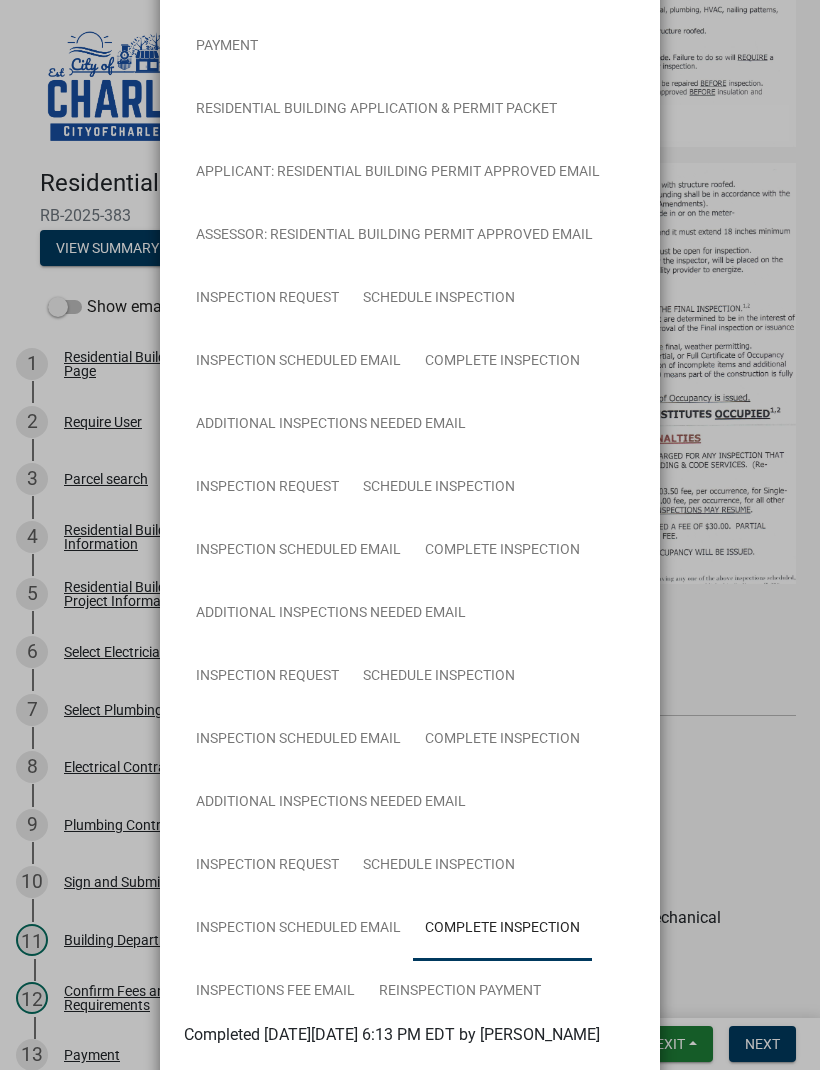 scroll, scrollTop: 915, scrollLeft: 0, axis: vertical 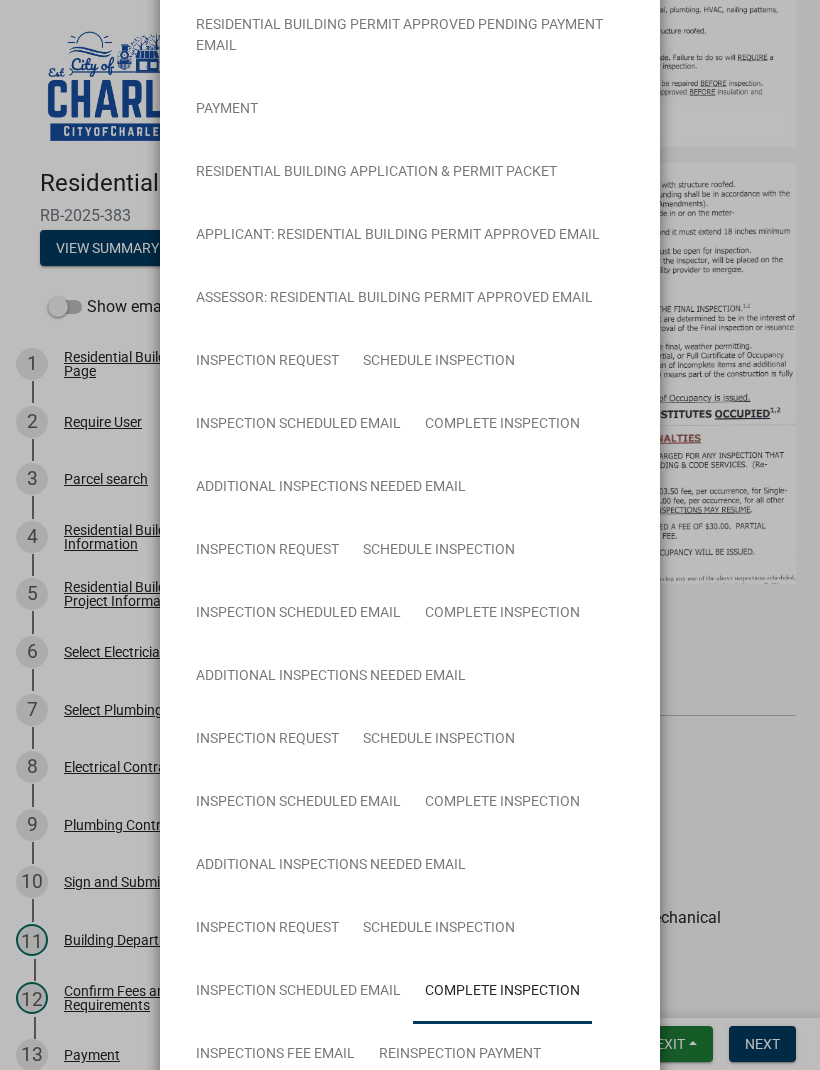 click on "Summary × Printer Friendly Residential Building Permit Information Page Parcel search Residential Building Permit: Site Information Residential Building Permit: General Project Information & Attachments Select Electrician Contractor Select Plumbing Contractor Electrical Contractor Information Plumbing Contractor Information Sign and Submit Application Residential Building Permit Submitted Email Building Department Review Confirm Fees and Sanitary Sewer Requirements Residential Building Permit Approved Pending Payment Email Payment Residential Building Application & Permit Packet Applicant: Residential Building Permit Approved Email Assessor: Residential Building Permit Approved Email Inspection Request Schedule Inspection Inspection Scheduled Email Complete Inspection Additional Inspections Needed Email Inspection Request Schedule Inspection Inspection Scheduled Email Complete Inspection Additional Inspections Needed Email Inspection Request Schedule Inspection Inspection Scheduled Email Complete Inspection" 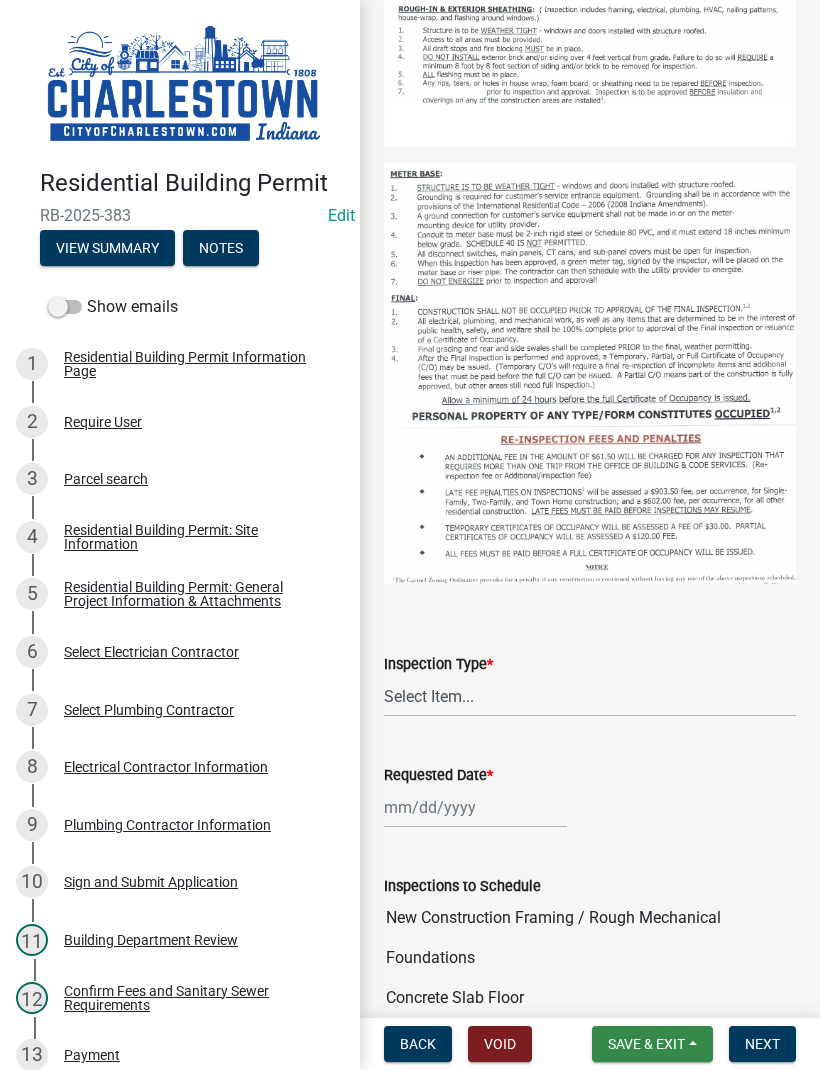 click on "Save & Exit" at bounding box center [646, 1044] 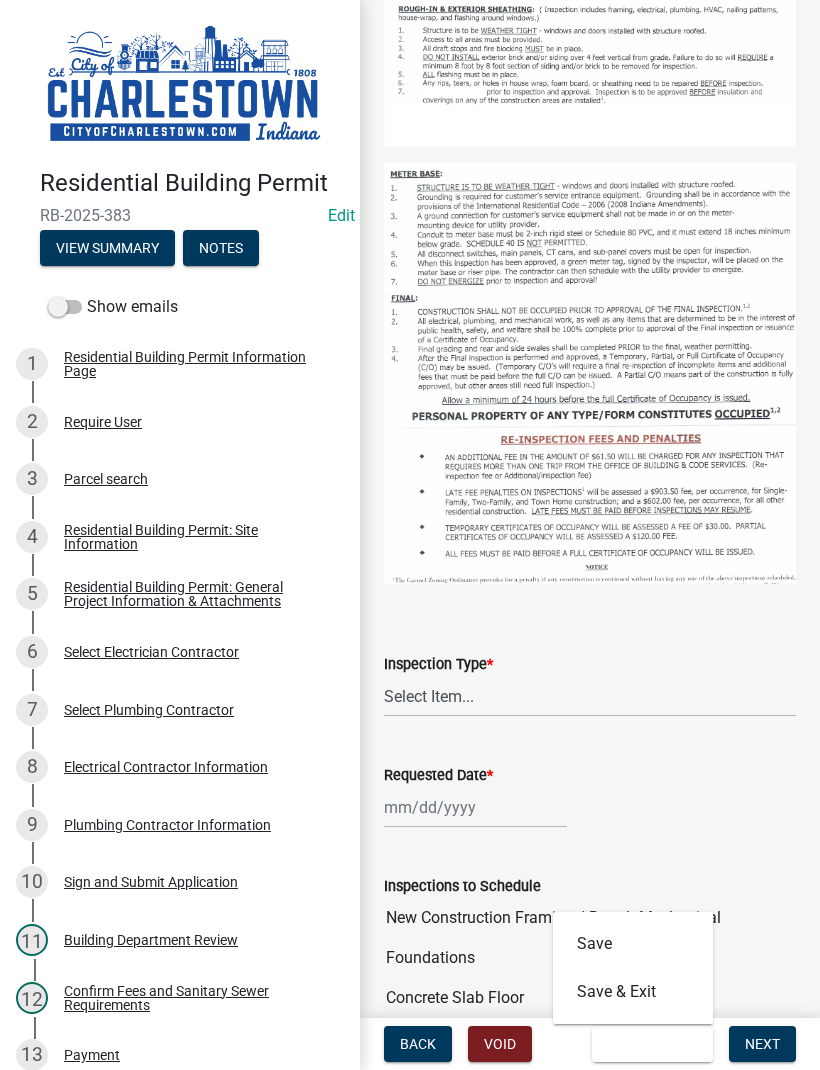 click on "Save & Exit" at bounding box center [633, 992] 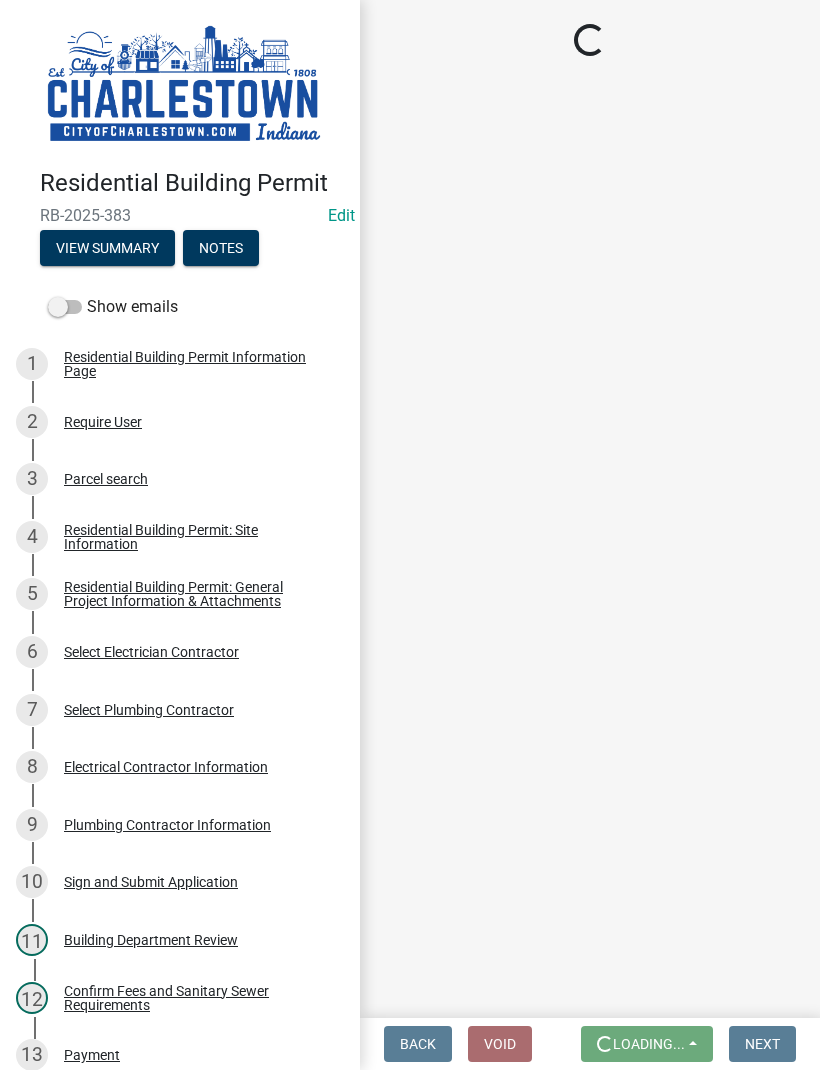 scroll, scrollTop: 0, scrollLeft: 0, axis: both 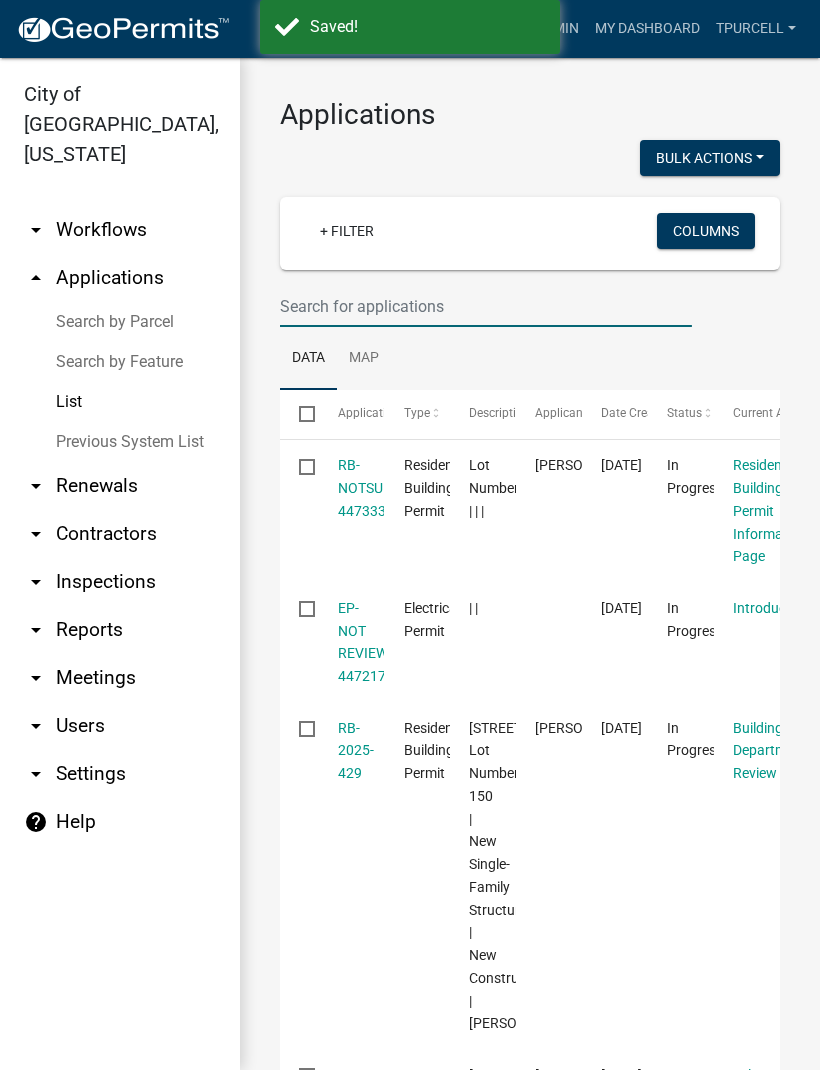 click at bounding box center (486, 306) 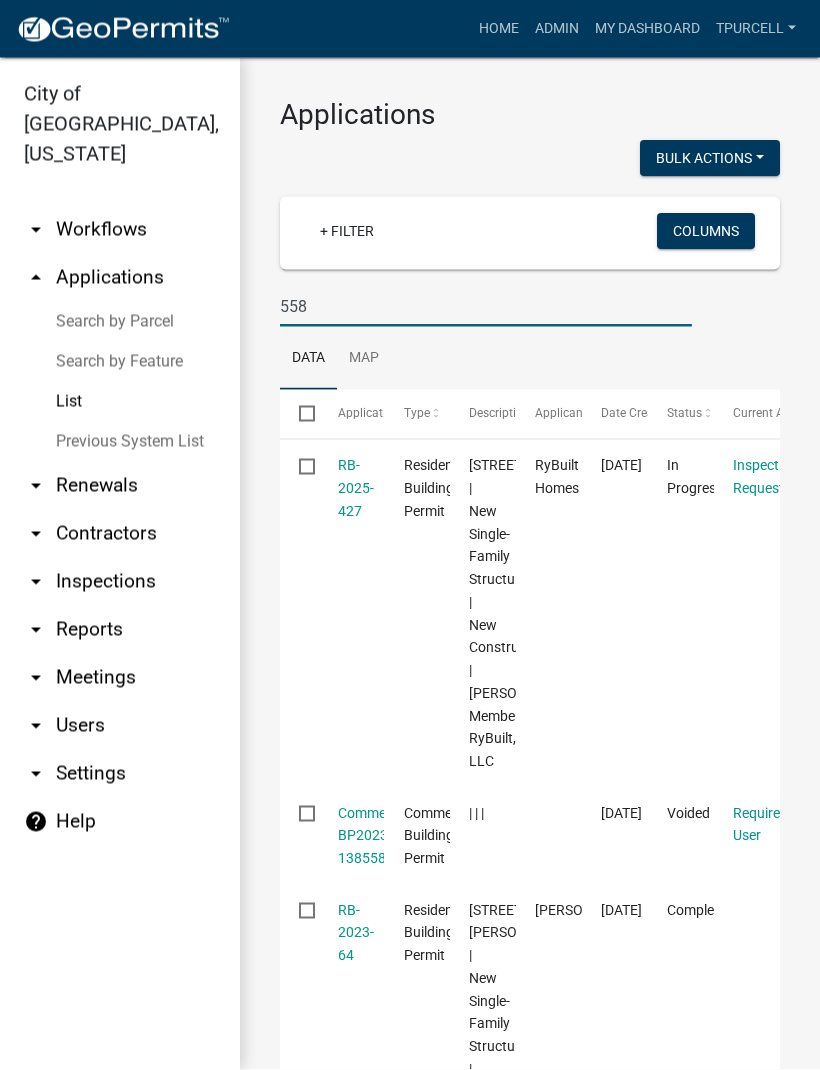 type on "558" 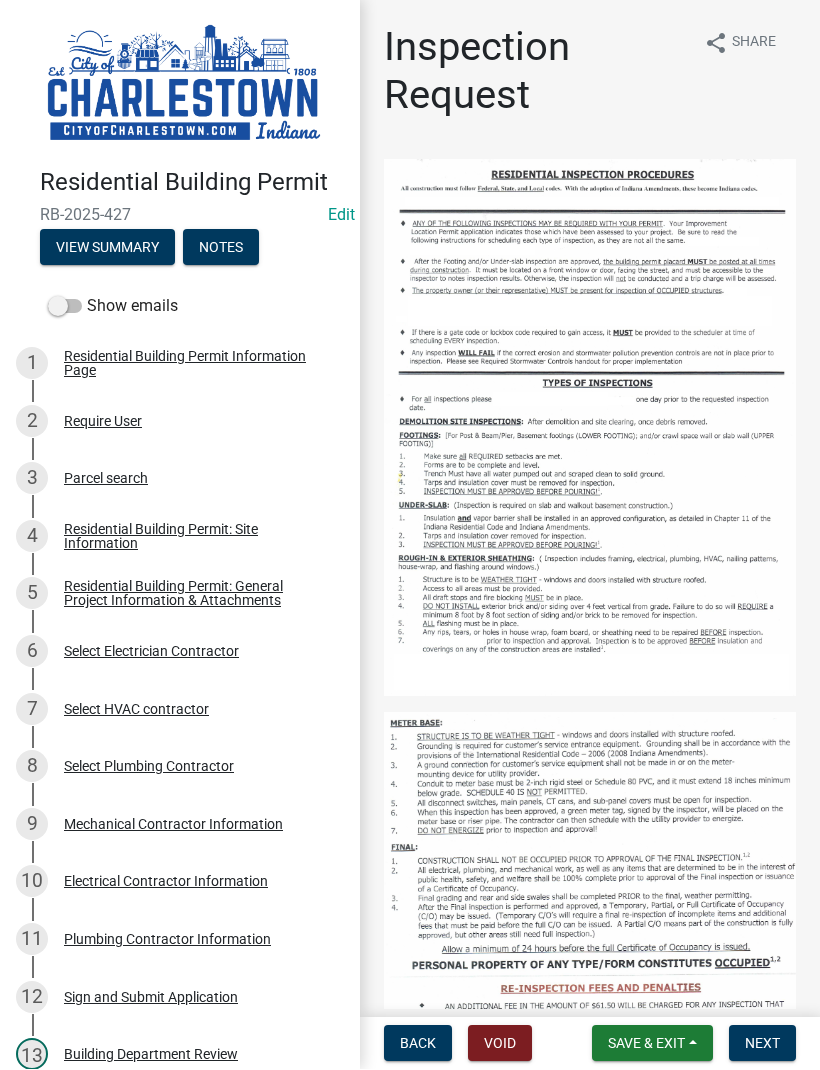 click on "View Summary" at bounding box center [107, 248] 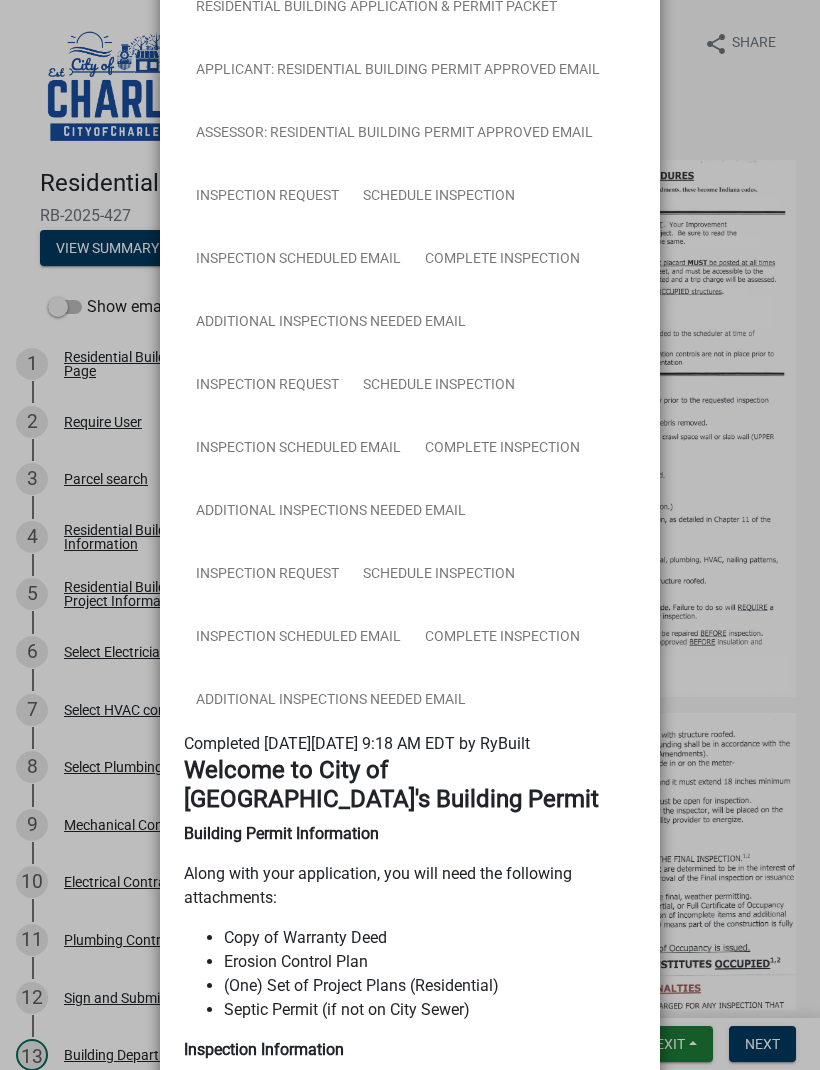 scroll, scrollTop: 1207, scrollLeft: 0, axis: vertical 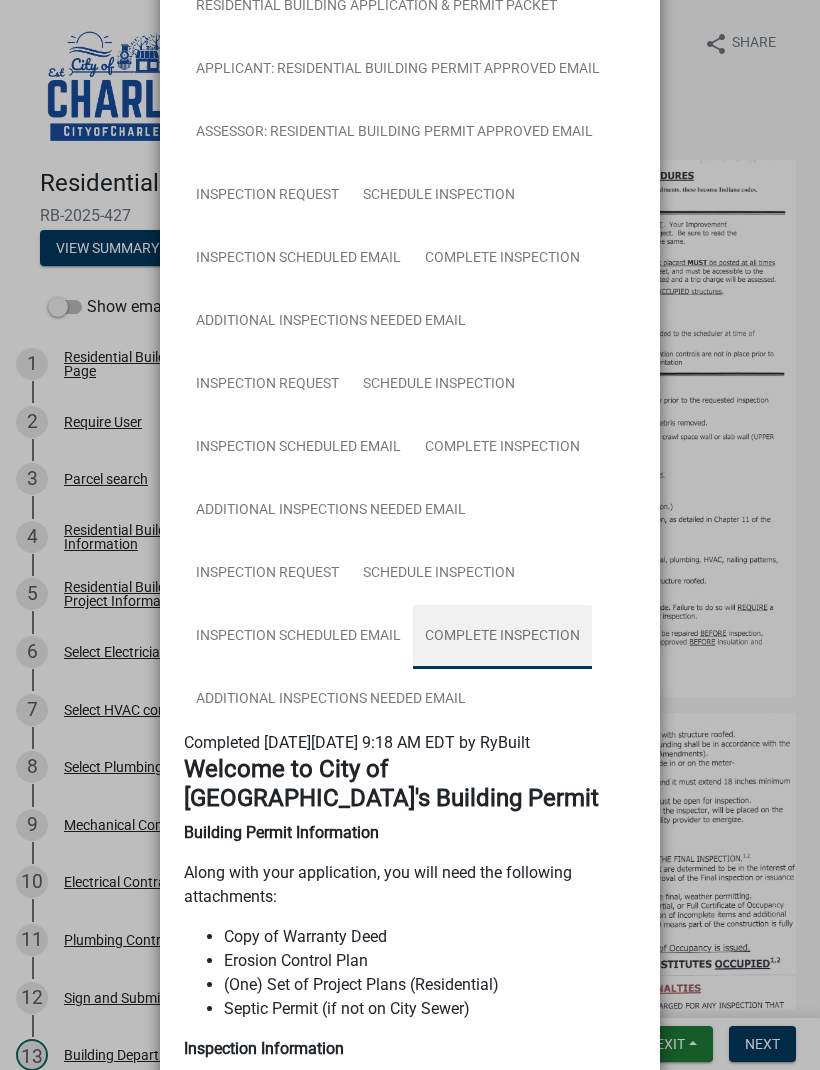 click on "Complete Inspection" at bounding box center (502, 637) 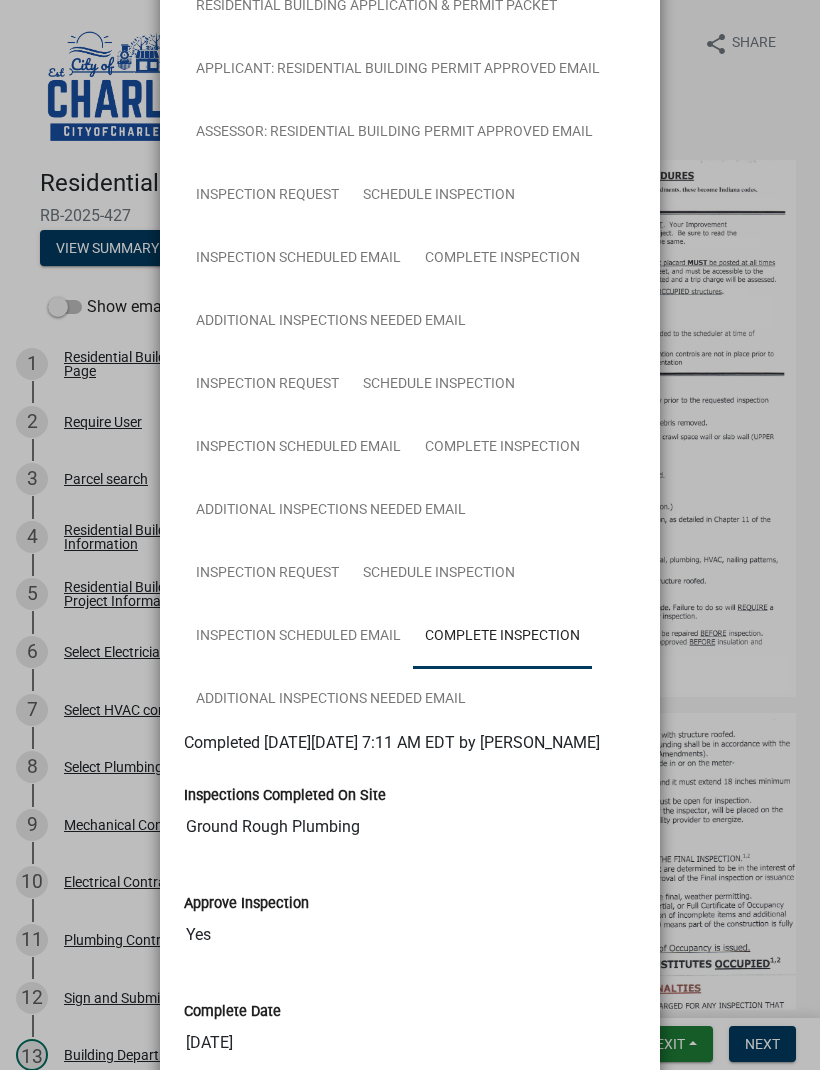 click on "Summary × Printer Friendly Residential Building Permit Information Page Parcel search Residential Building Permit: Site Information Residential Building Permit: General Project Information & Attachments Select HVAC contractor Select Electrician Contractor Select Plumbing Contractor Mechanical Contractor Information Electrical Contractor Information Plumbing Contractor Information Sign and Submit Application Residential Building Permit Submitted Email Building Department Review Confirm Fees and Sanitary Sewer Requirements Residential Building Permit Approved Pending Payment Email Payment Residential Building Application & Permit Packet Applicant: Residential Building Permit Approved Email Assessor: Residential Building Permit Approved Email Inspection Request Schedule Inspection Inspection Scheduled Email Complete Inspection Additional Inspections Needed Email Inspection Request Schedule Inspection Inspection Scheduled Email Complete Inspection Additional Inspections Needed Email Inspection Request Zoom in" 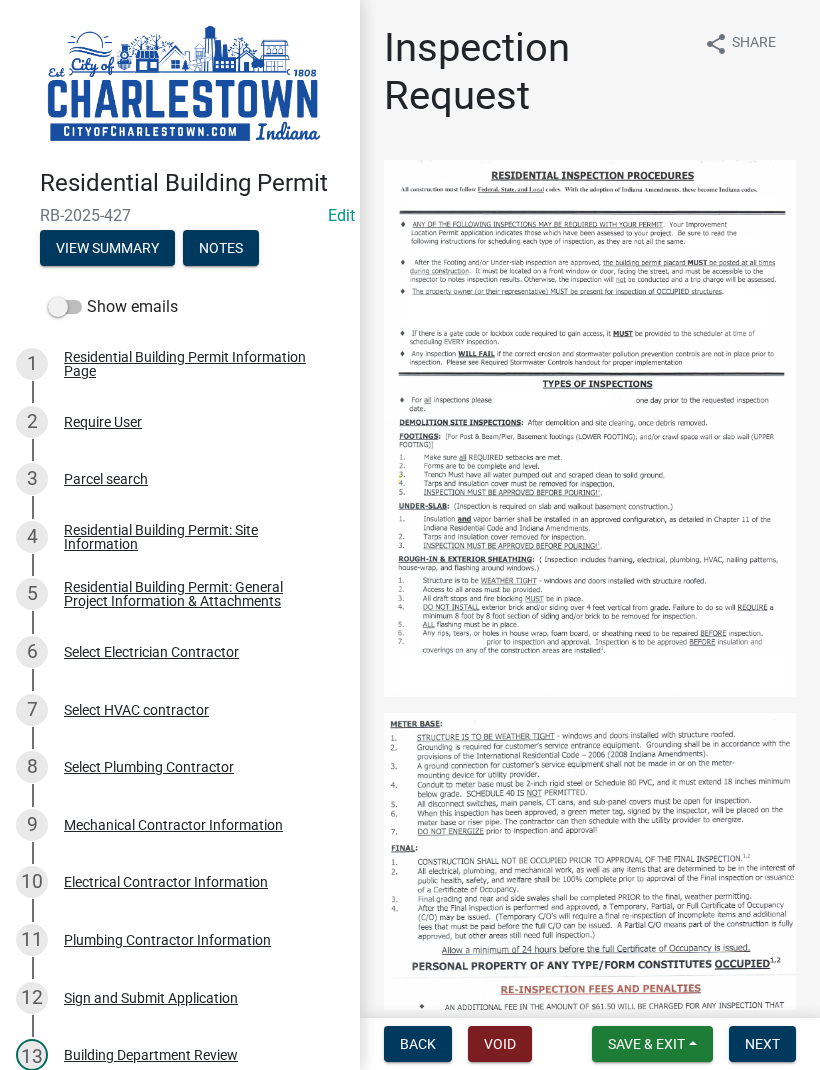 click on "Save & Exit" at bounding box center (652, 1044) 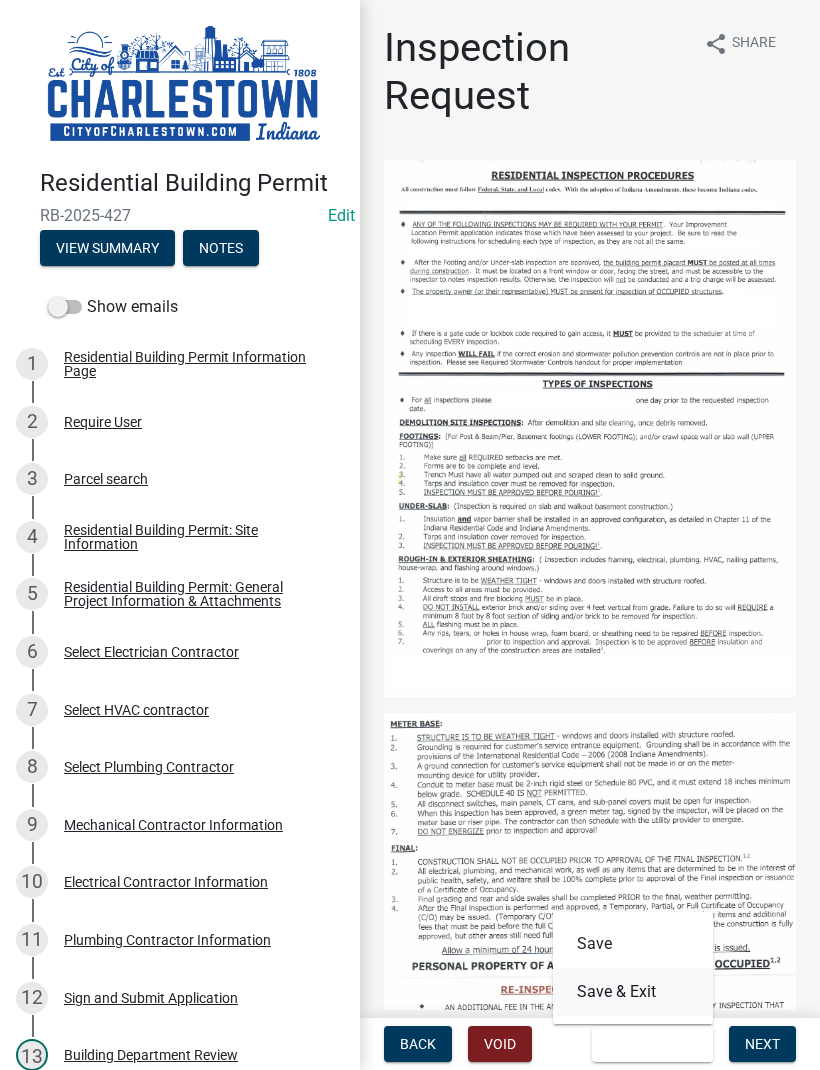 click on "Save & Exit" at bounding box center [633, 992] 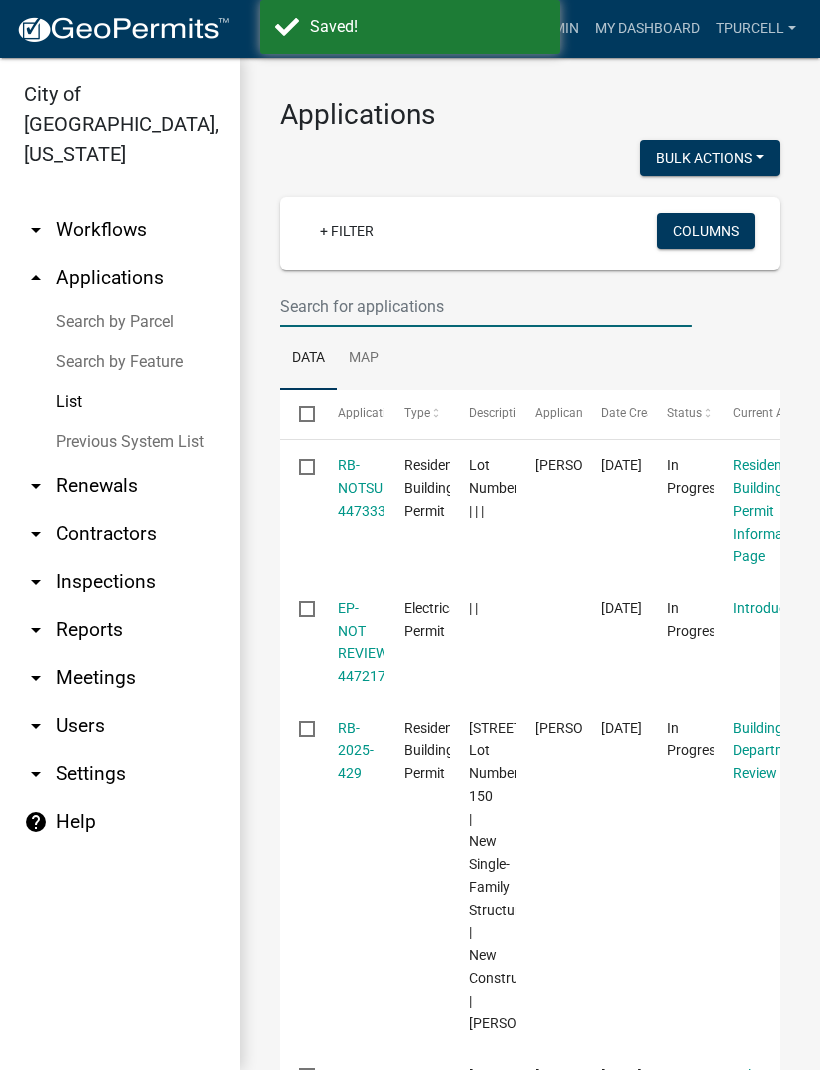 click at bounding box center (486, 306) 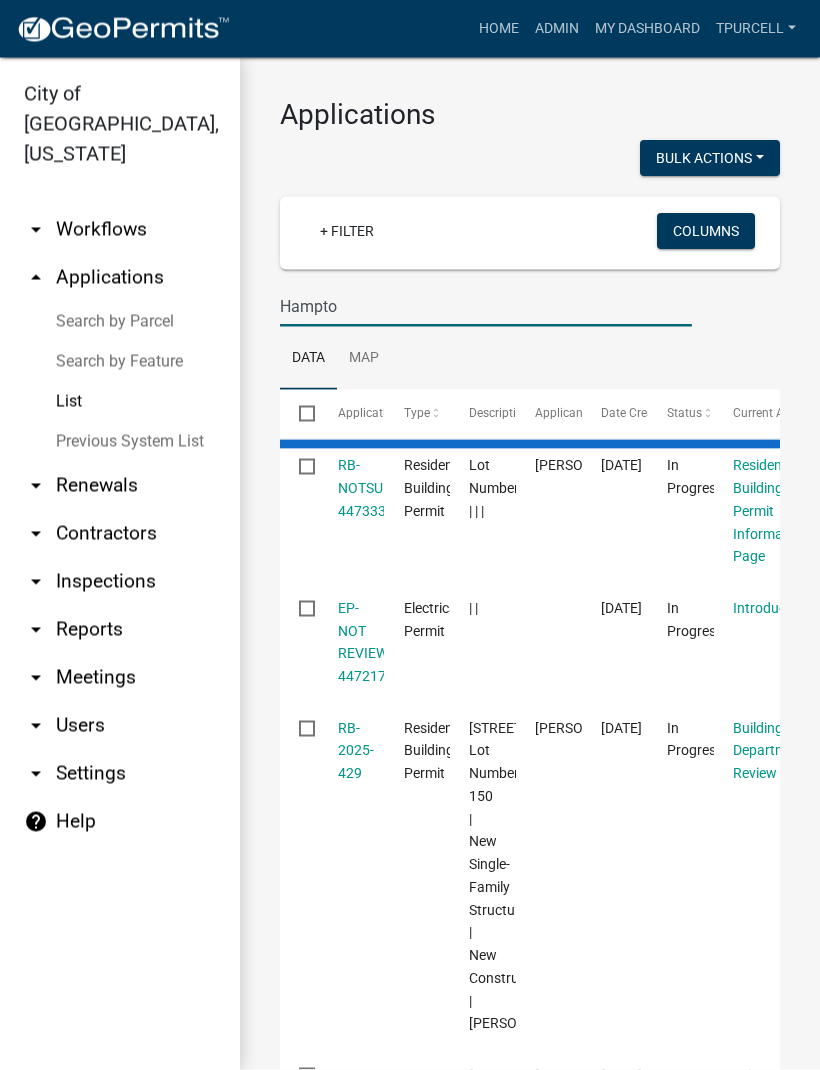 type on "Hampton" 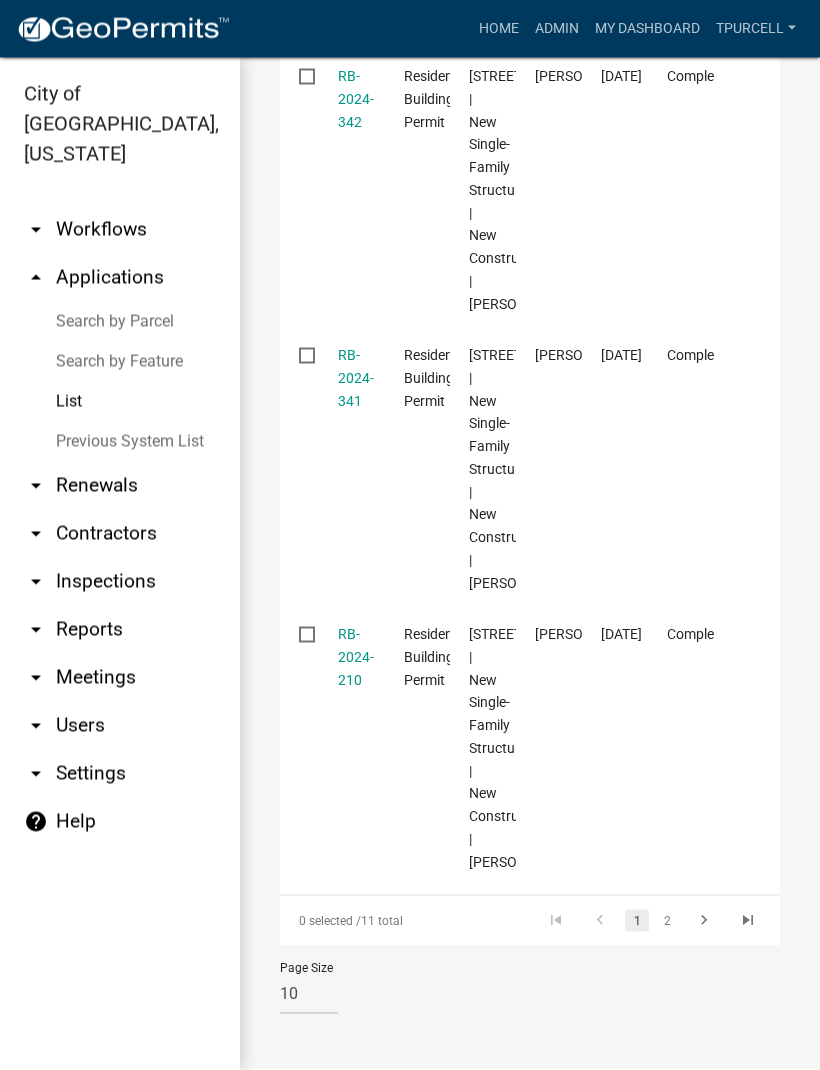 scroll, scrollTop: 2751, scrollLeft: 0, axis: vertical 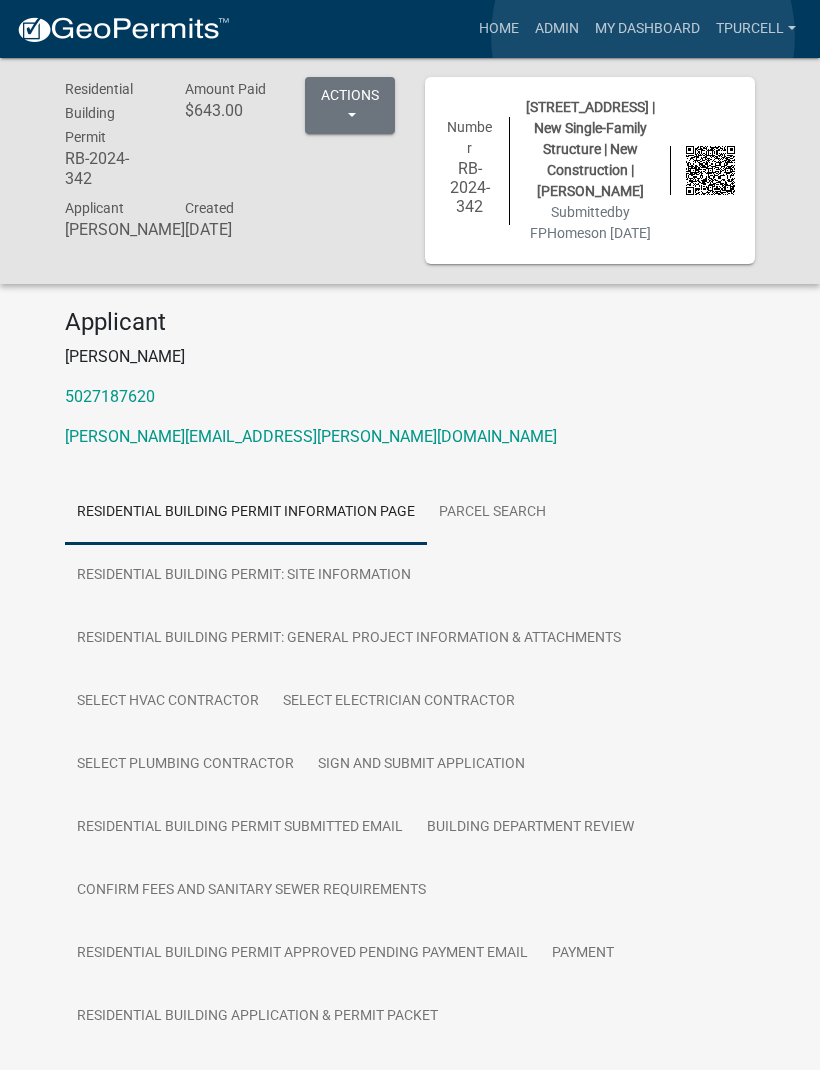 click on "My Dashboard" at bounding box center (647, 29) 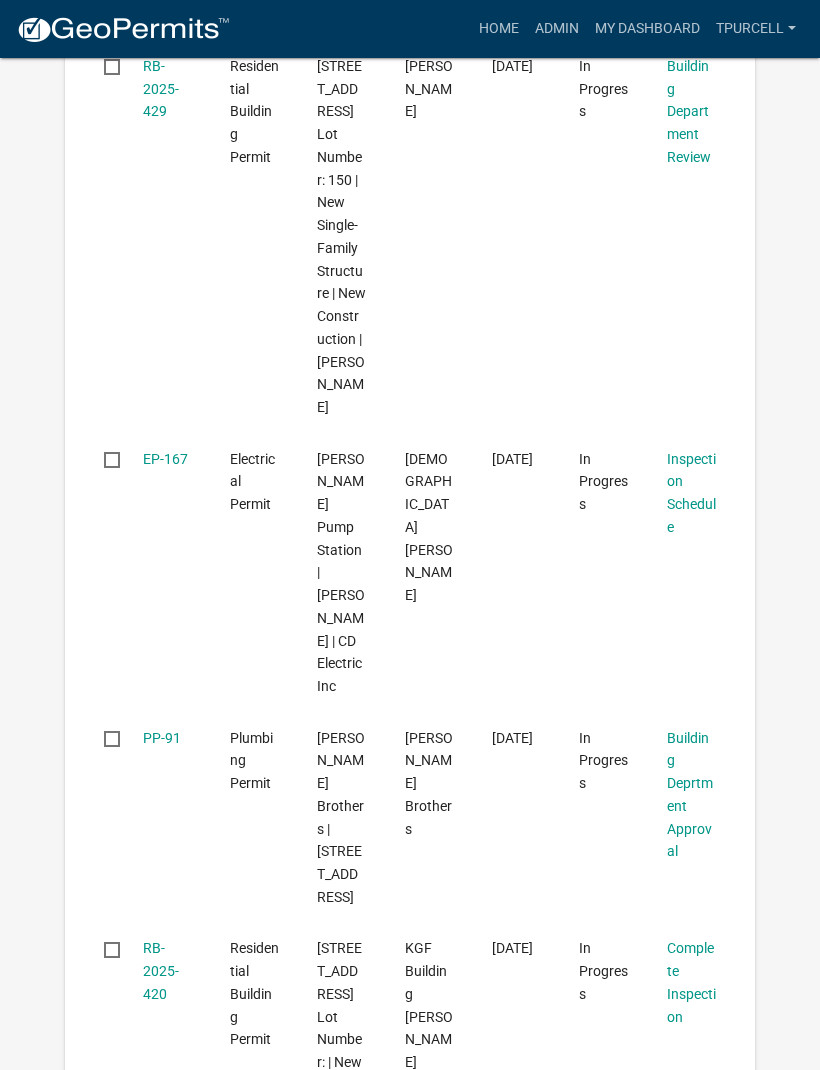 scroll, scrollTop: 698, scrollLeft: 0, axis: vertical 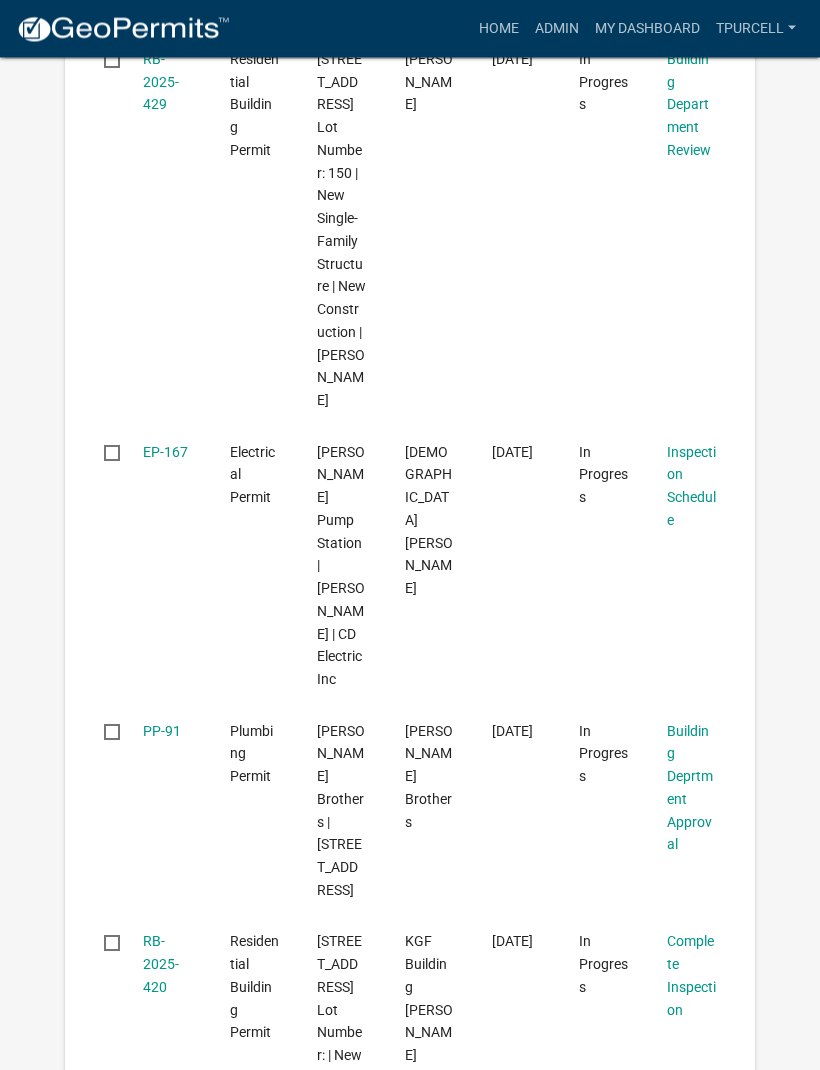 click on "EP-167" 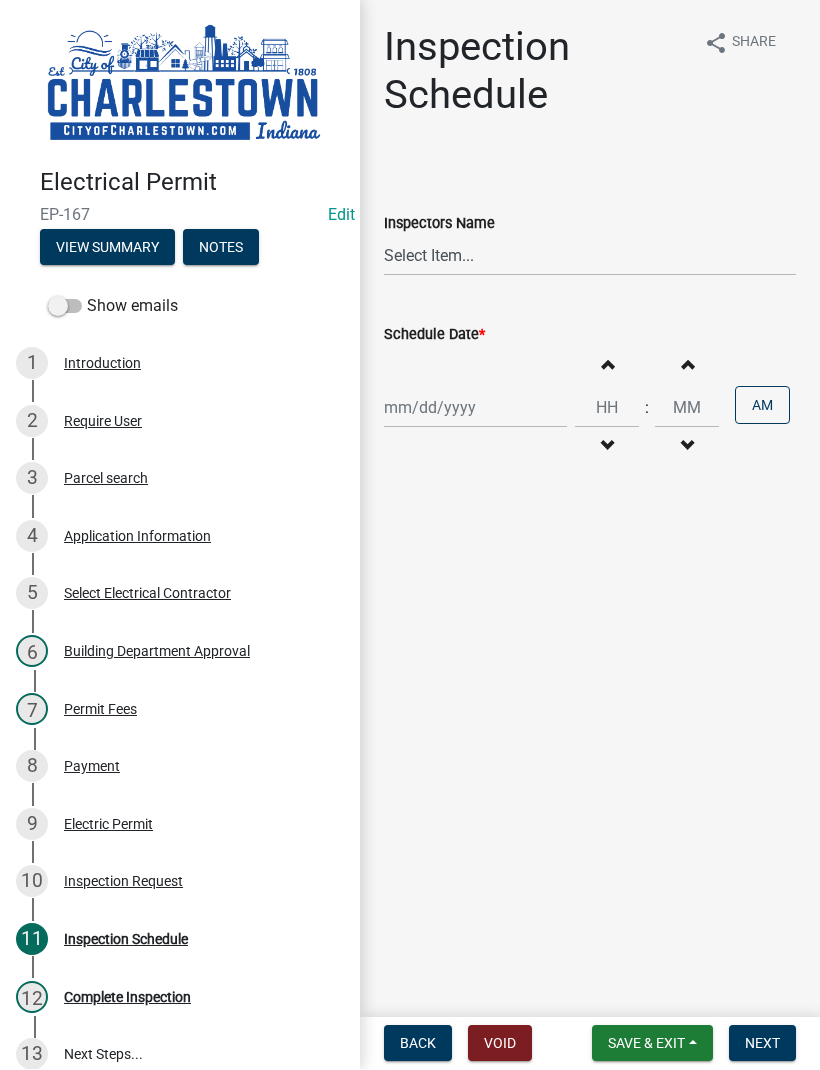 click on "View Summary" at bounding box center [107, 248] 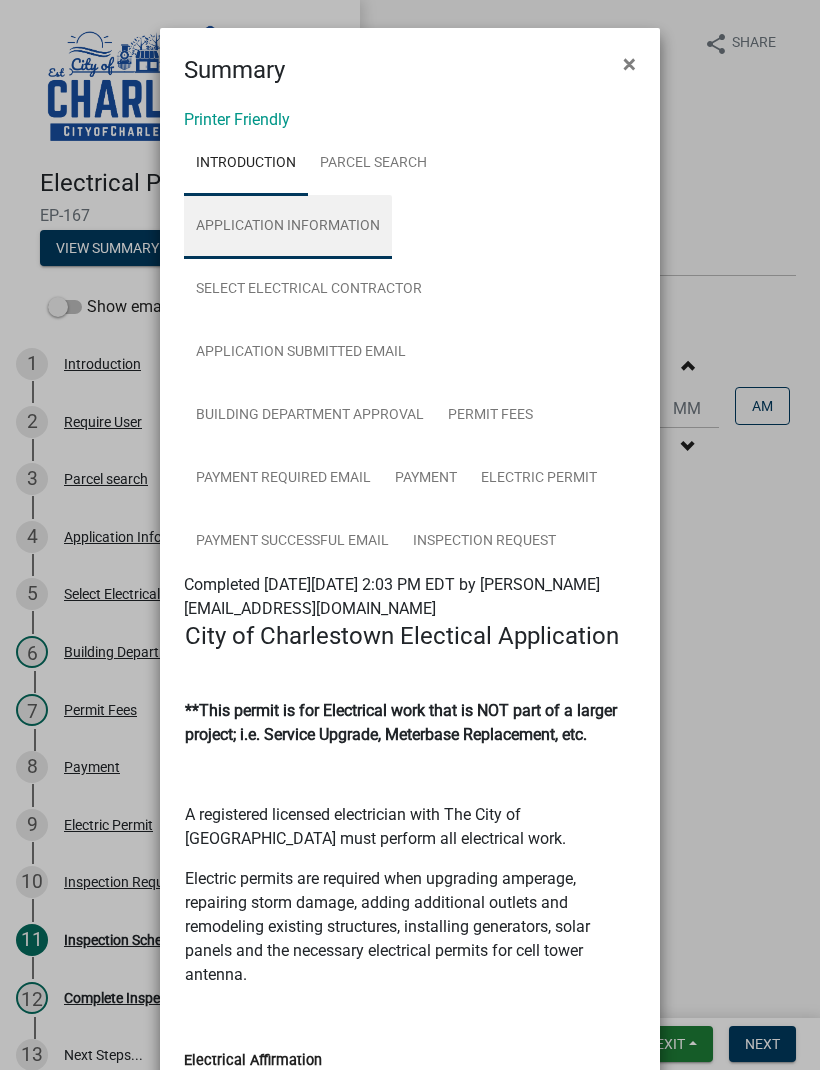 click on "Application Information" at bounding box center [288, 227] 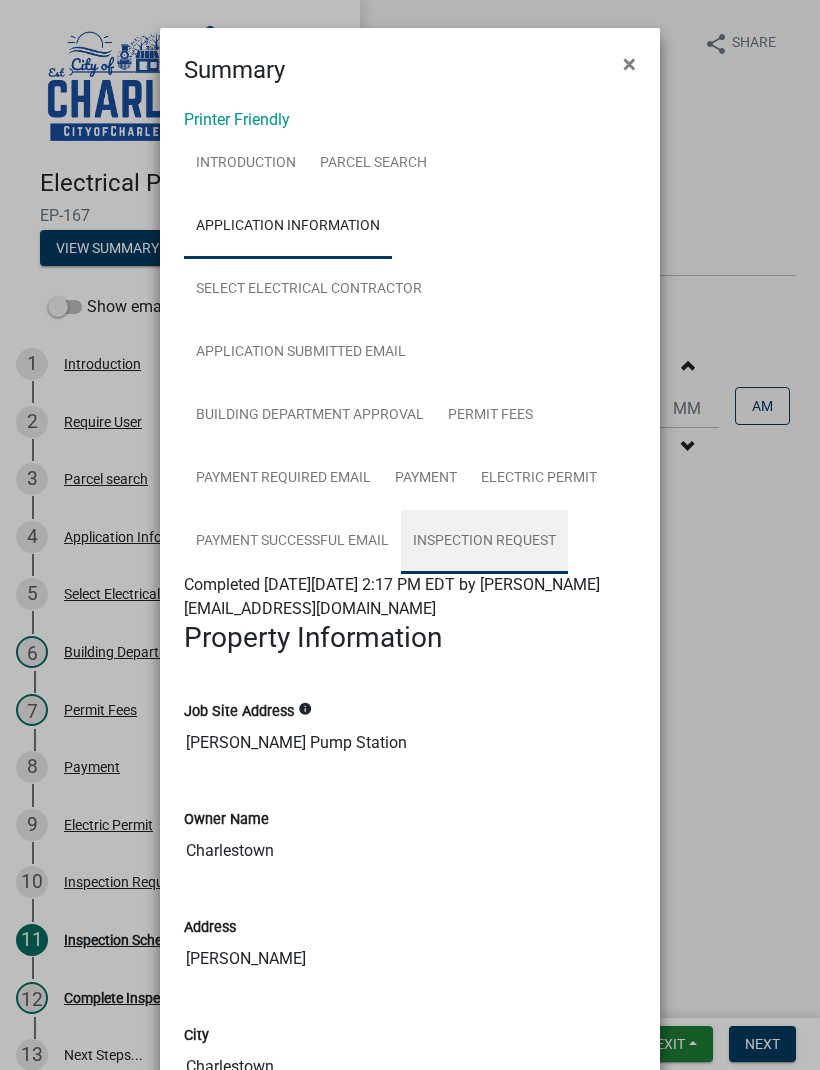 click on "Inspection Request" at bounding box center [484, 542] 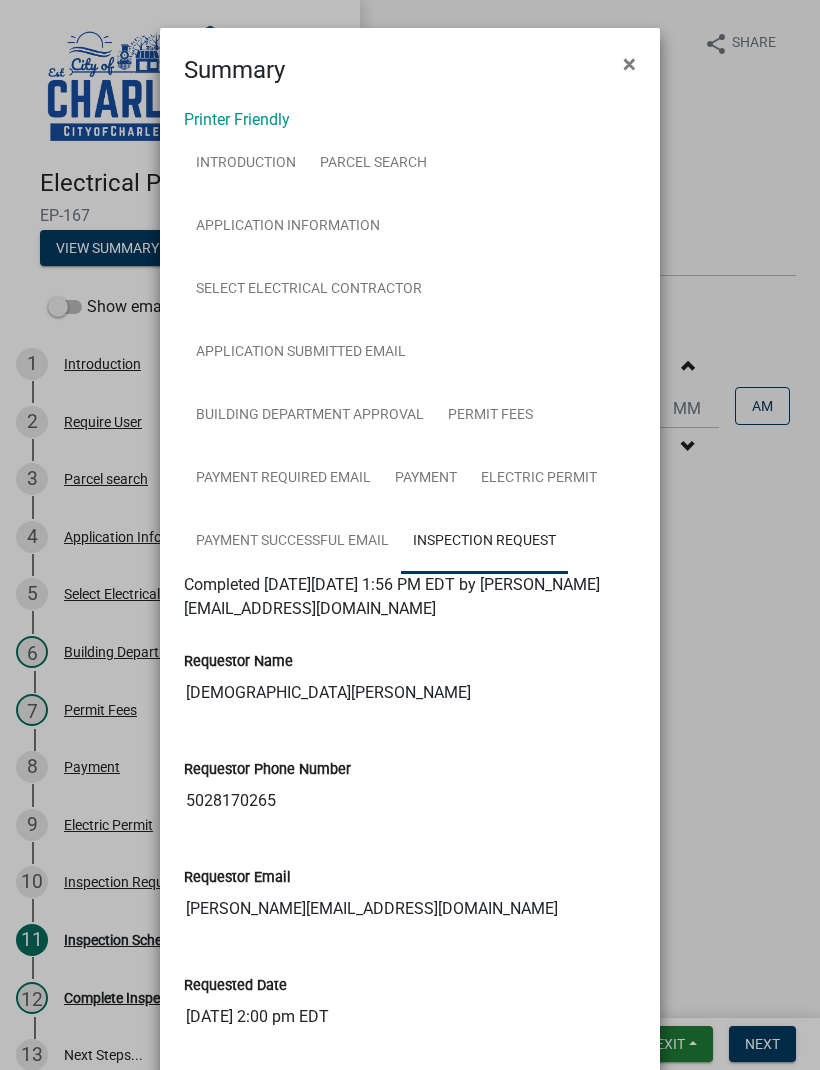scroll, scrollTop: 0, scrollLeft: 0, axis: both 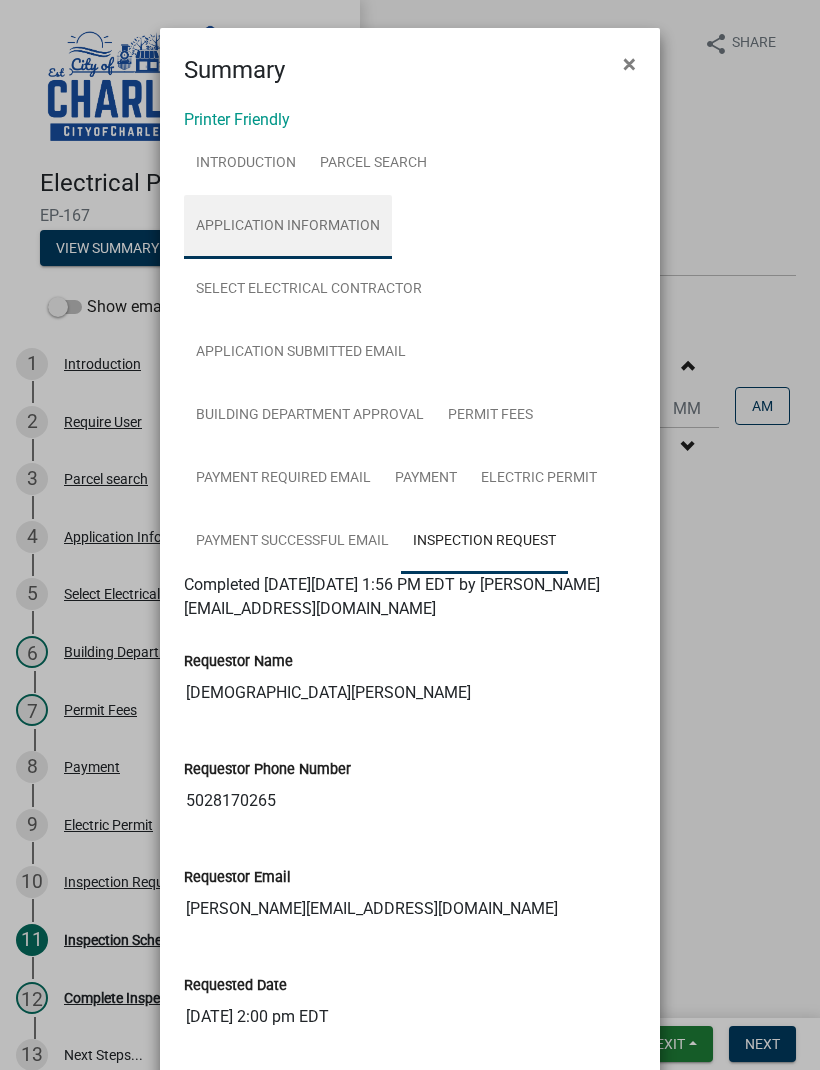 click on "Application Information" at bounding box center (288, 227) 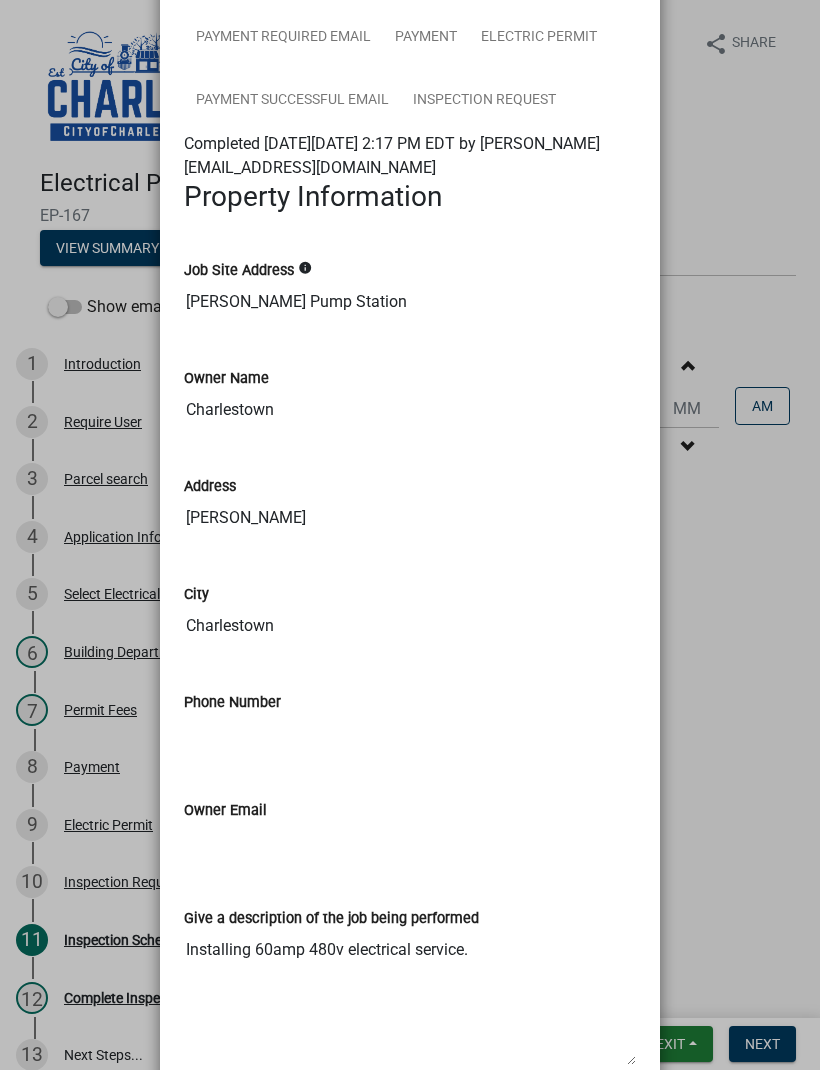 scroll, scrollTop: 443, scrollLeft: 0, axis: vertical 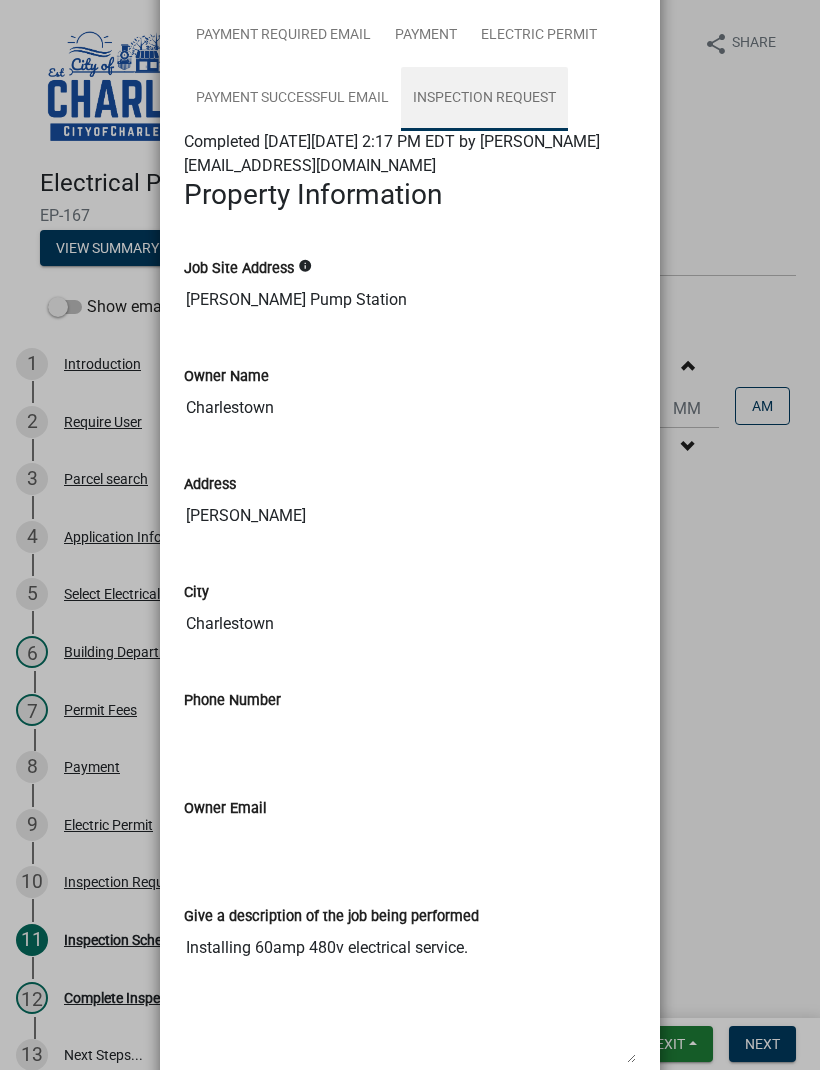 click on "Inspection Request" at bounding box center (484, 99) 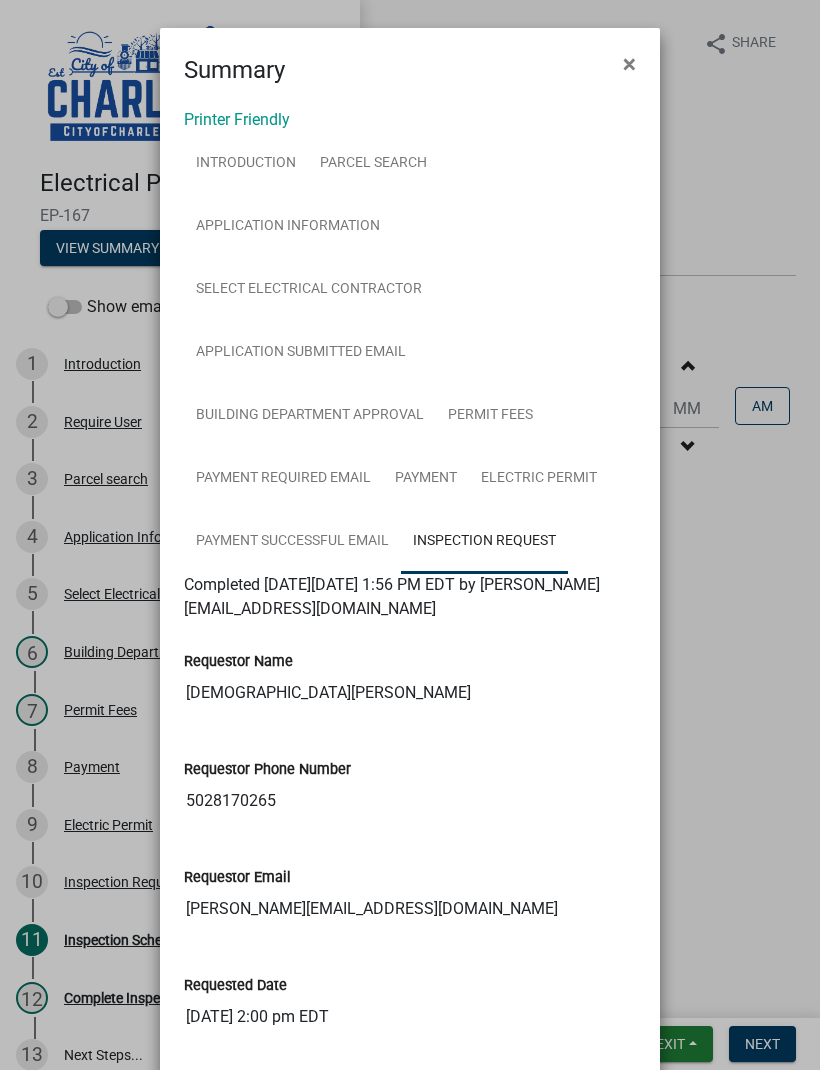scroll, scrollTop: 0, scrollLeft: 0, axis: both 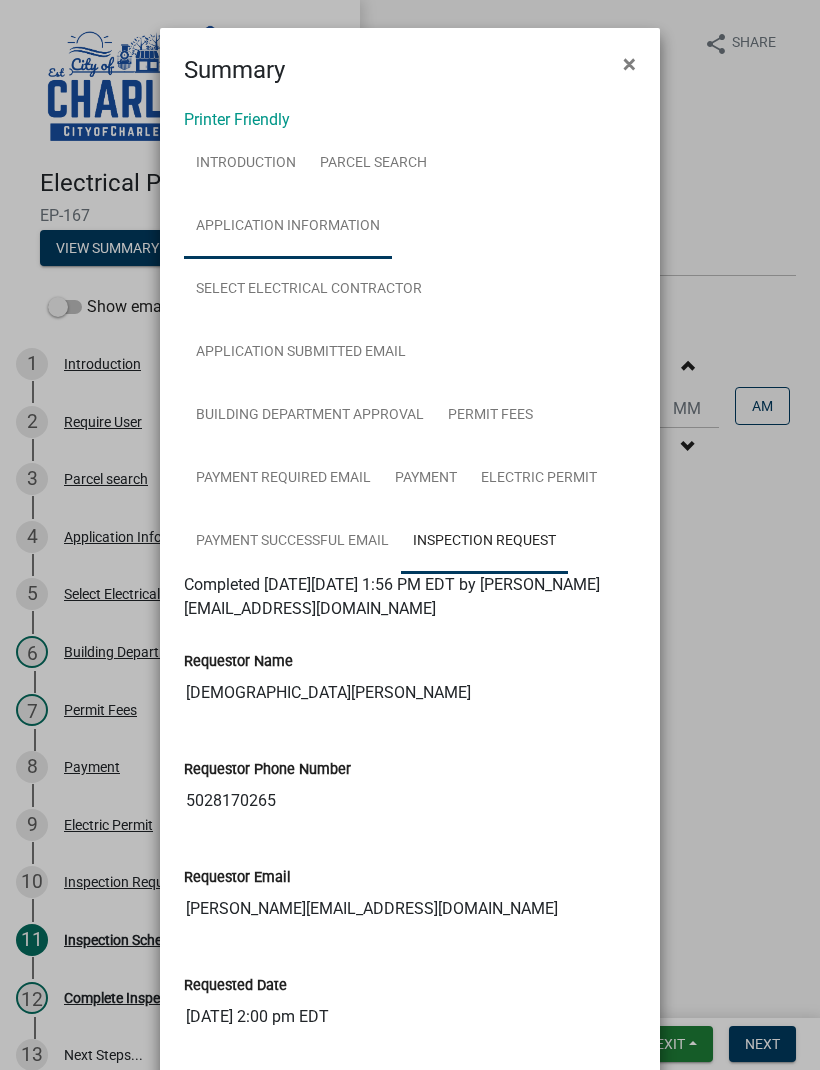 click on "Application Information" at bounding box center [288, 227] 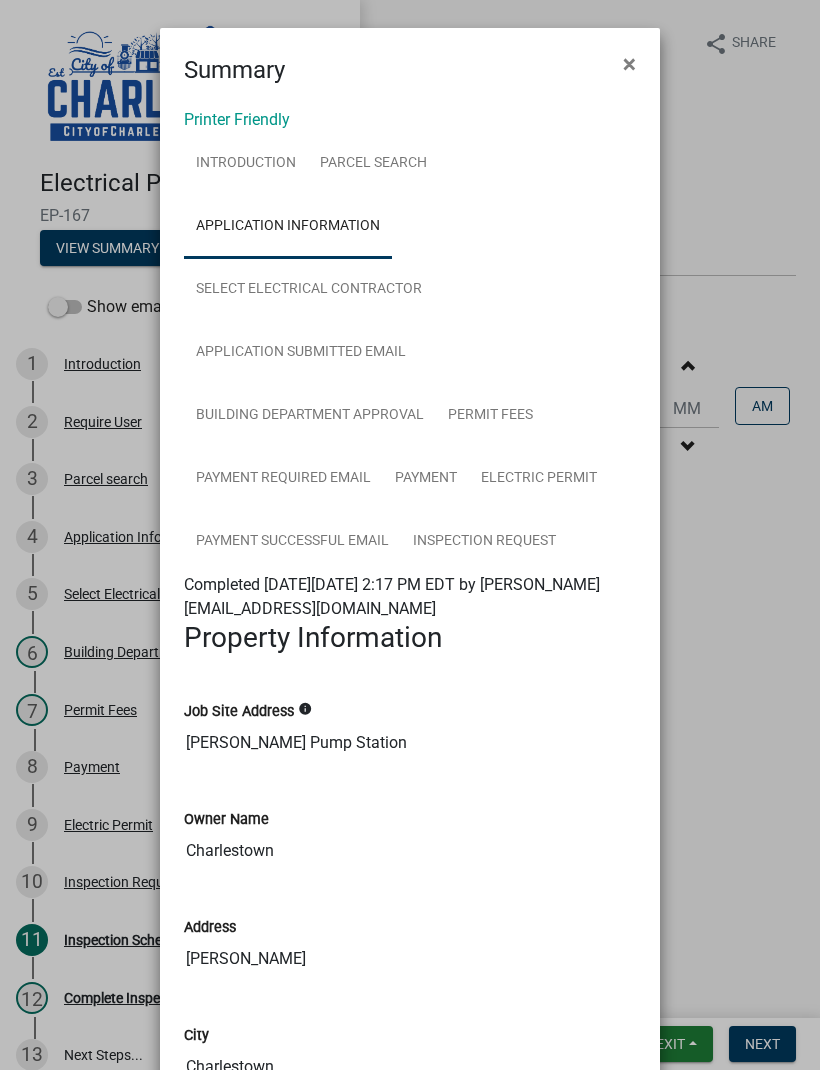 scroll, scrollTop: 0, scrollLeft: 0, axis: both 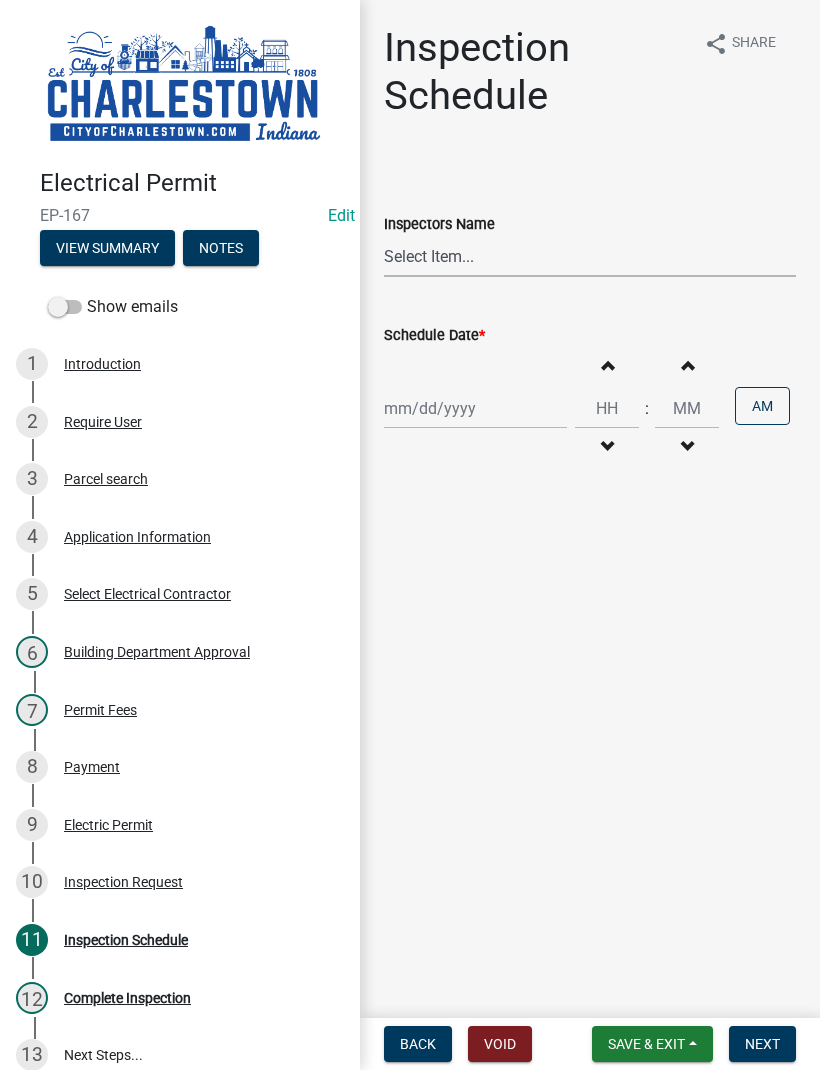 click on "Select Item...   hannahpierson (Hannah Pierson)   TJackson (Tony Jackson)   Tpurcell (Tubby Purcell)" at bounding box center [590, 256] 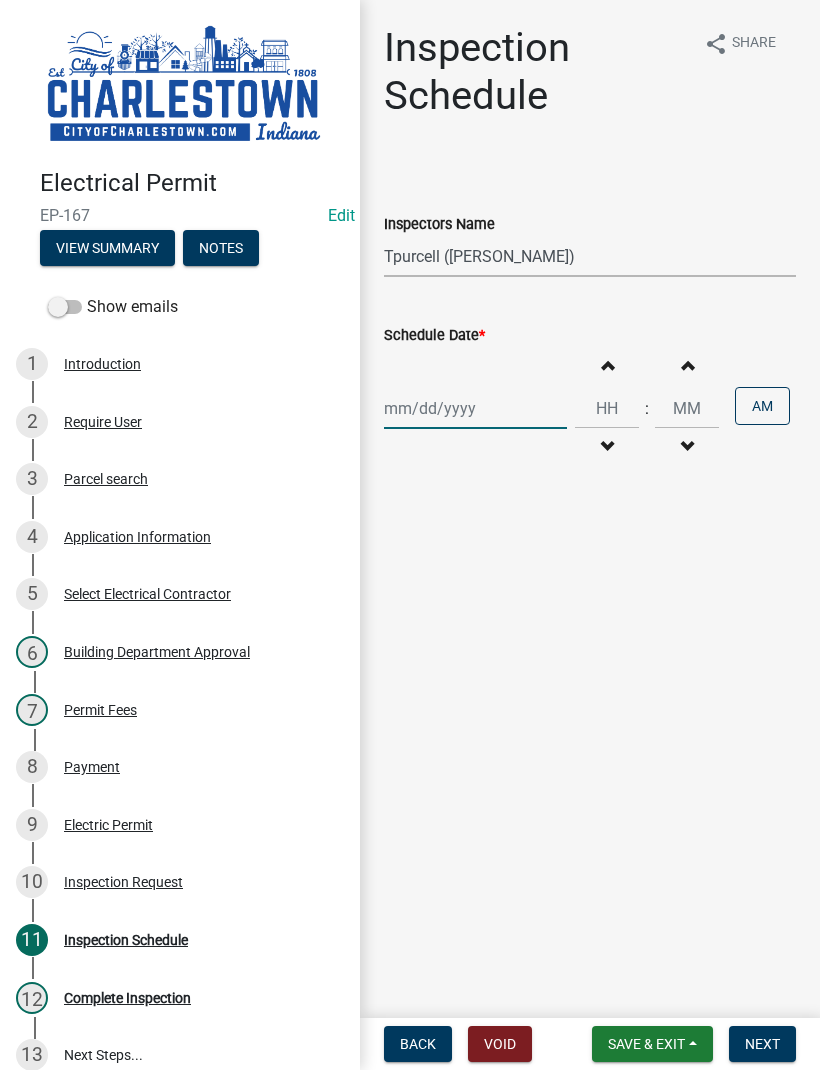 click 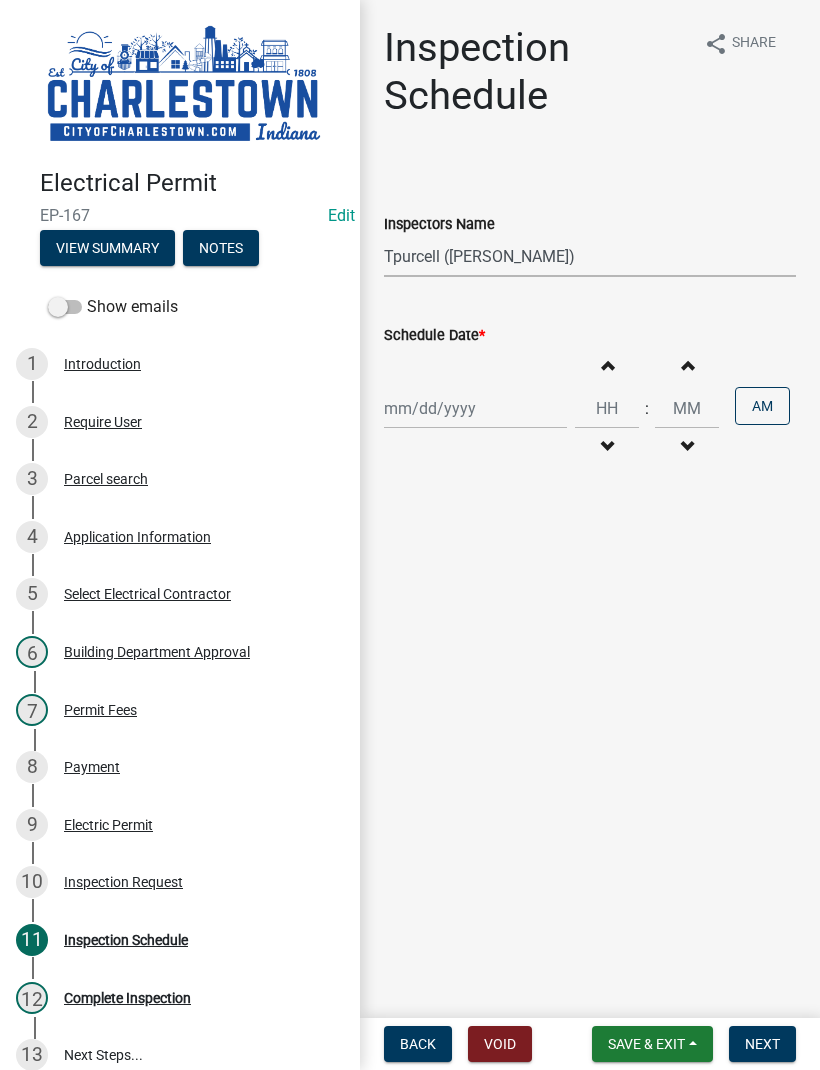 select on "7" 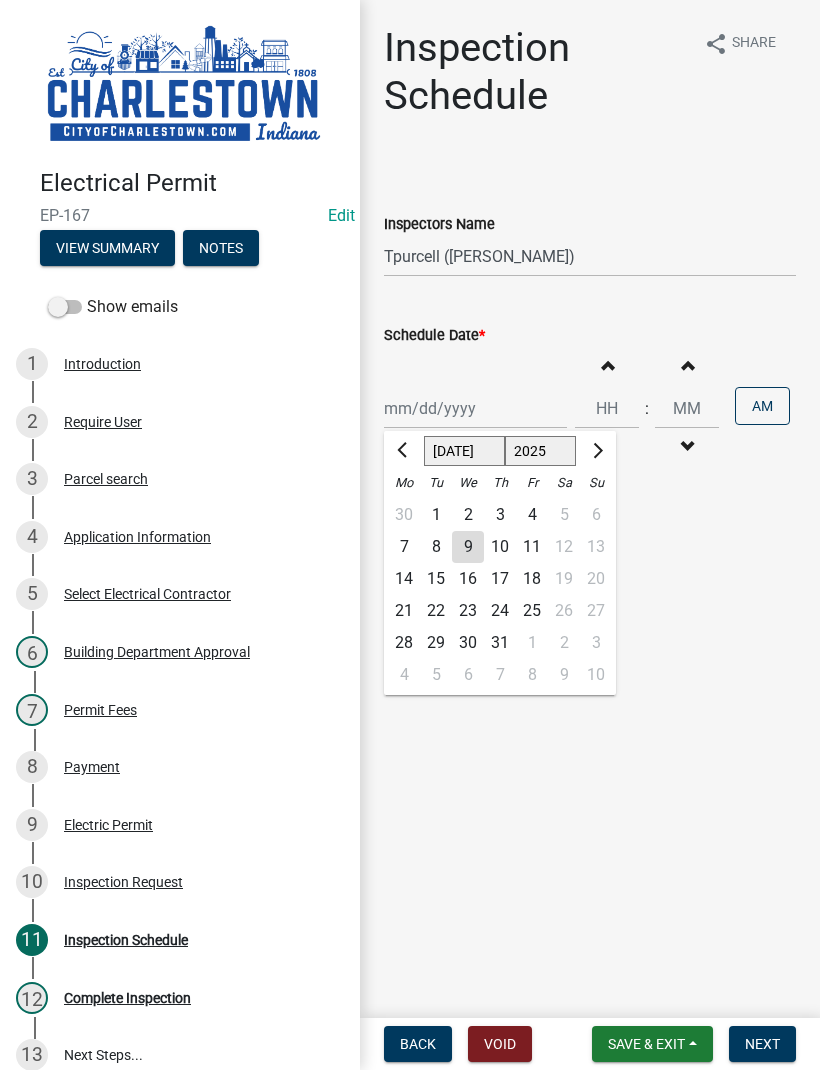 click on "9" 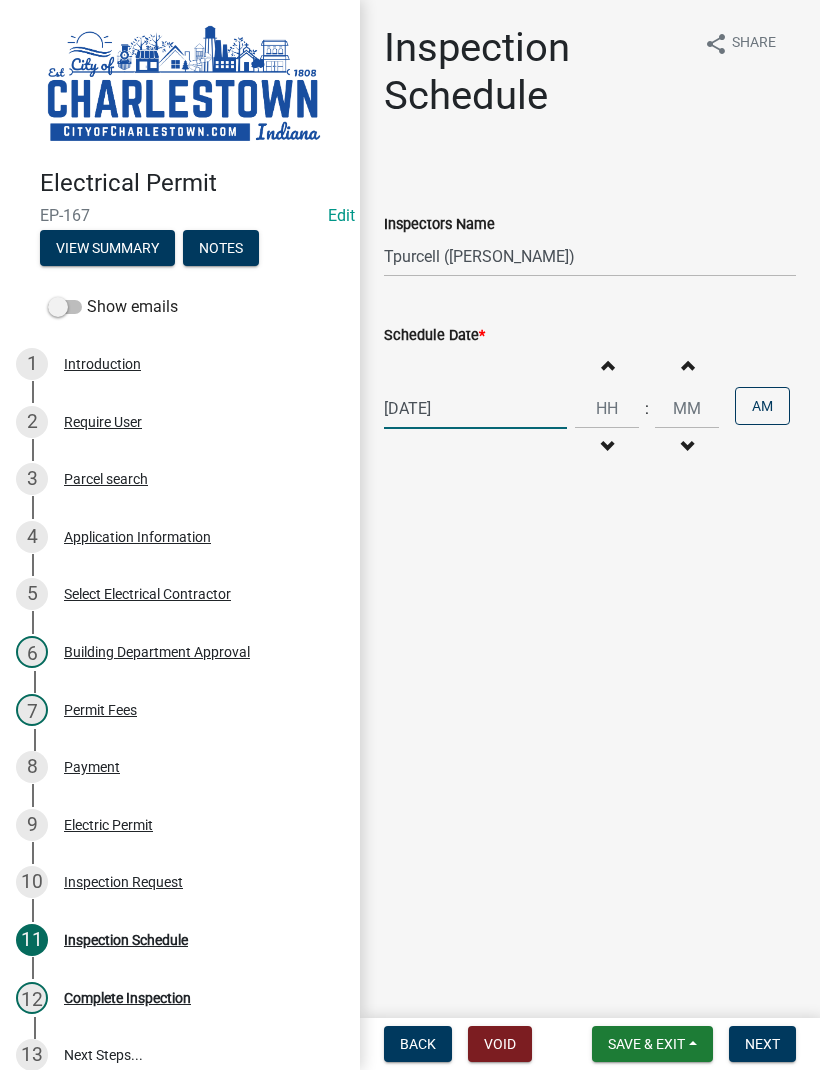 click on "[DATE]" 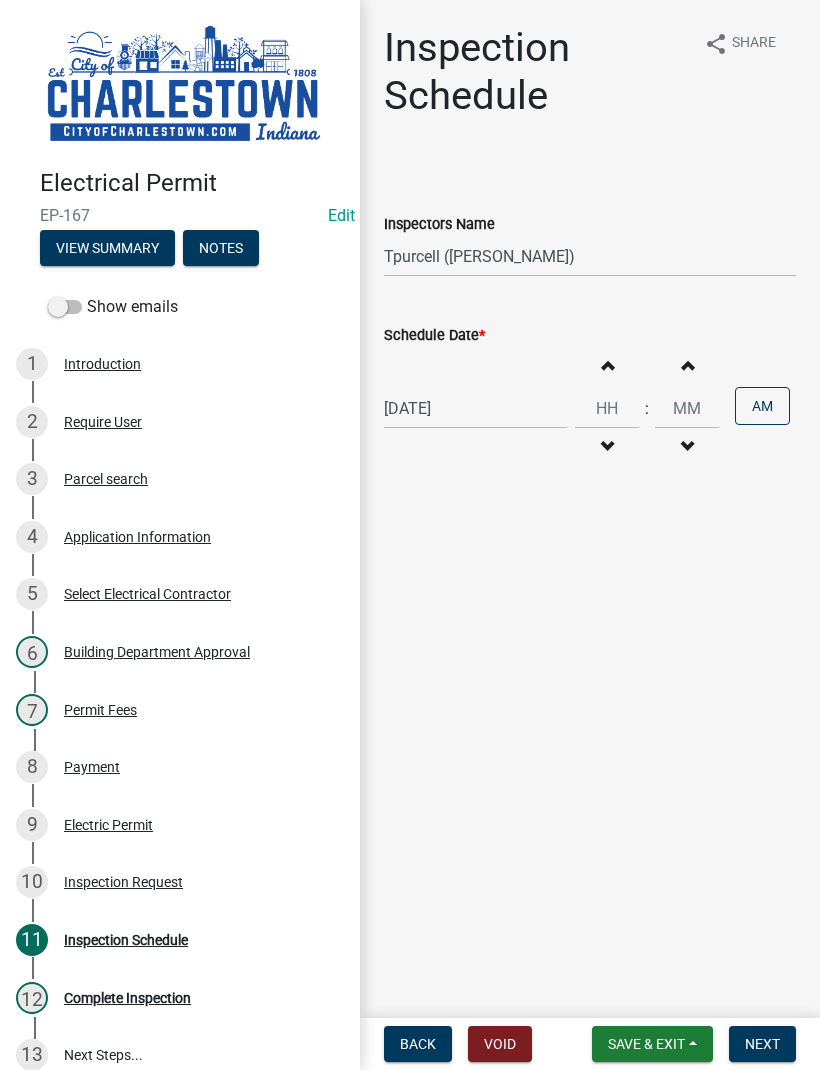 select on "7" 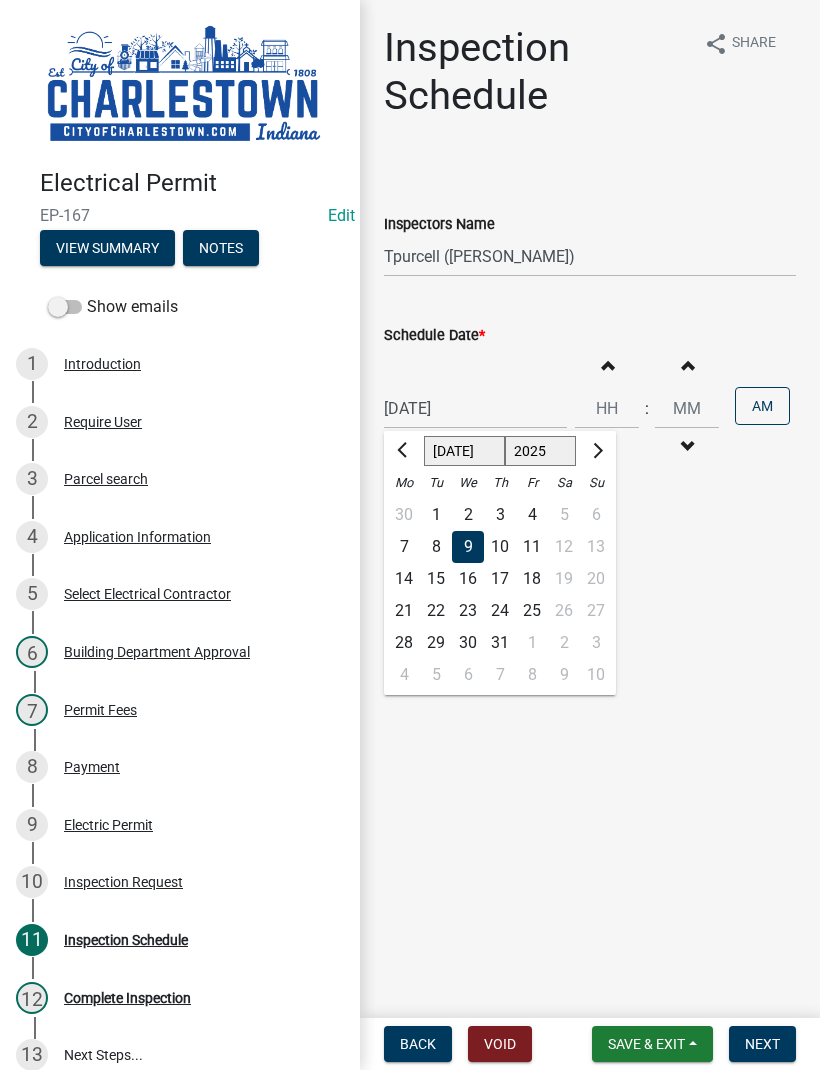 click on "11" 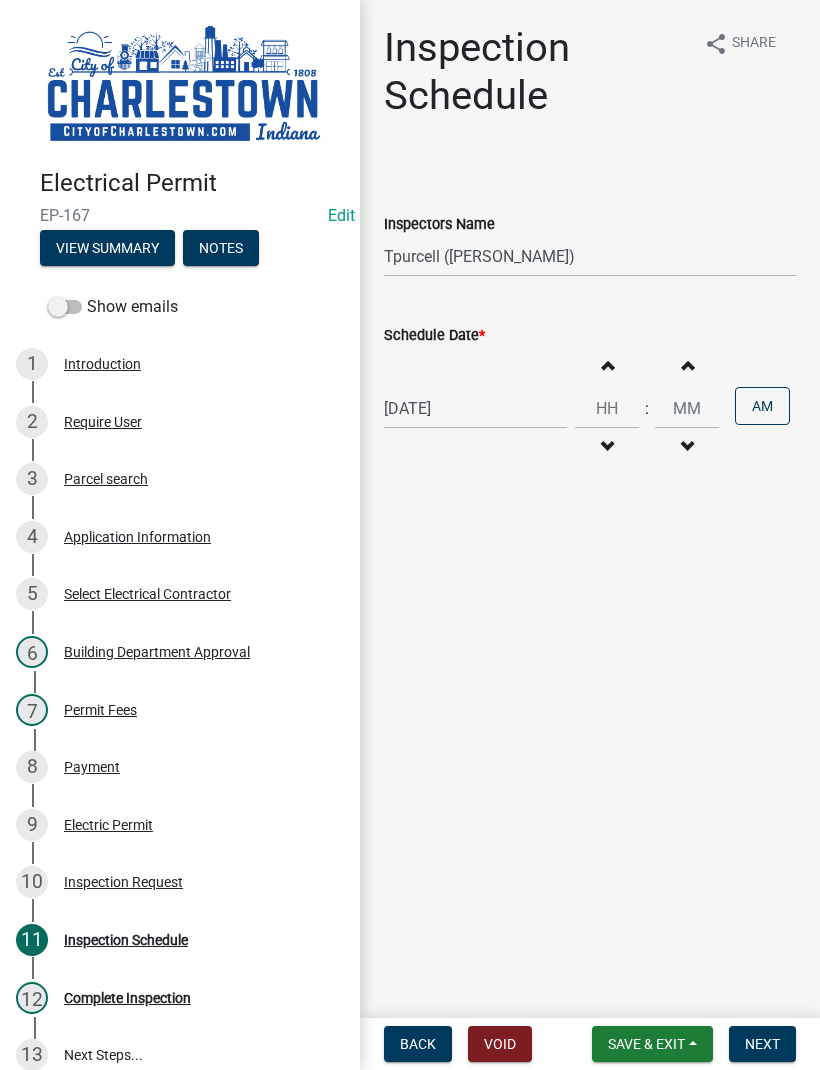 click on "Increment hours" at bounding box center [607, 365] 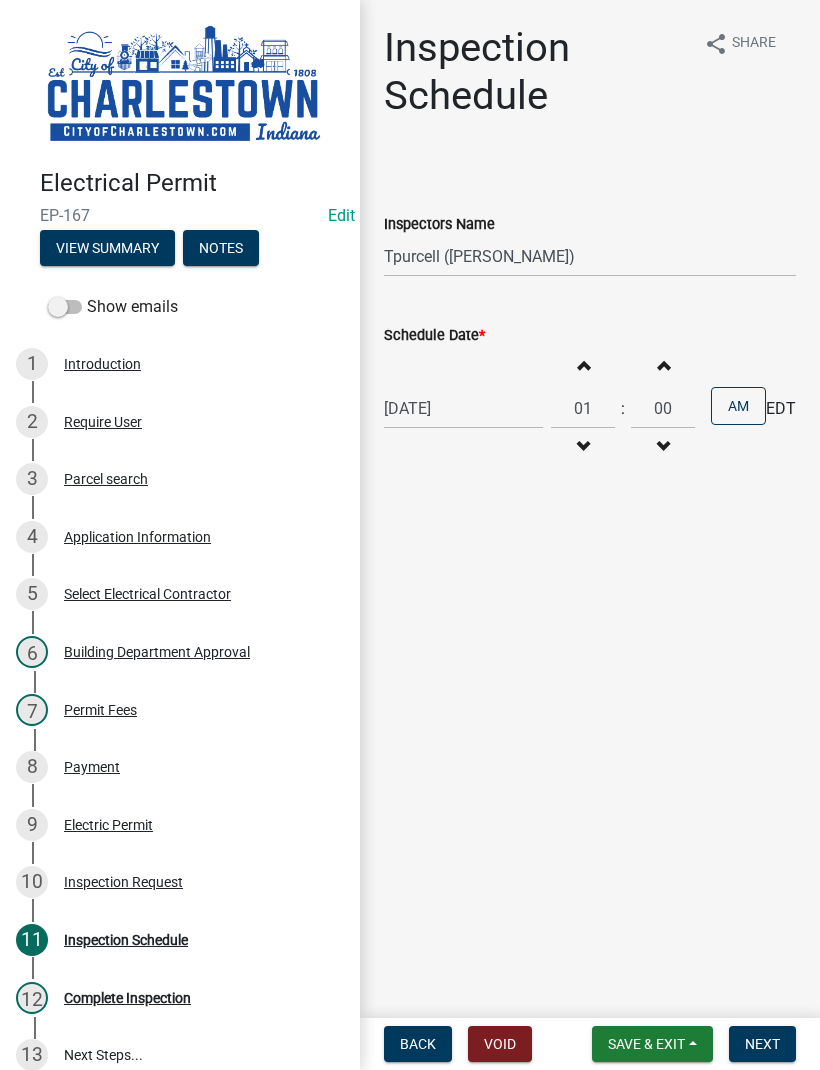 click at bounding box center [583, 365] 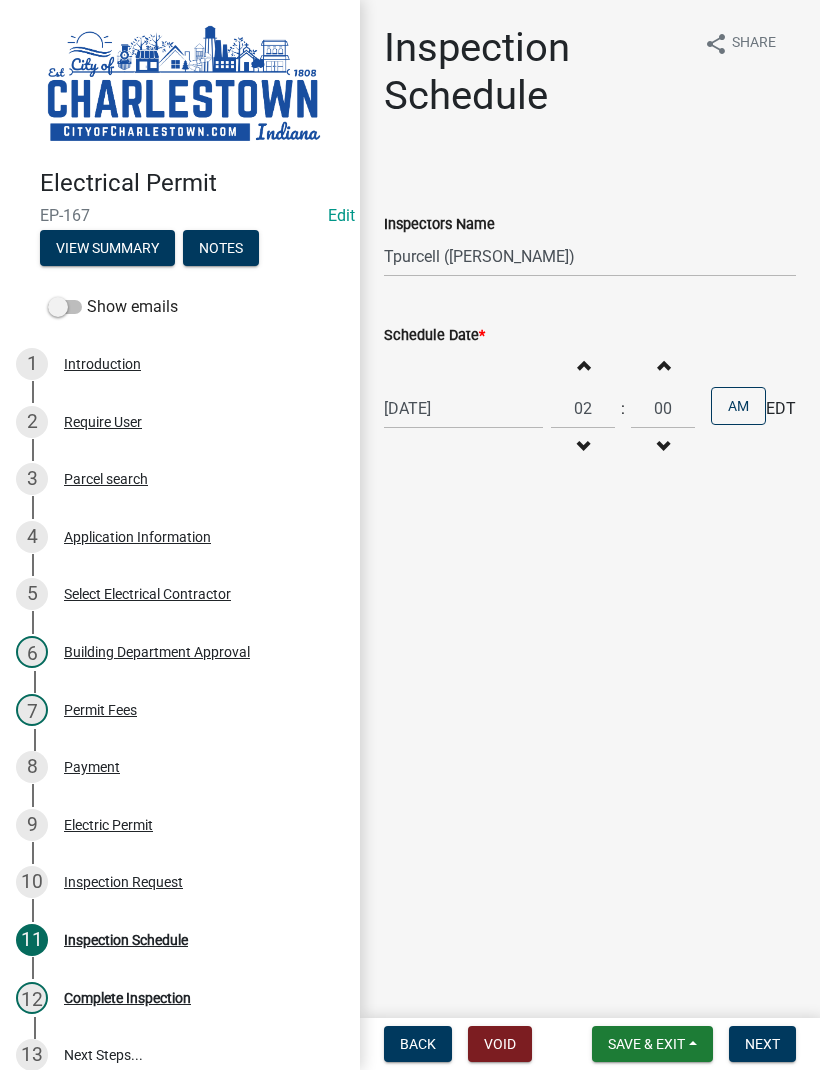 click on "Increment hours" at bounding box center [583, 365] 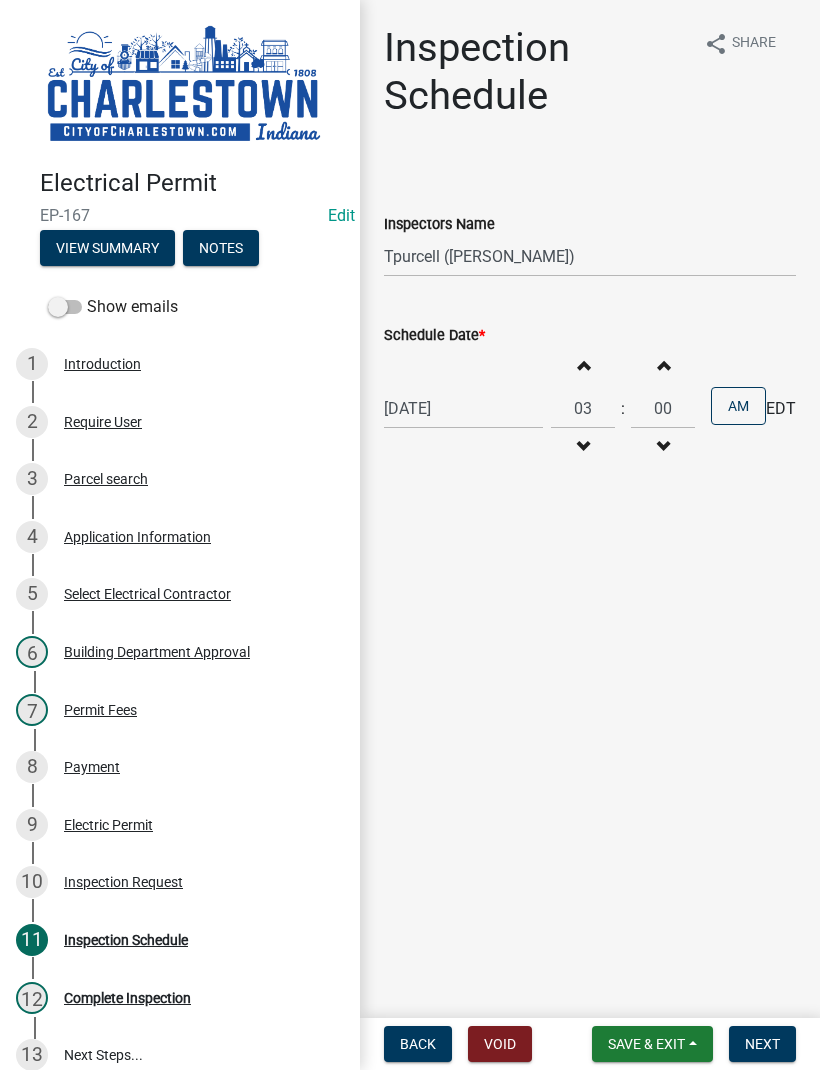 click at bounding box center [583, 447] 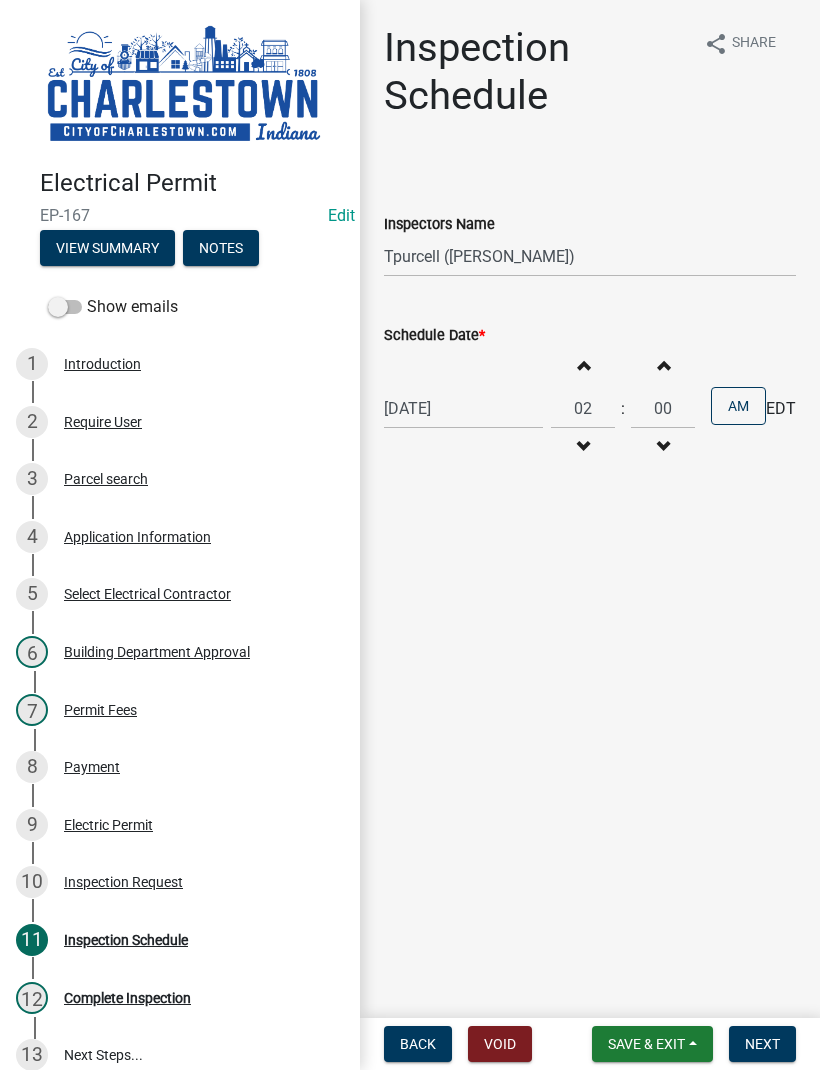 click at bounding box center (583, 447) 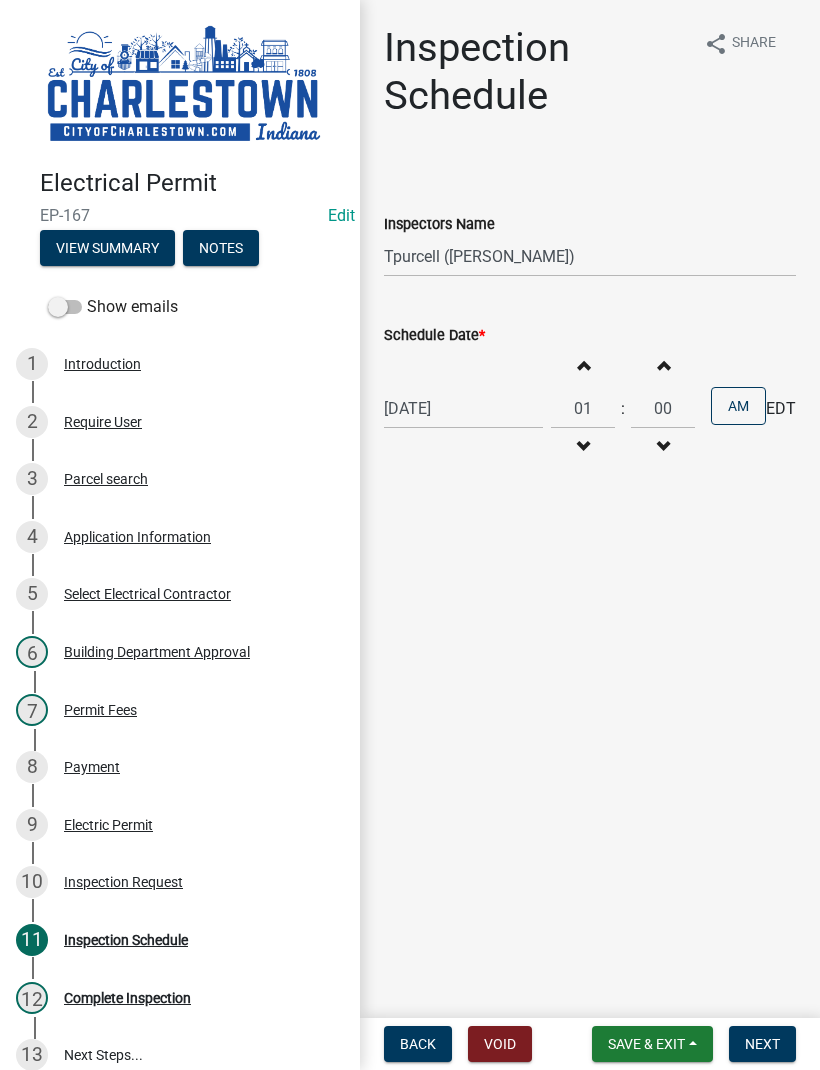click on "AM" at bounding box center [738, 406] 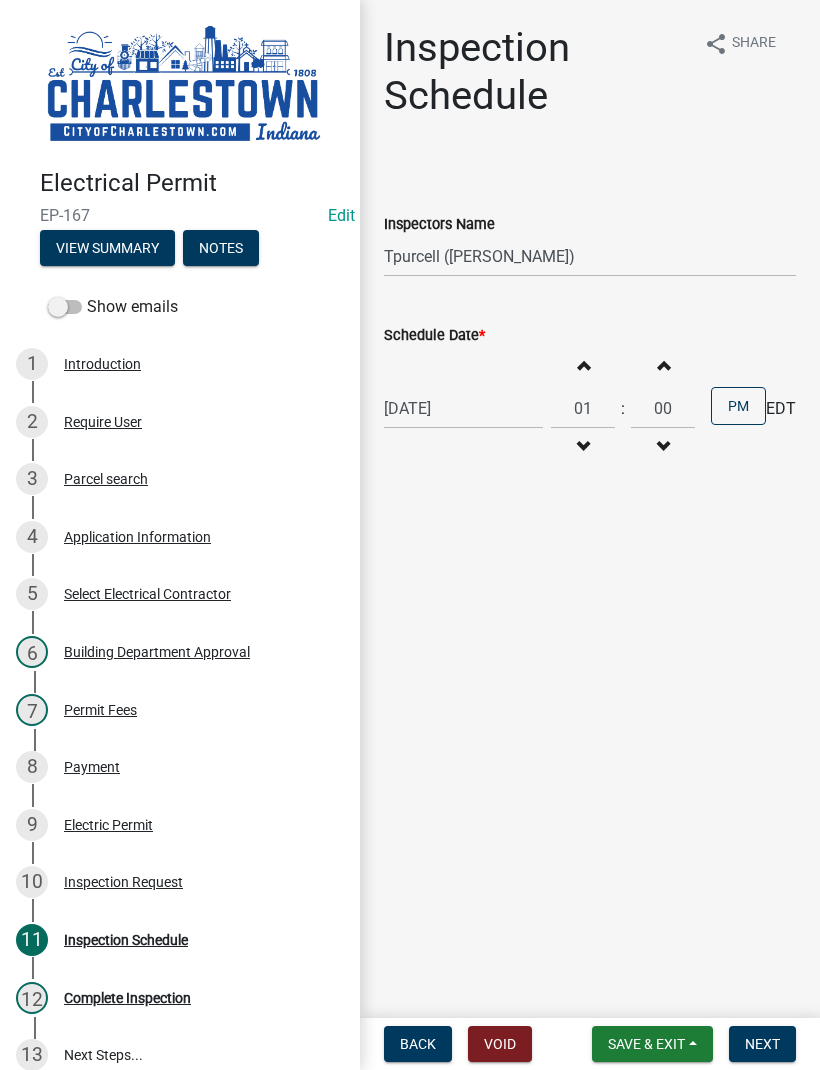 click on "Next" at bounding box center (762, 1044) 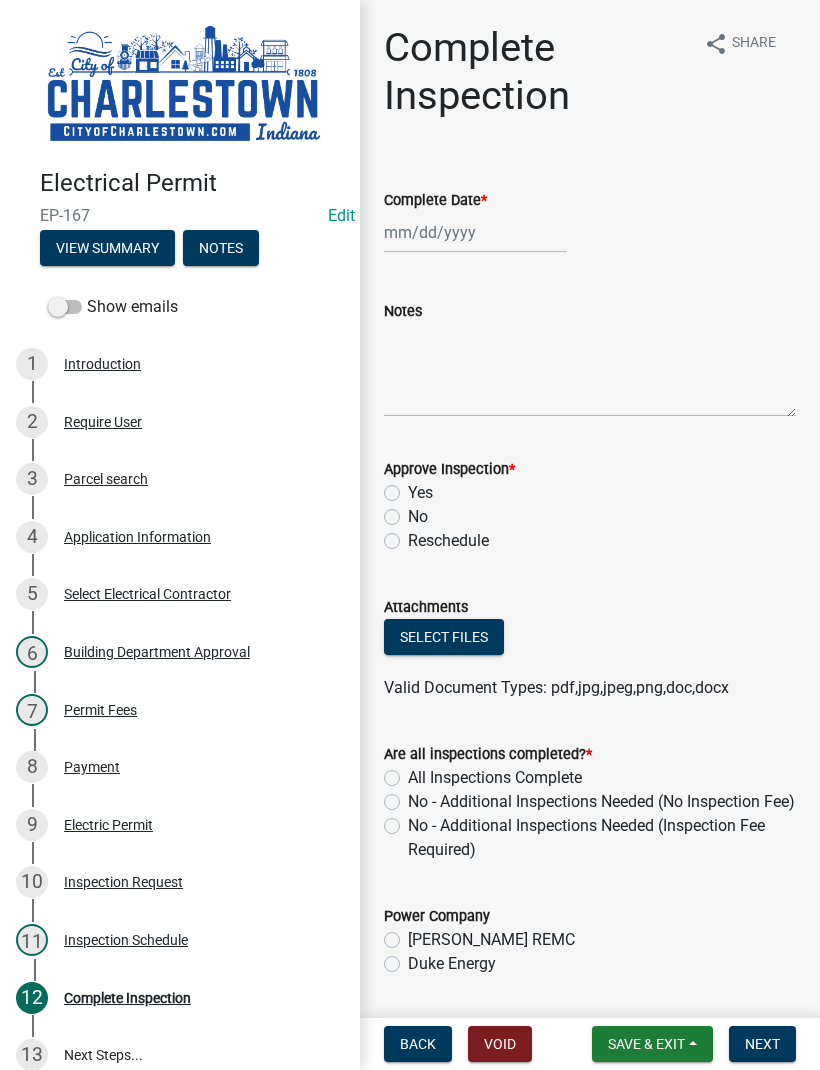 click on "Save & Exit" at bounding box center (652, 1044) 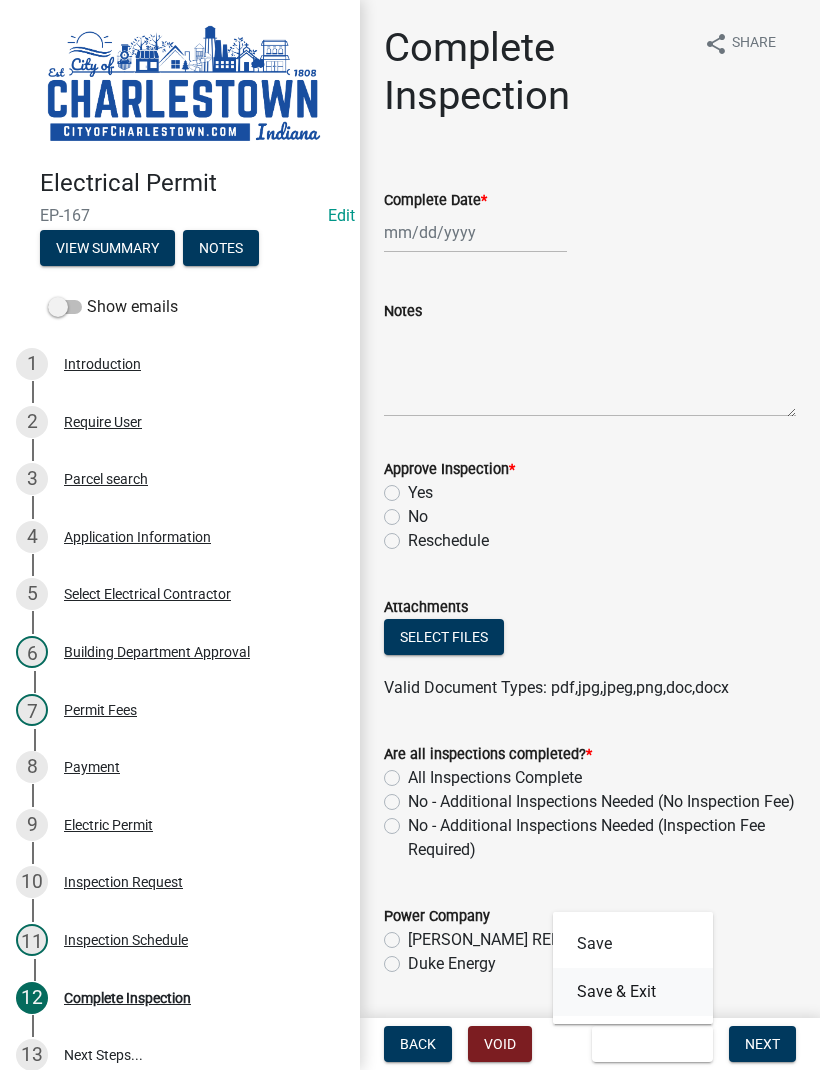 click on "Save & Exit" at bounding box center (633, 992) 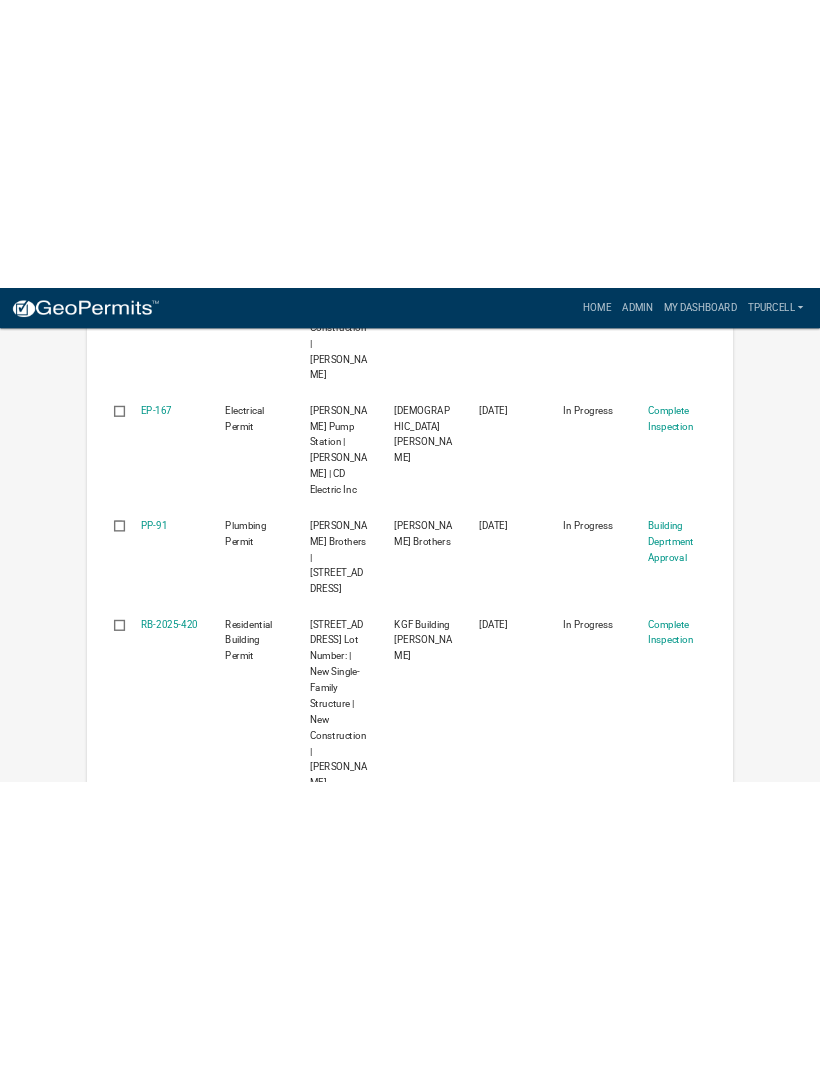 scroll, scrollTop: 681, scrollLeft: 0, axis: vertical 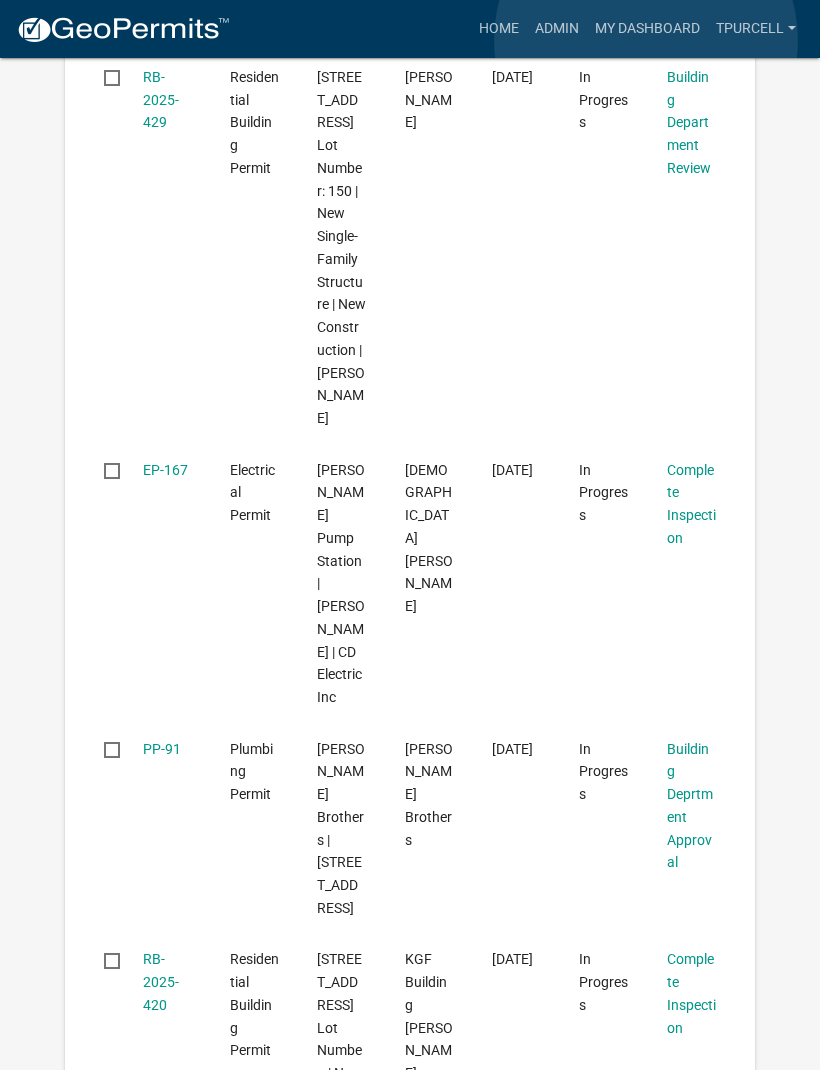click on "My Dashboard" at bounding box center [647, 29] 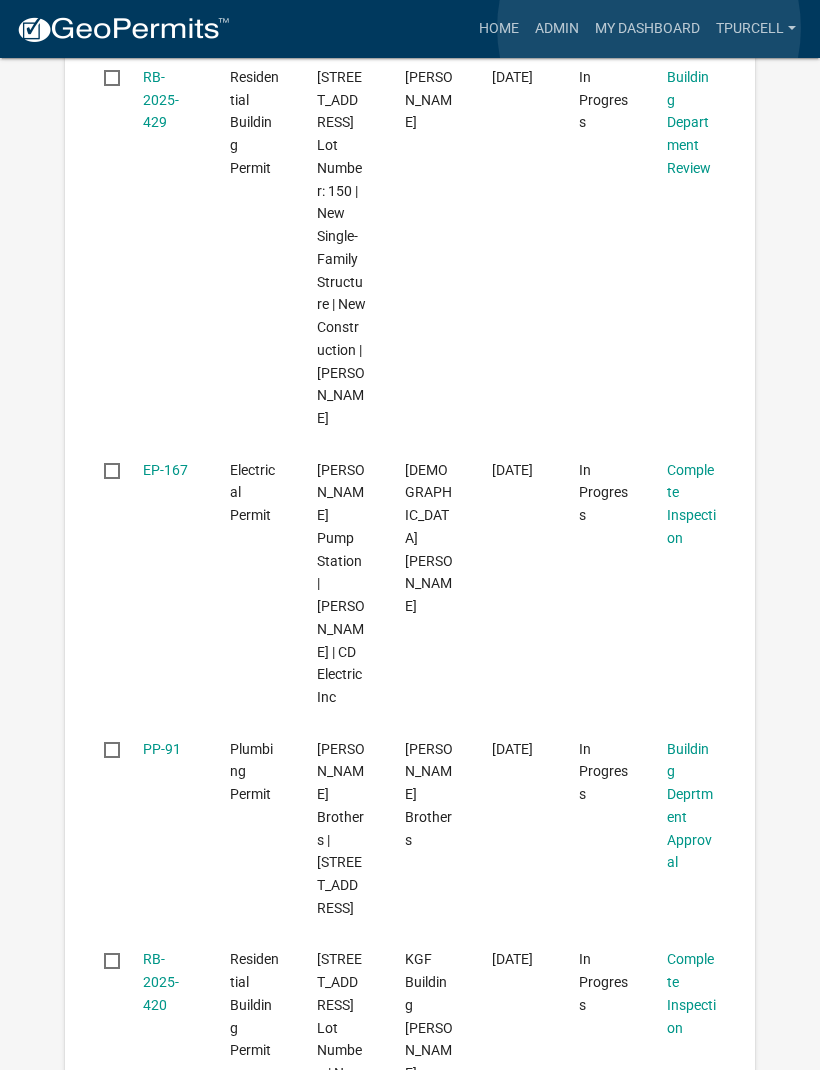click on "My Dashboard" at bounding box center [647, 29] 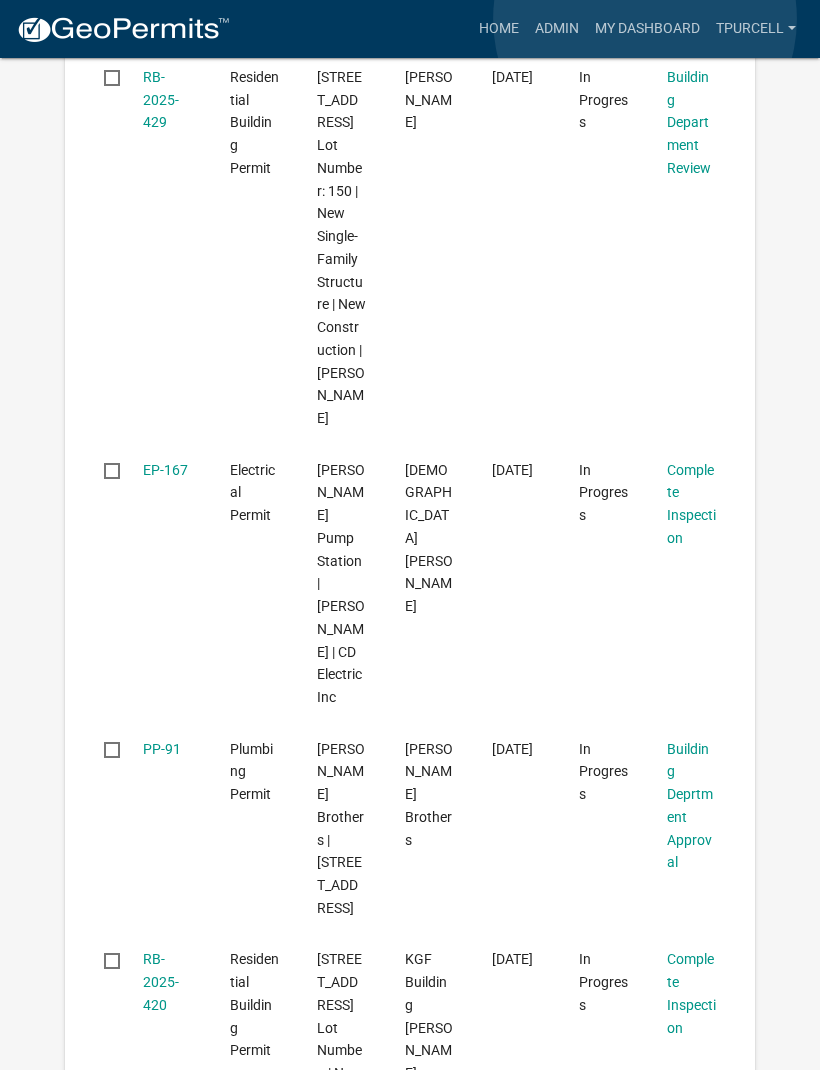 click on "My Dashboard" at bounding box center (647, 29) 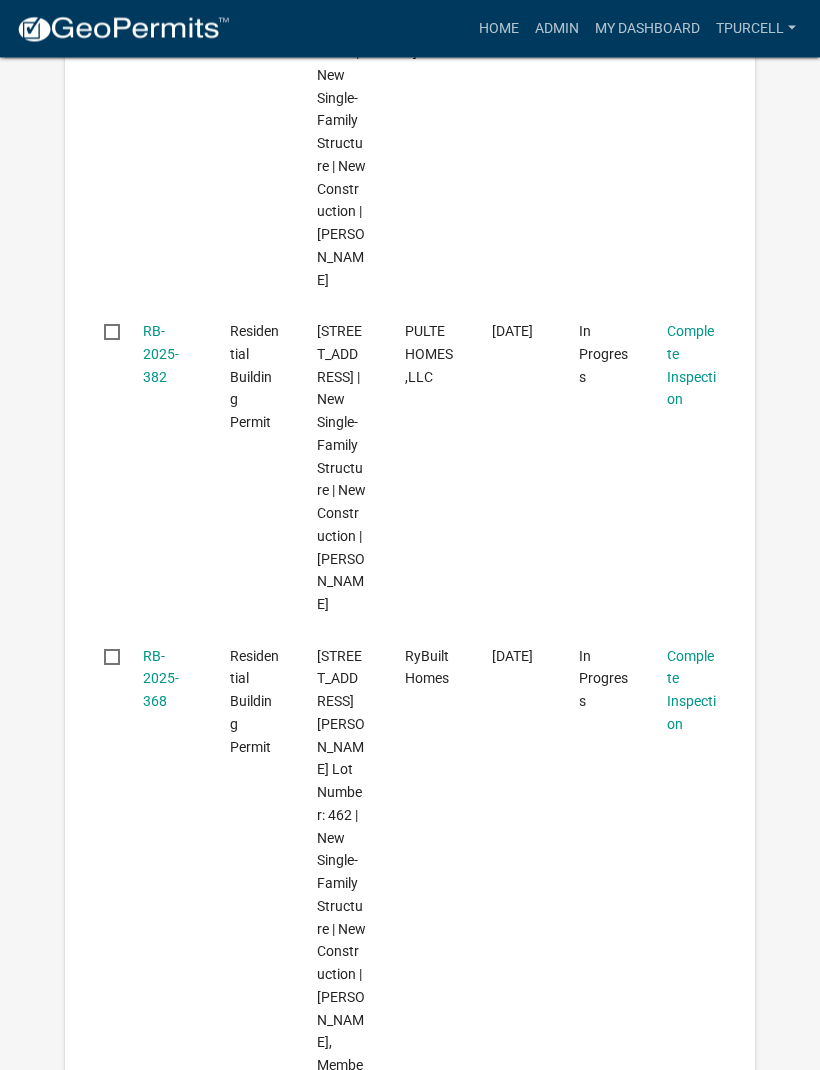 scroll, scrollTop: 2072, scrollLeft: 0, axis: vertical 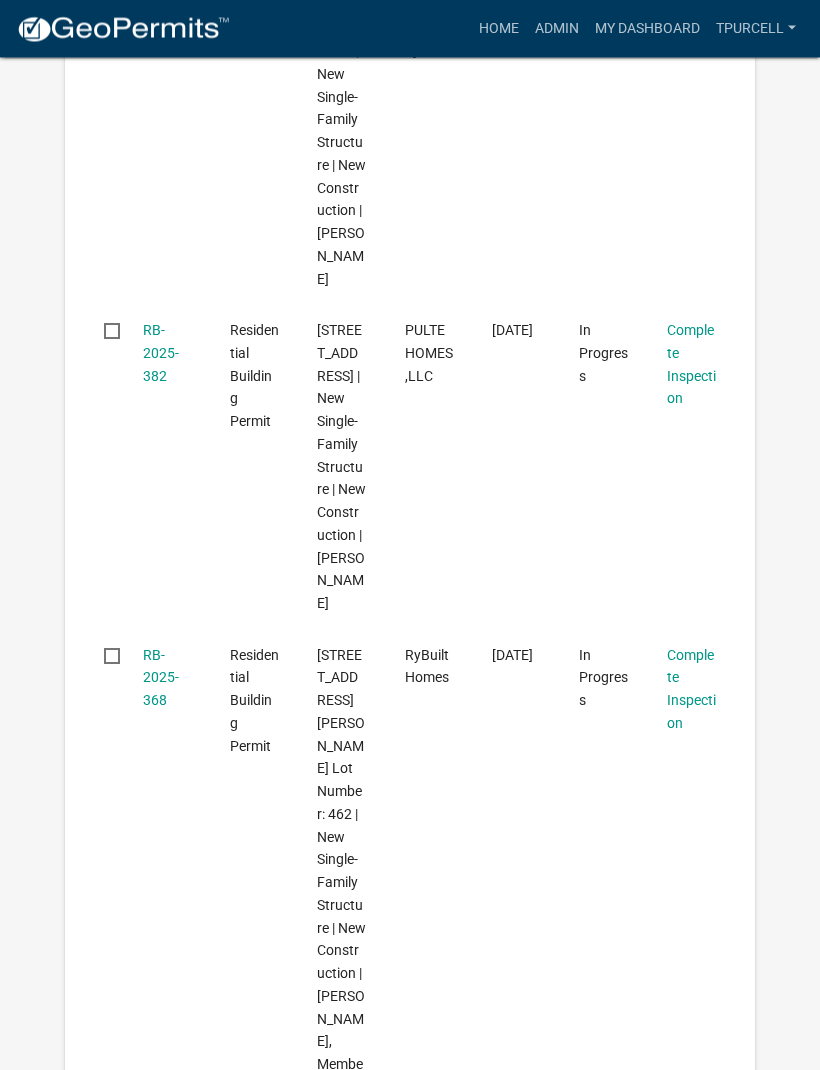 click on "RB-2025-382" 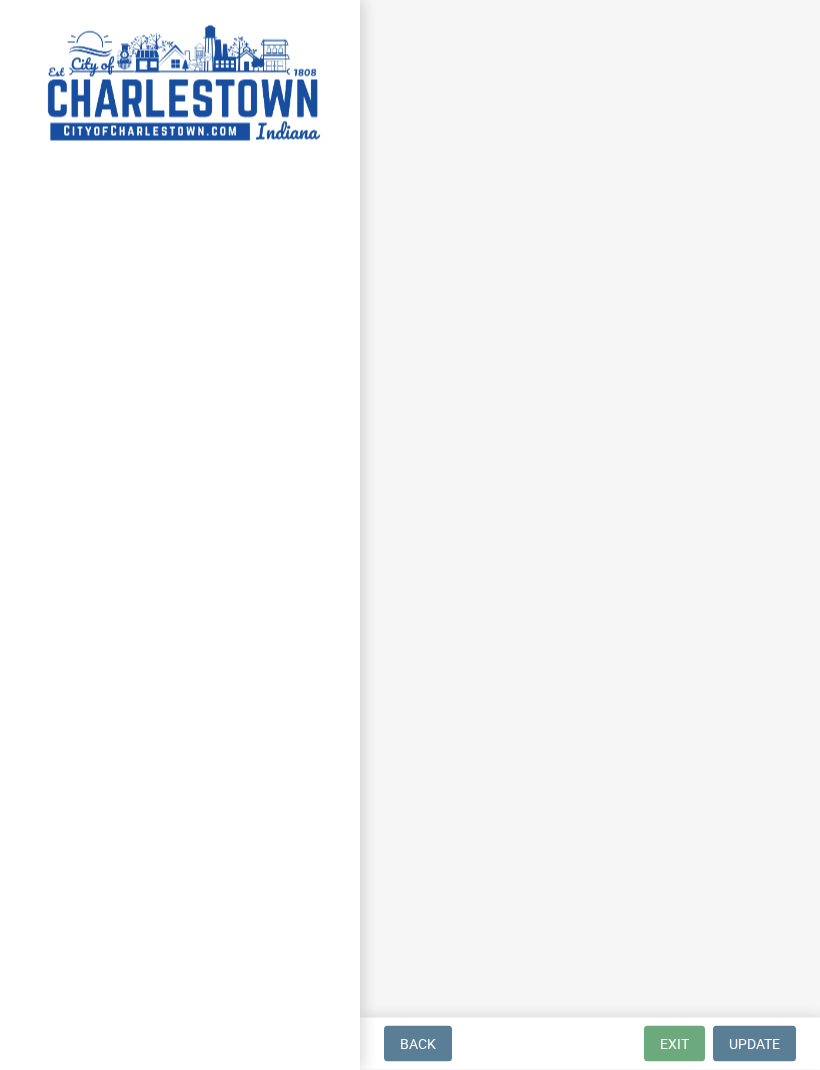 scroll, scrollTop: 0, scrollLeft: 0, axis: both 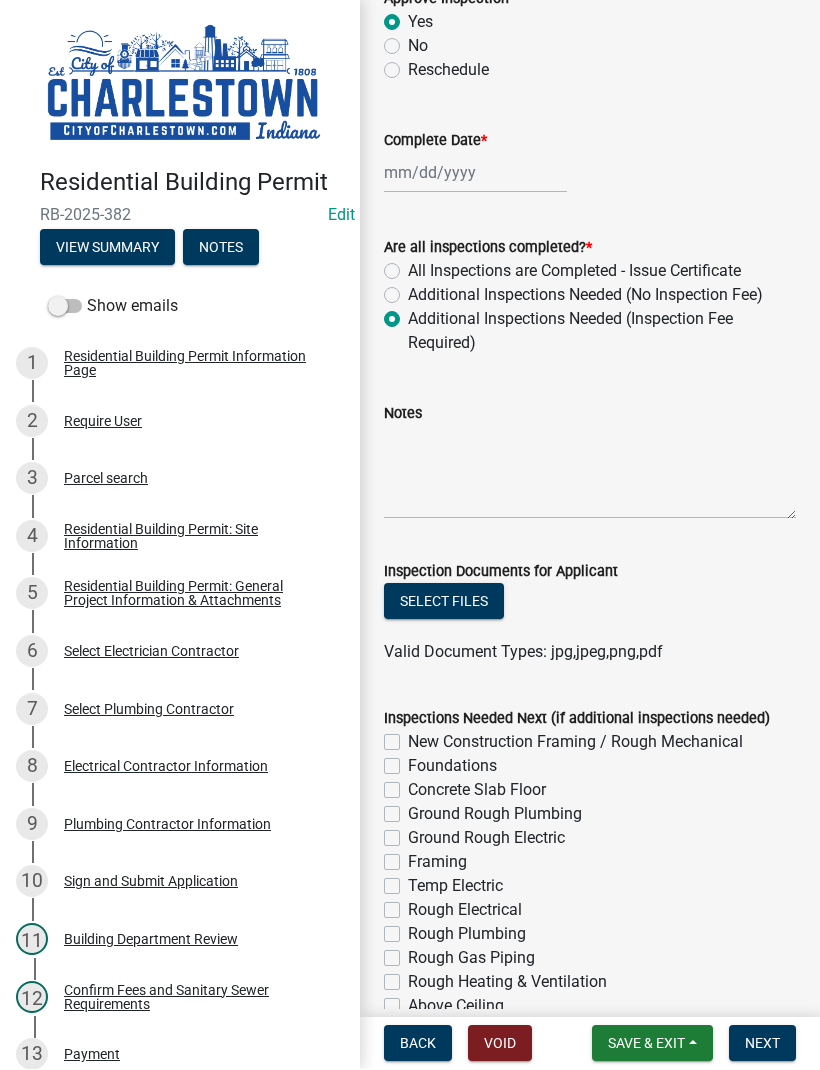click on "Select files" 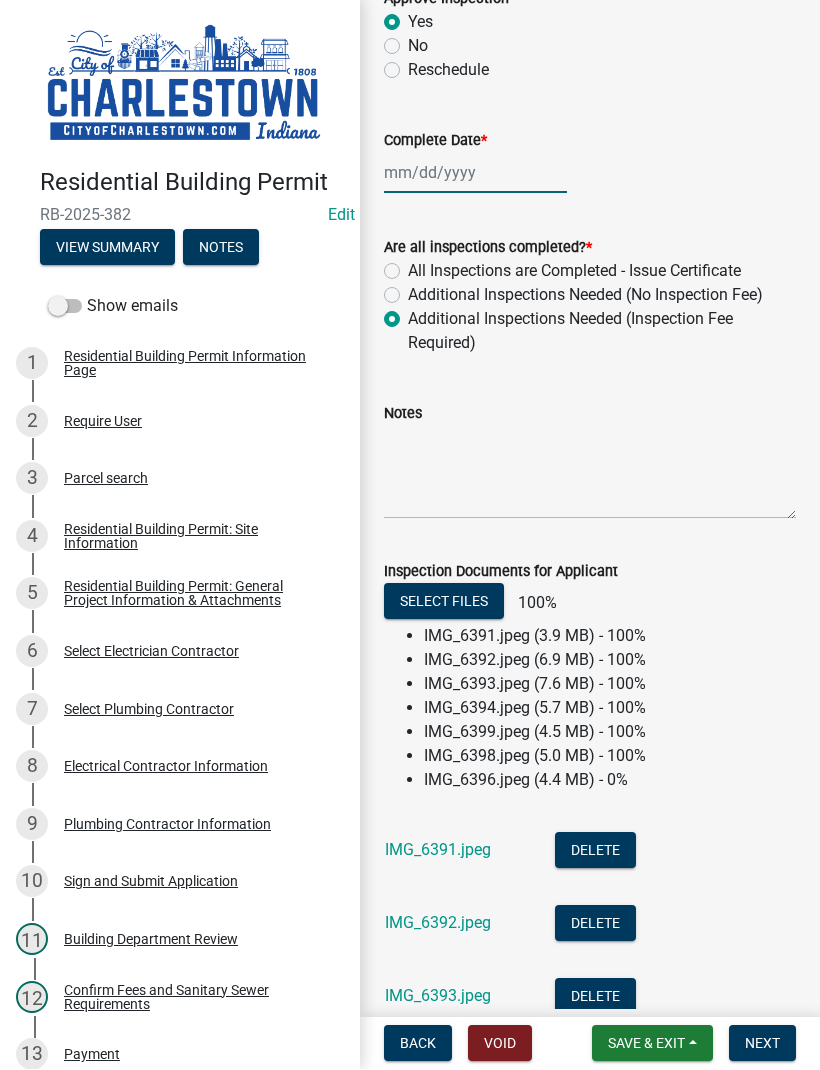 click 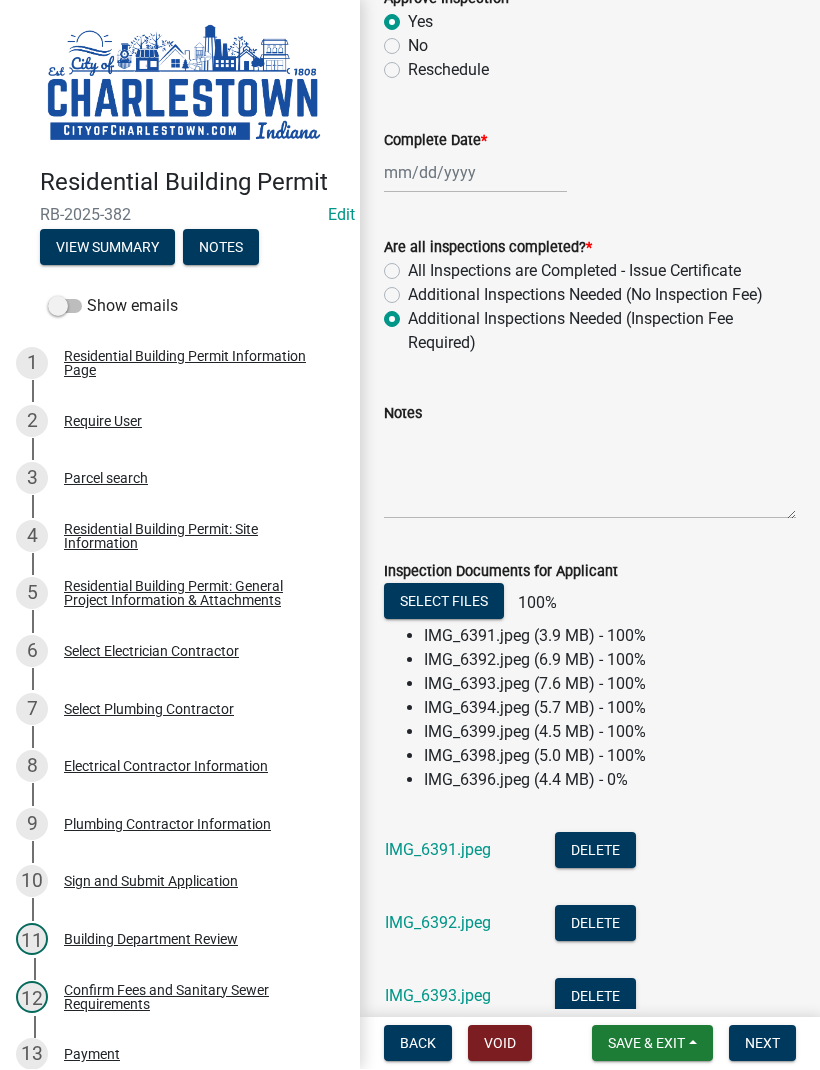 select on "7" 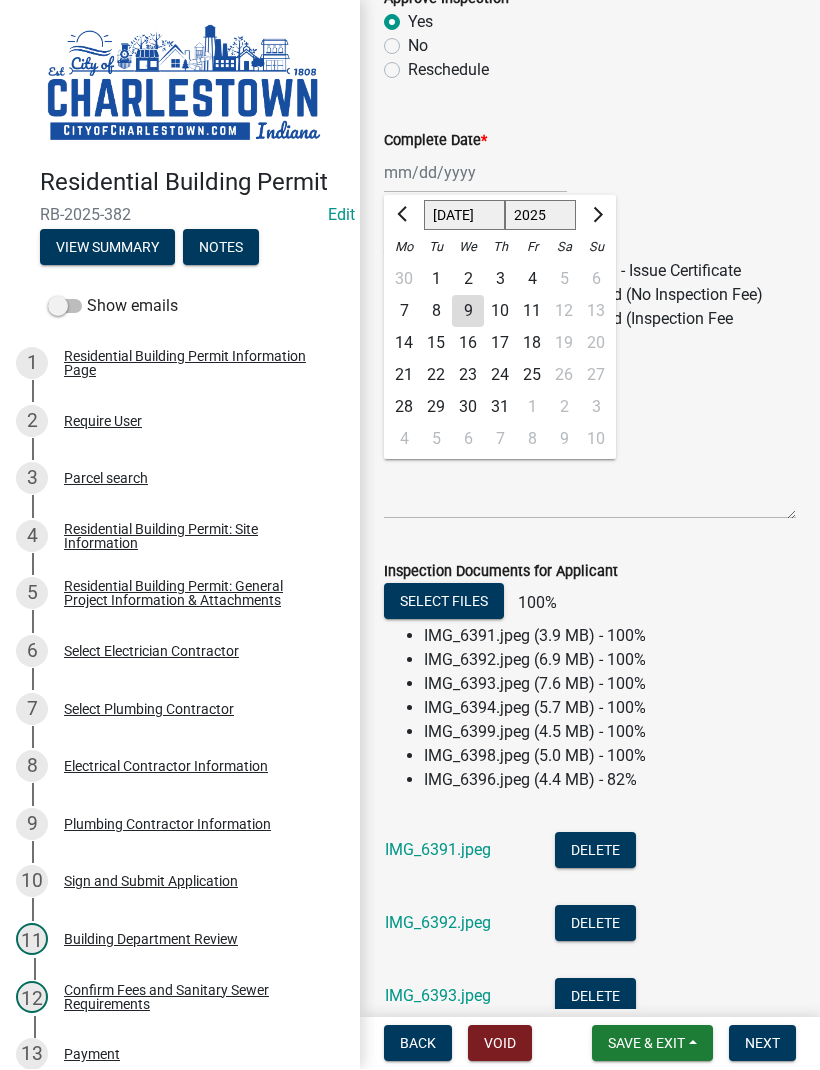 click on "2" 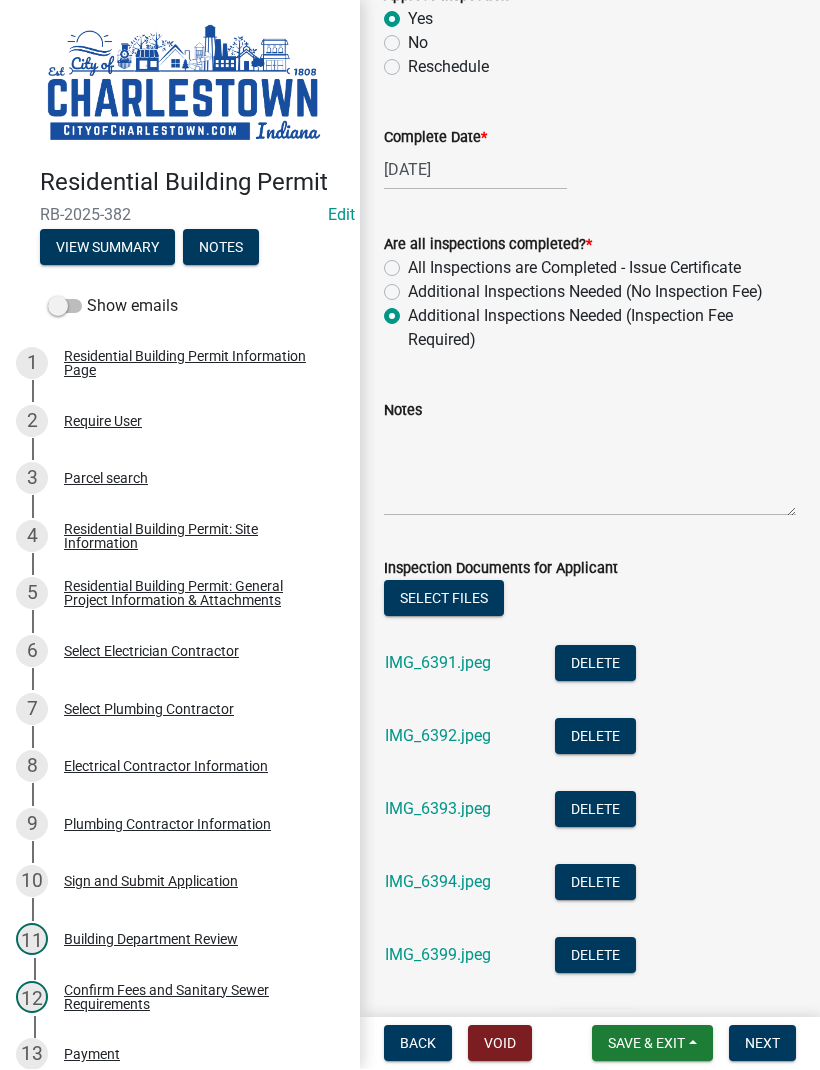 scroll, scrollTop: 625, scrollLeft: 0, axis: vertical 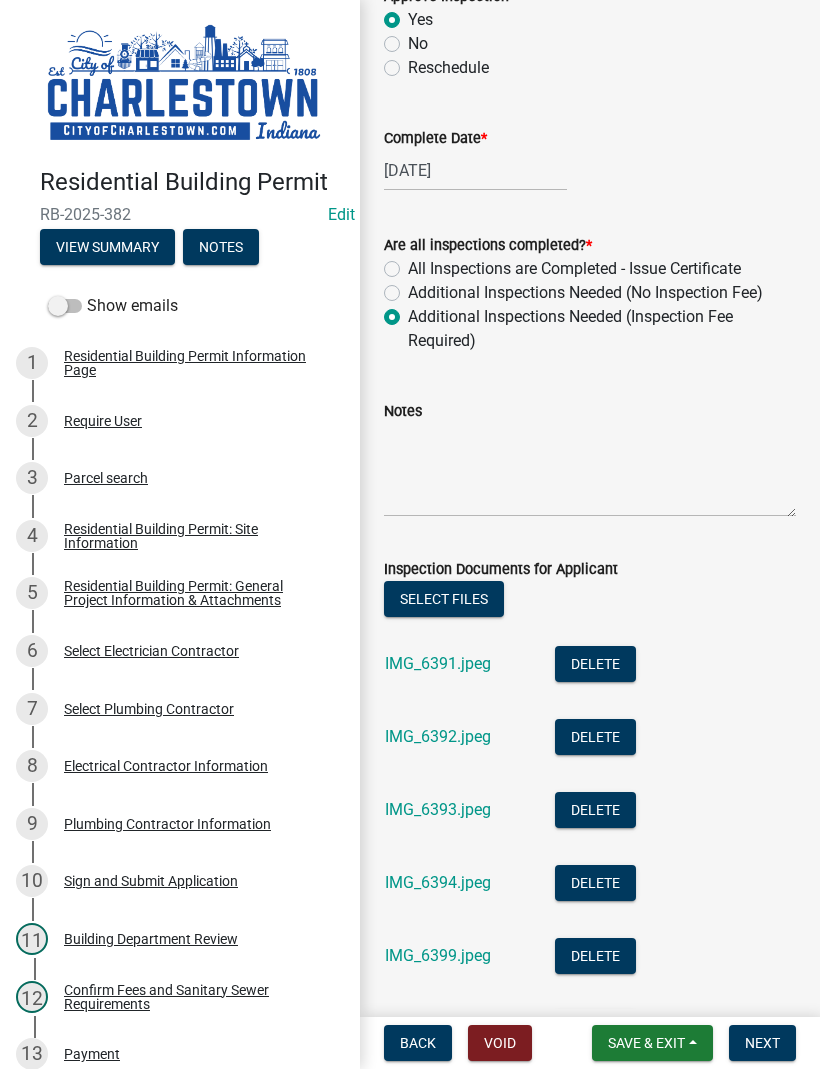 click on "Additional Inspections Needed (No Inspection Fee)" 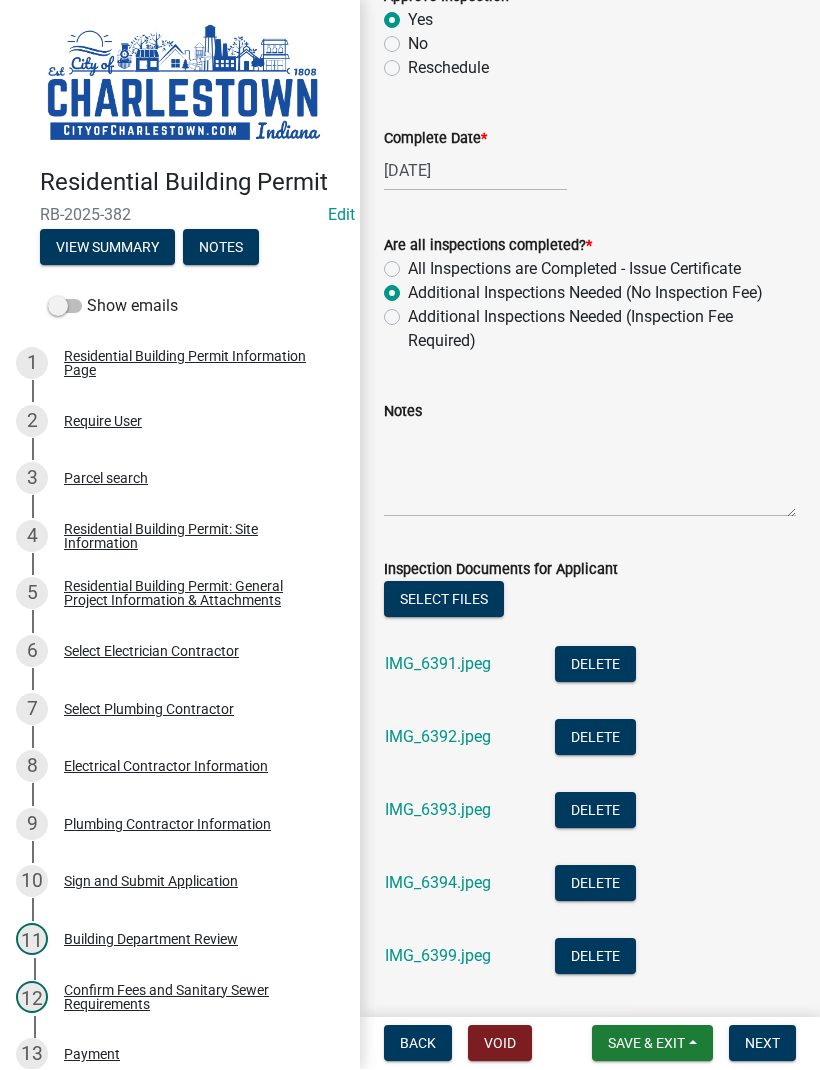 radio on "true" 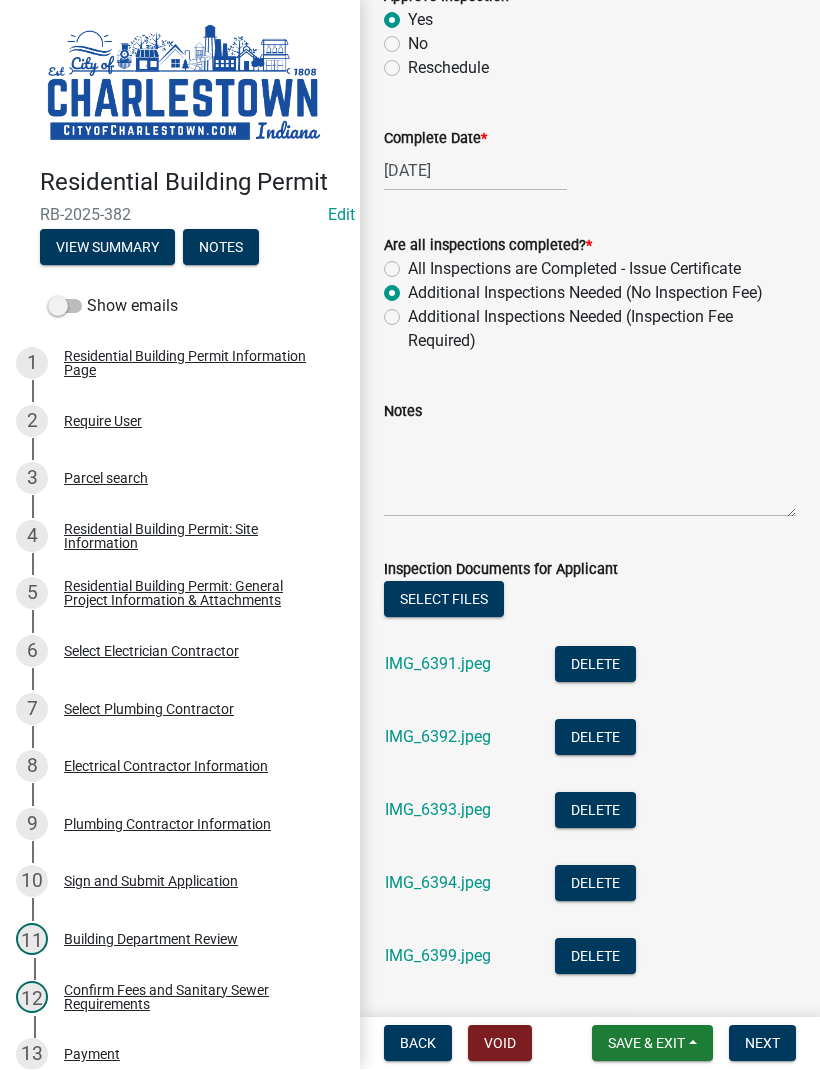 click on "IMG_6398.jpeg  Delete" 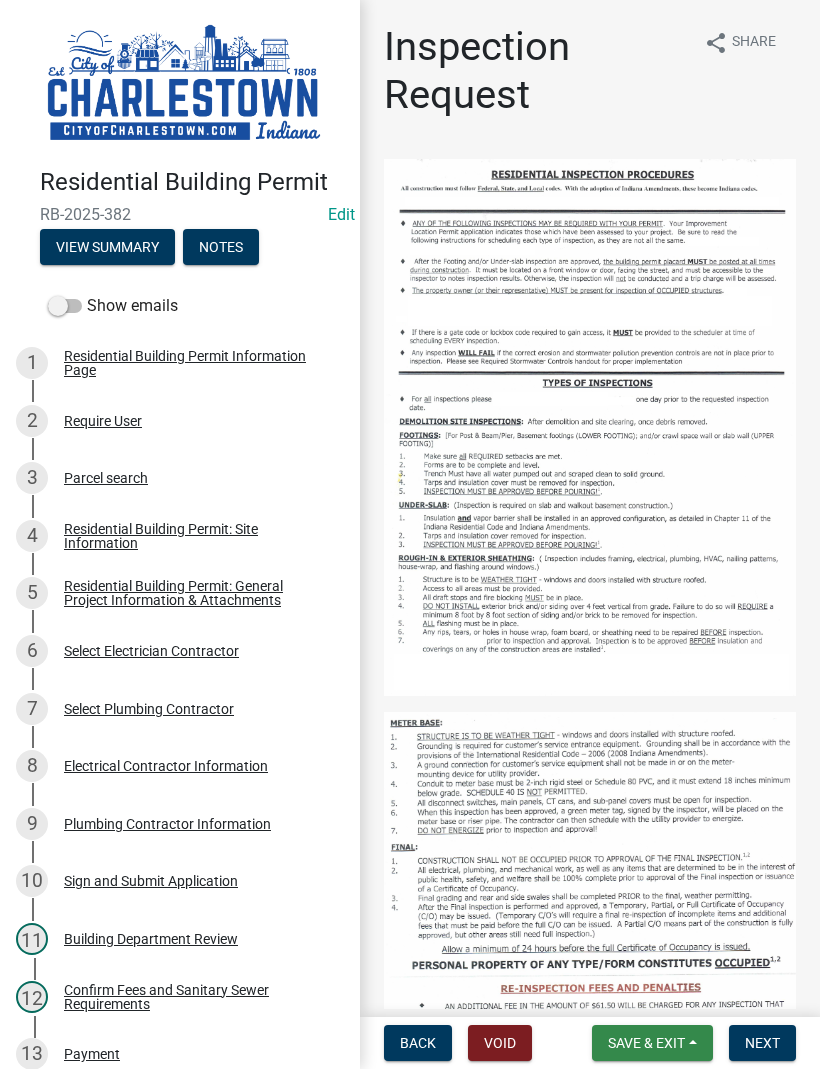 click on "Save & Exit" at bounding box center (646, 1044) 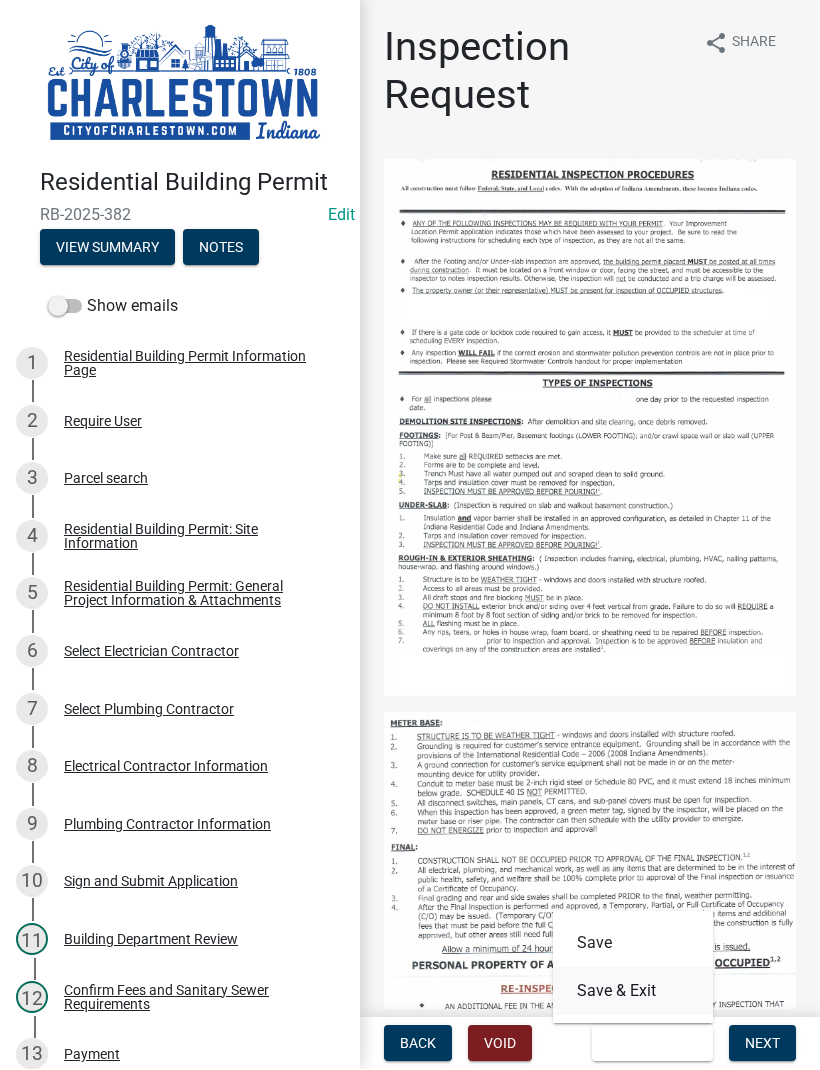 click on "Save & Exit" at bounding box center (633, 992) 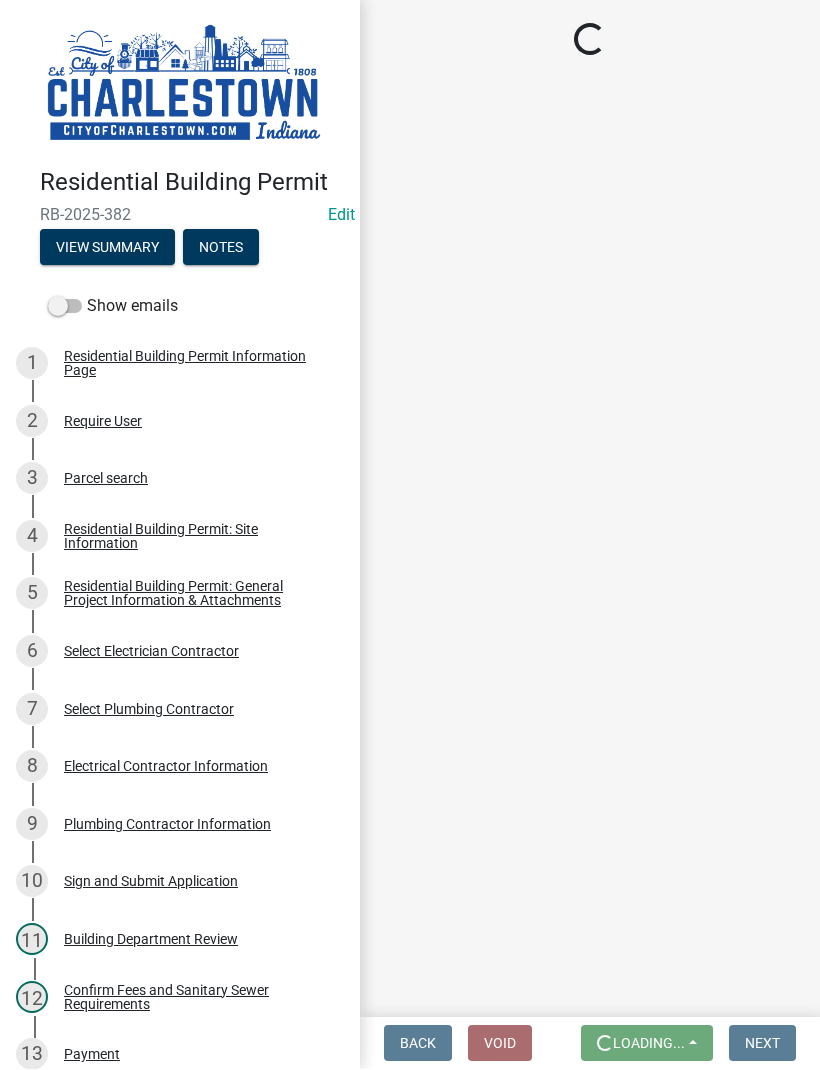 scroll, scrollTop: 1, scrollLeft: 0, axis: vertical 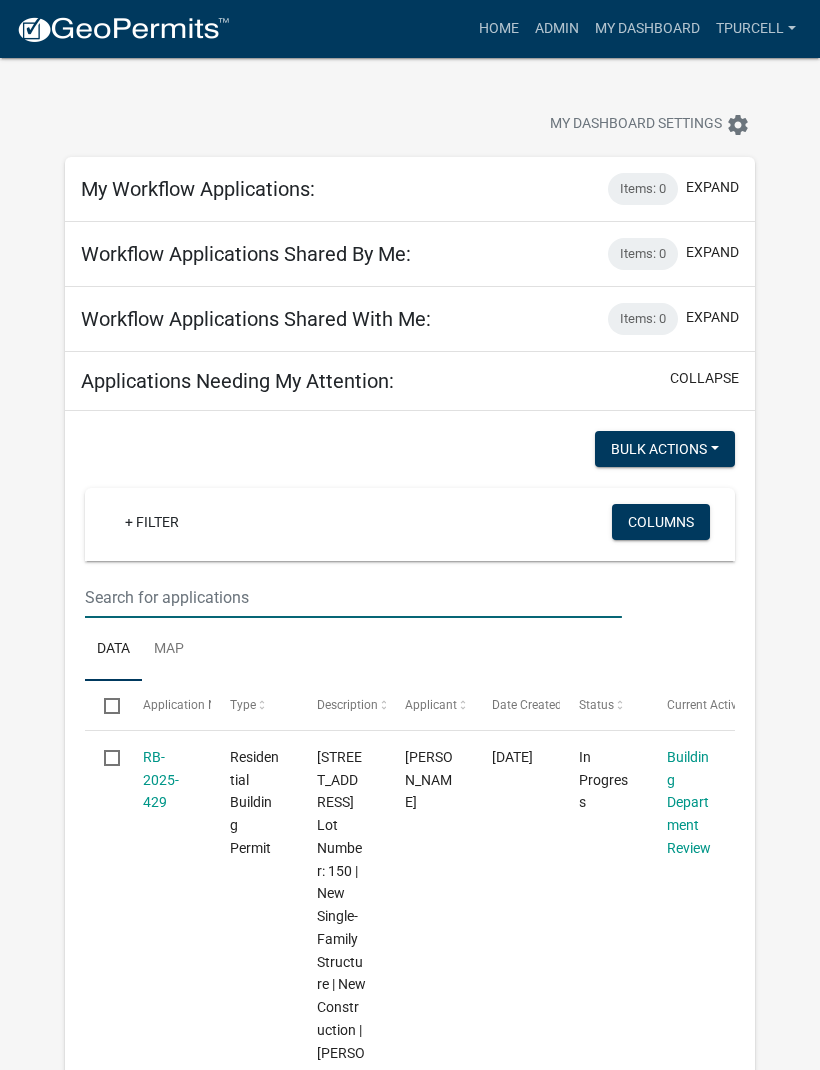 click at bounding box center (353, 597) 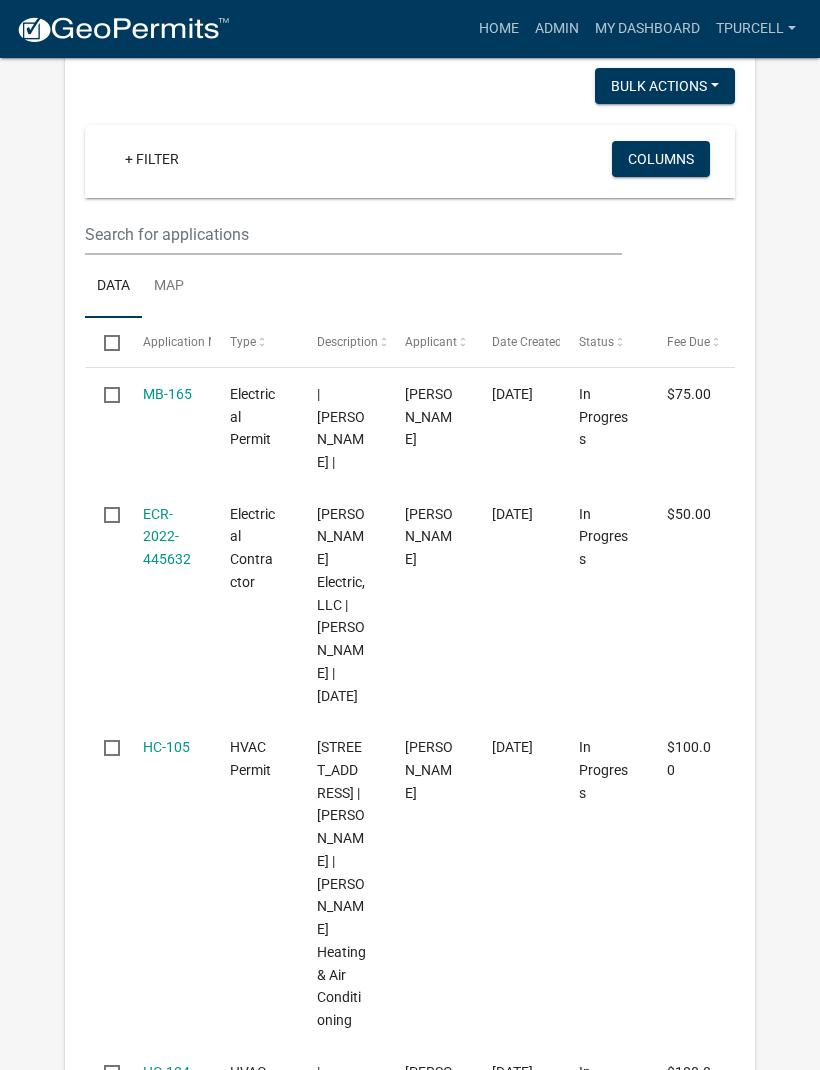scroll, scrollTop: 842, scrollLeft: 0, axis: vertical 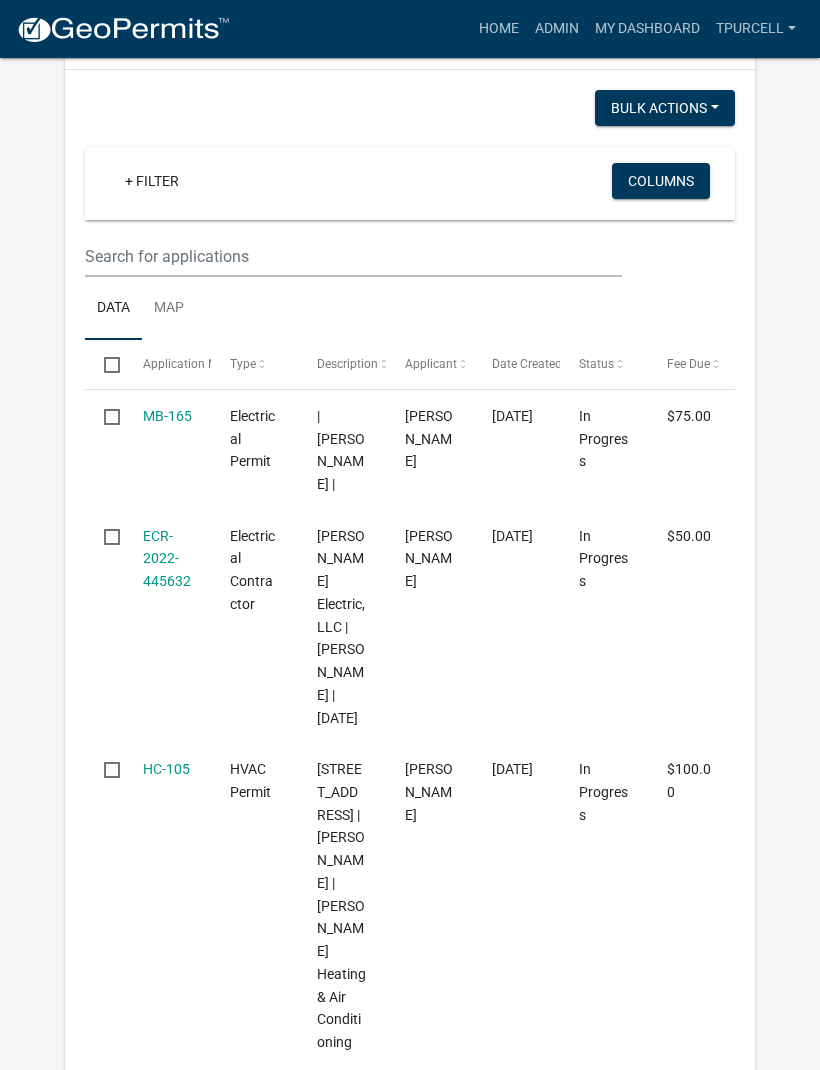 type on "3101" 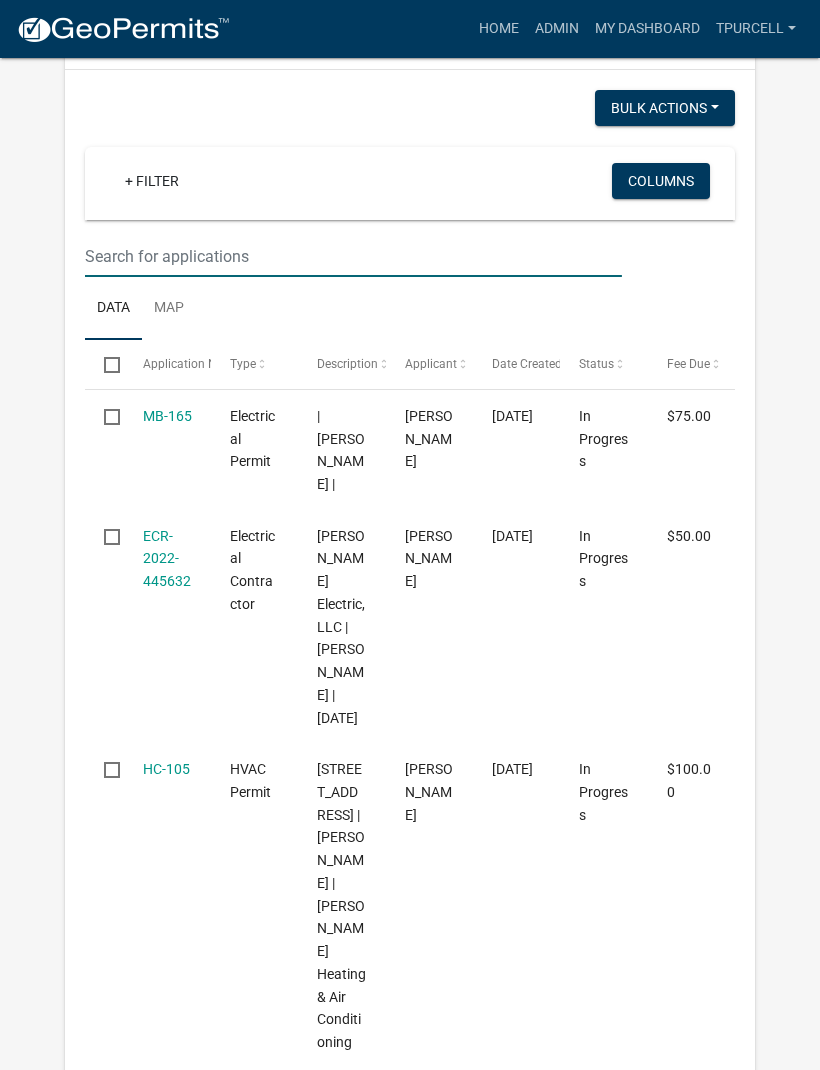 click at bounding box center [353, 256] 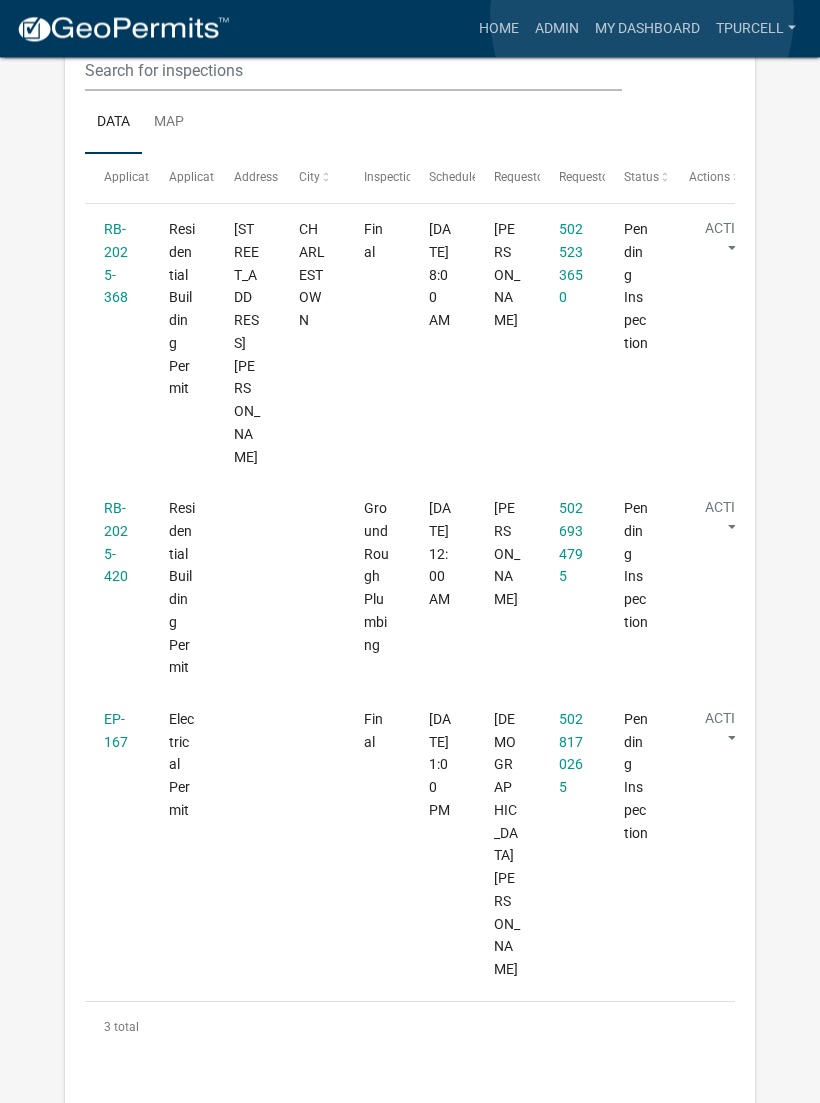 scroll, scrollTop: 2310, scrollLeft: 0, axis: vertical 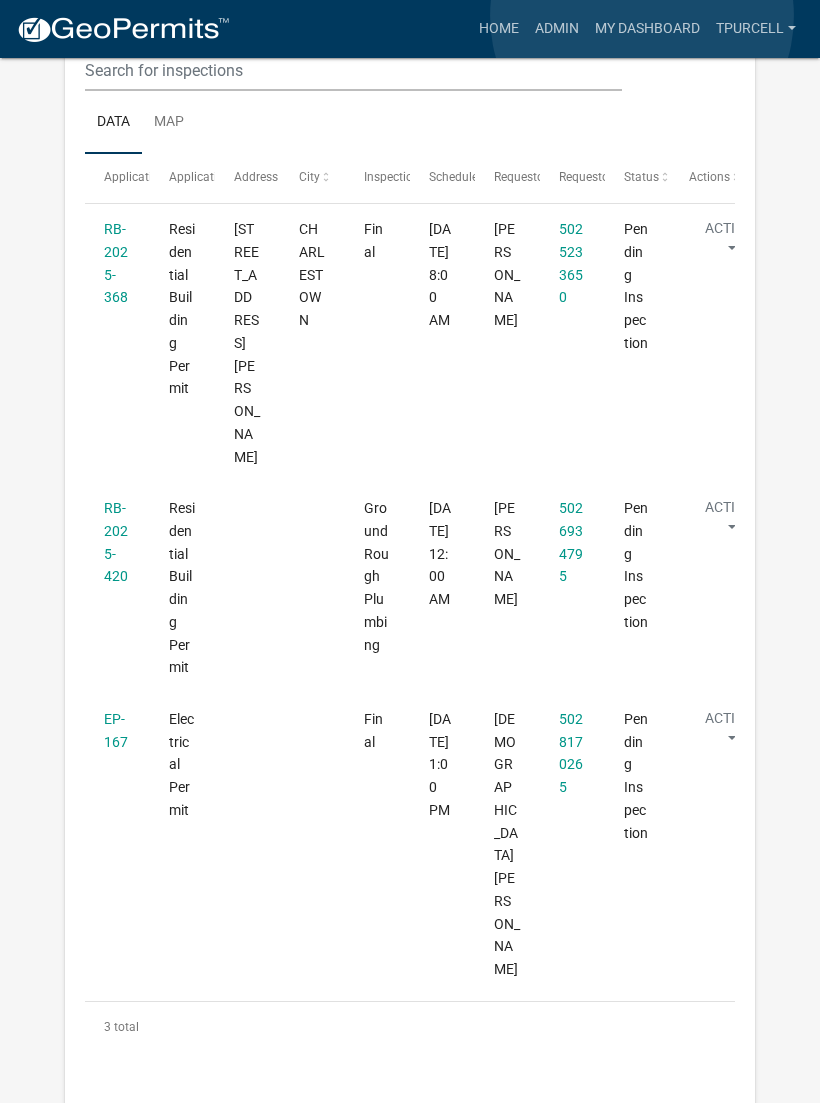 type on "3101" 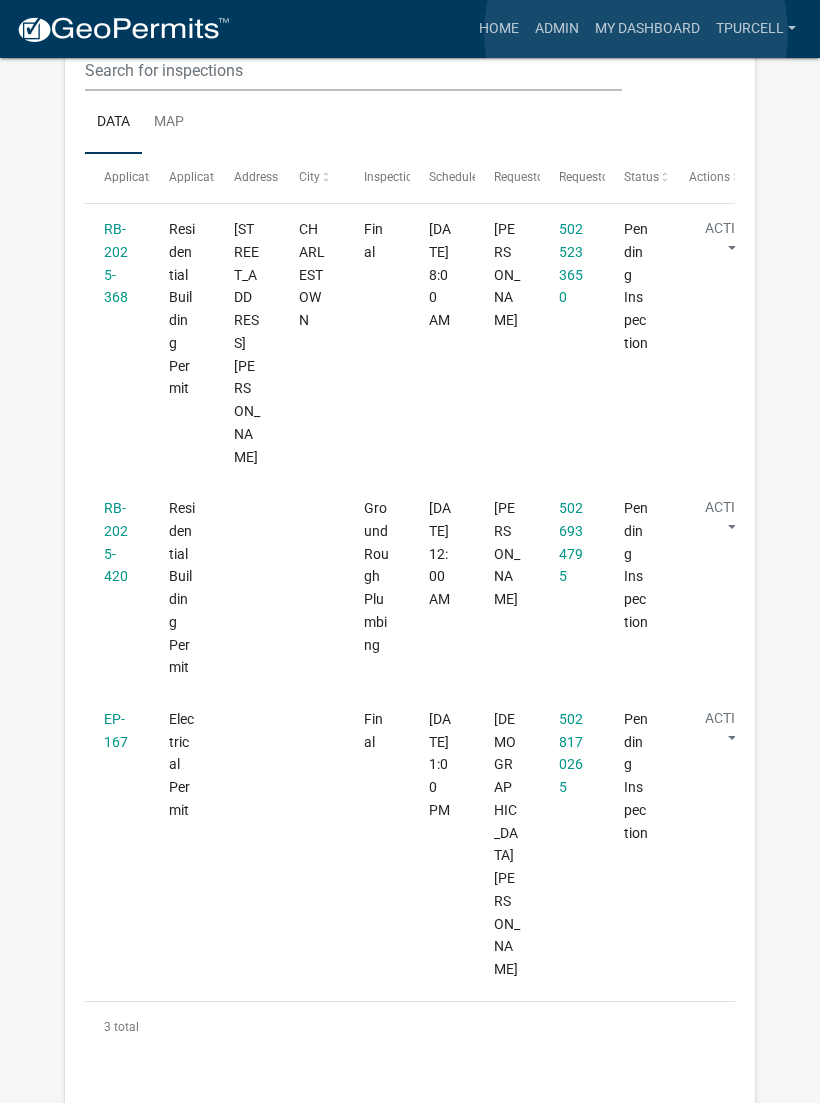 click on "My Dashboard" at bounding box center [647, 29] 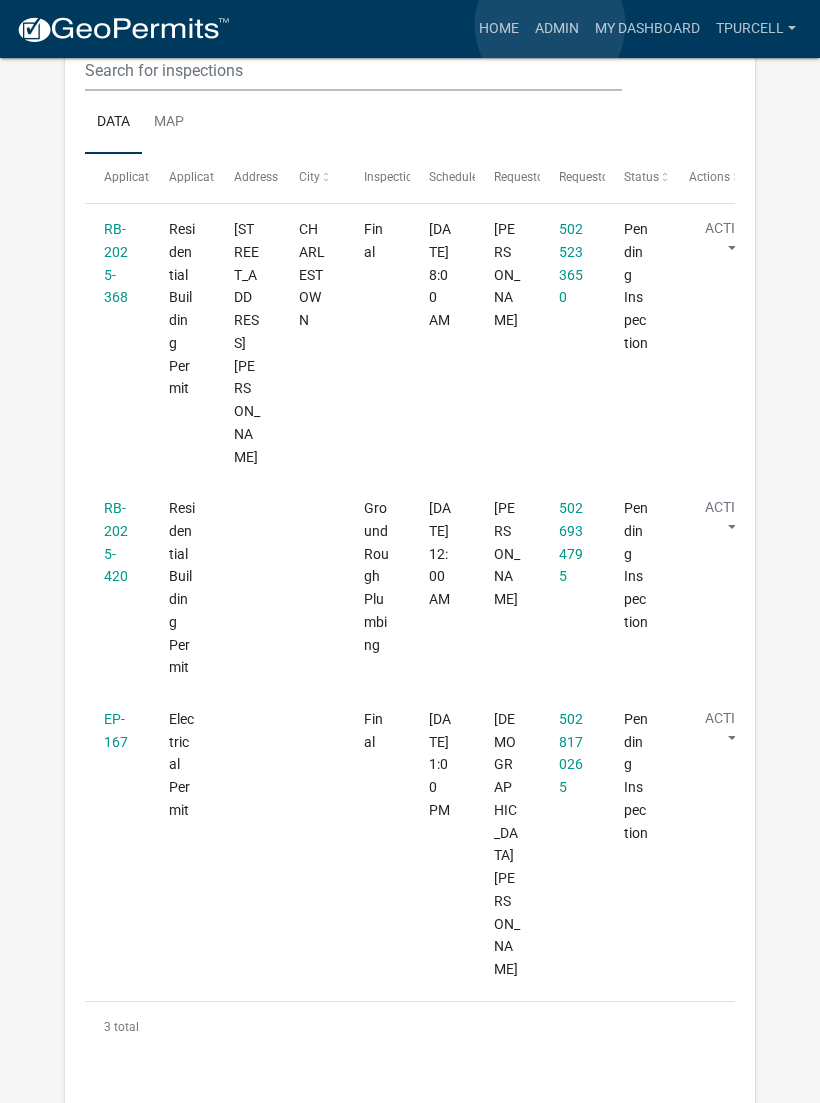click on "Admin" at bounding box center (557, 29) 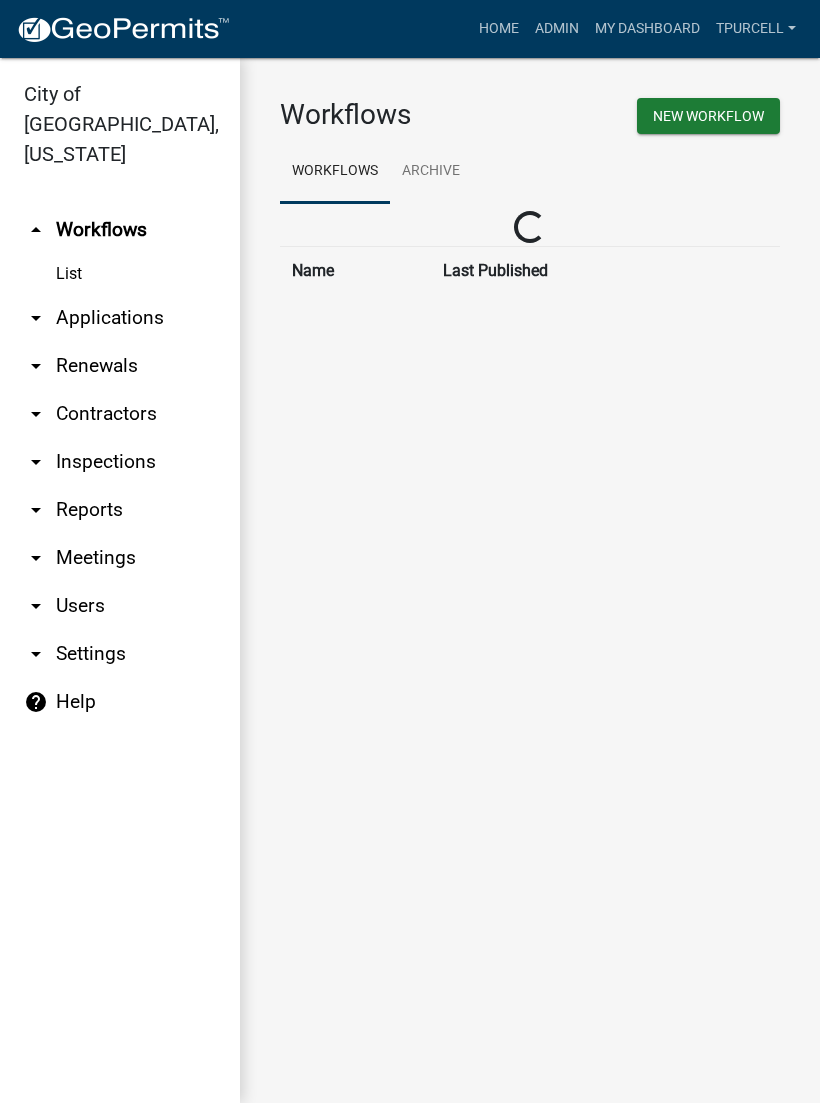 scroll, scrollTop: 0, scrollLeft: 0, axis: both 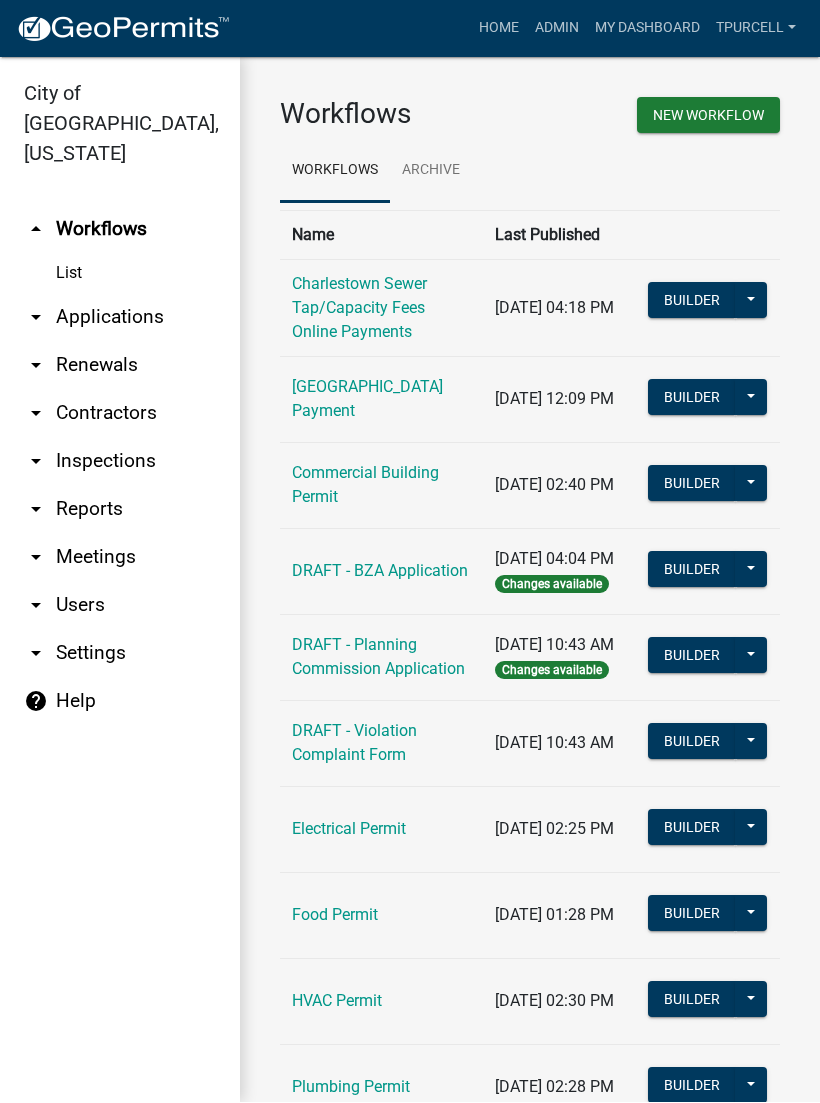 click on "arrow_drop_down   Applications" at bounding box center (120, 318) 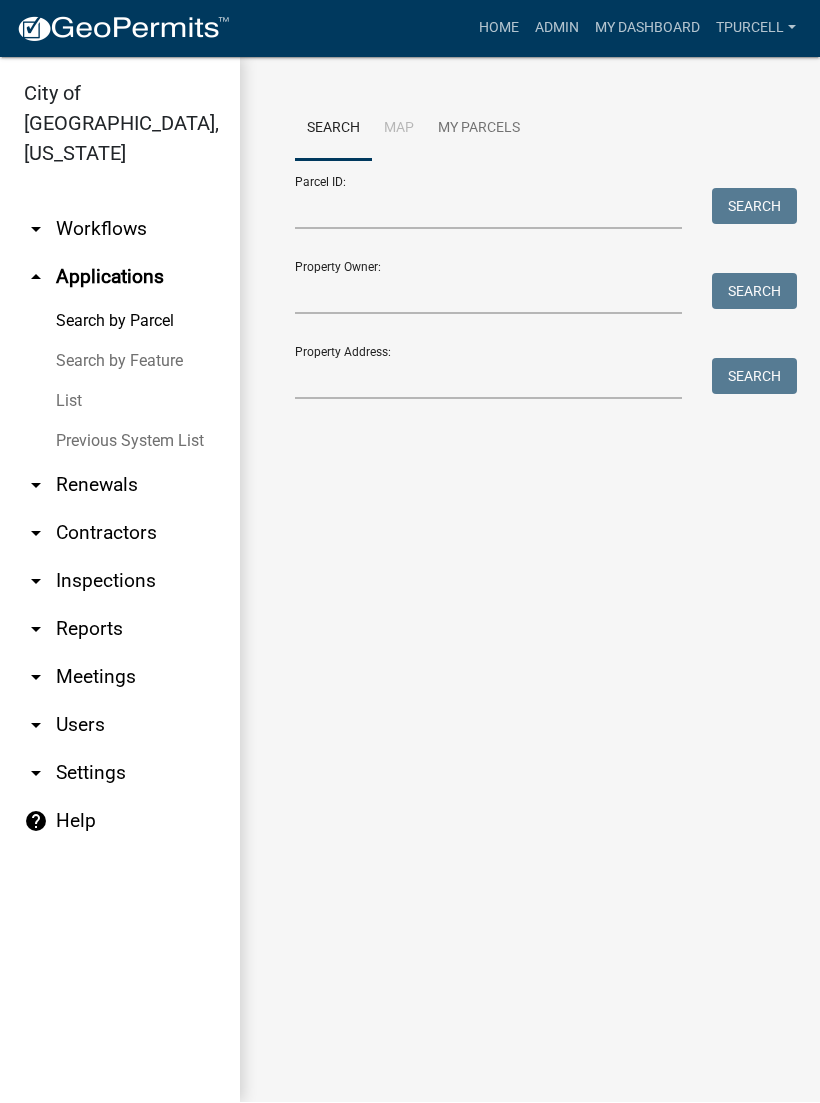 click on "List" at bounding box center (120, 402) 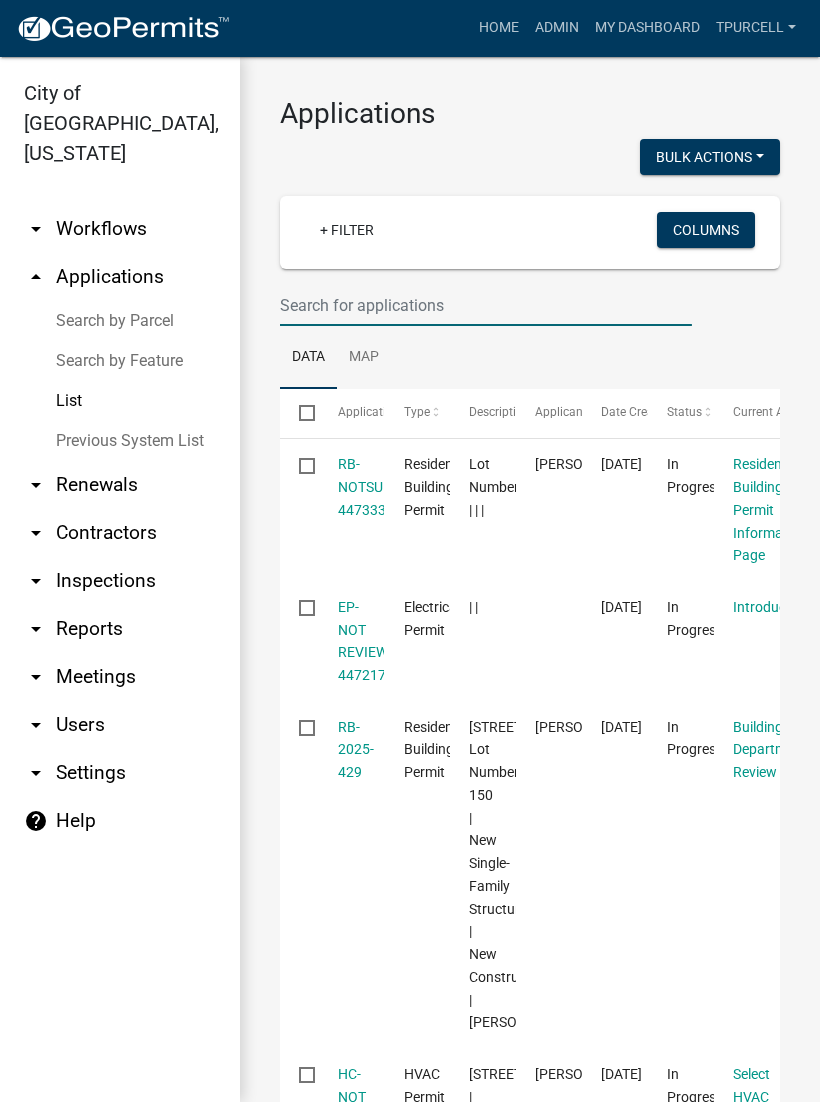click at bounding box center (486, 306) 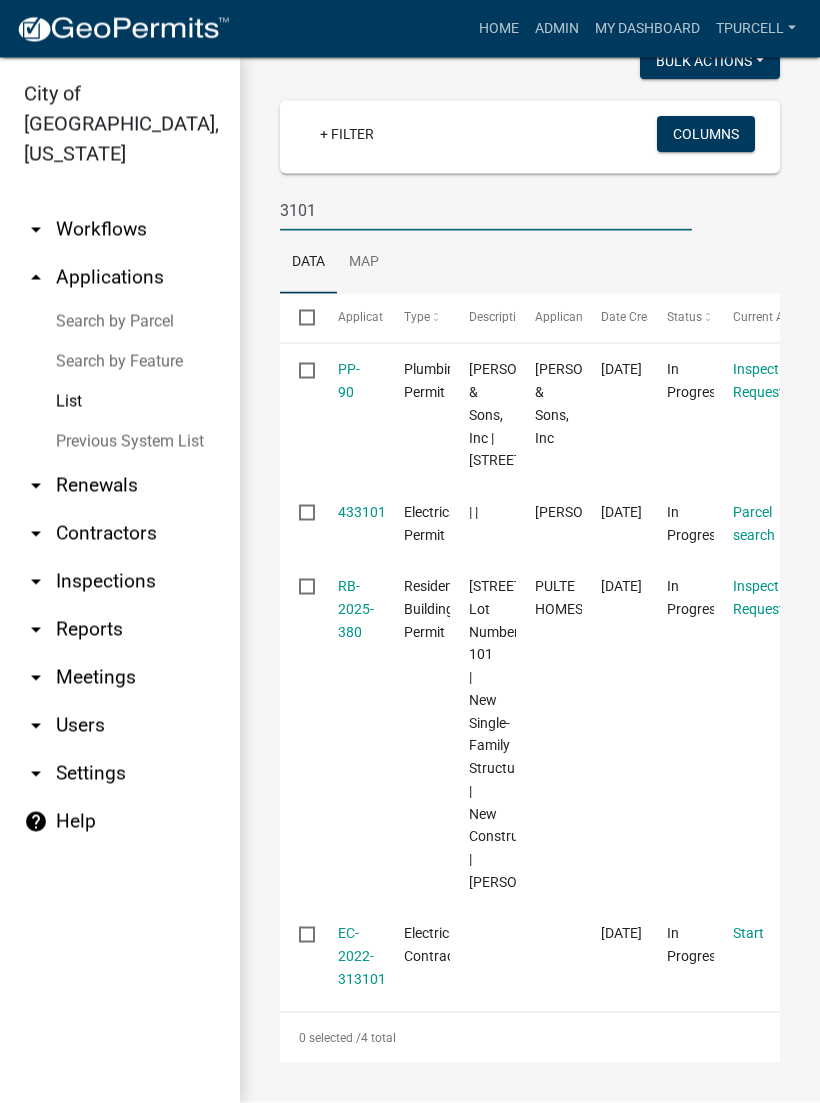 scroll, scrollTop: 213, scrollLeft: 0, axis: vertical 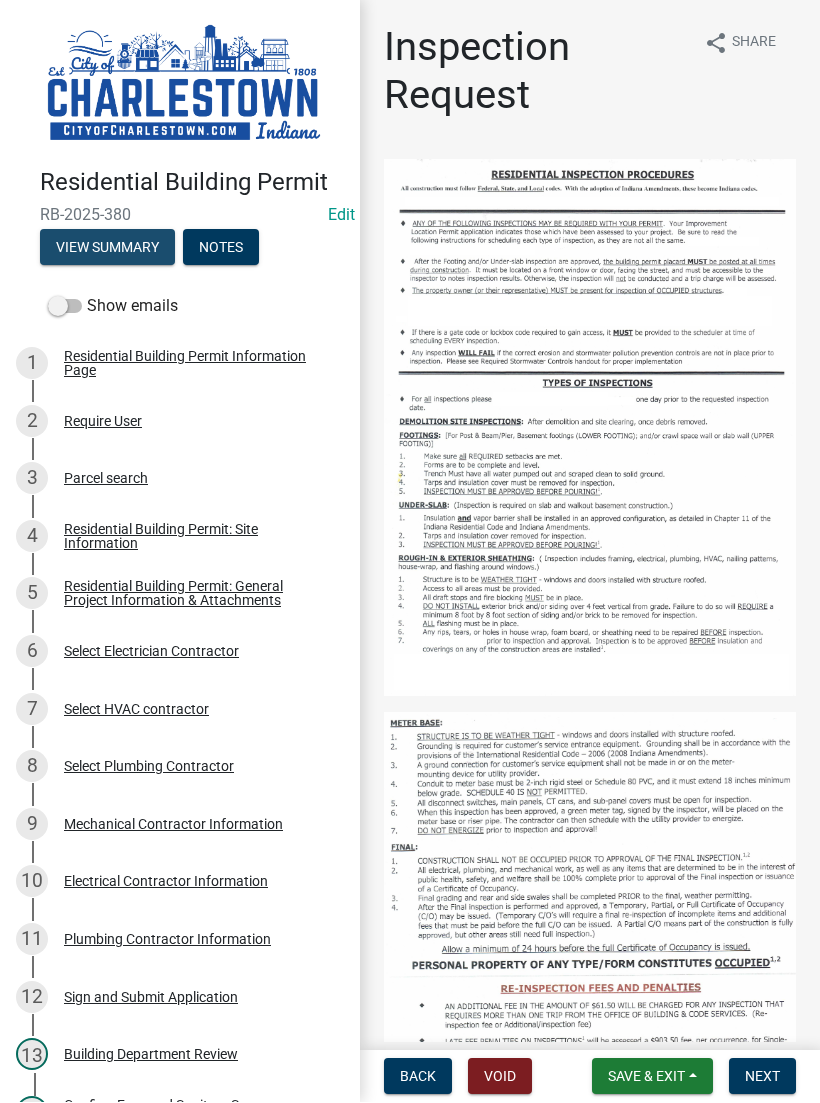 click on "View Summary" at bounding box center [107, 248] 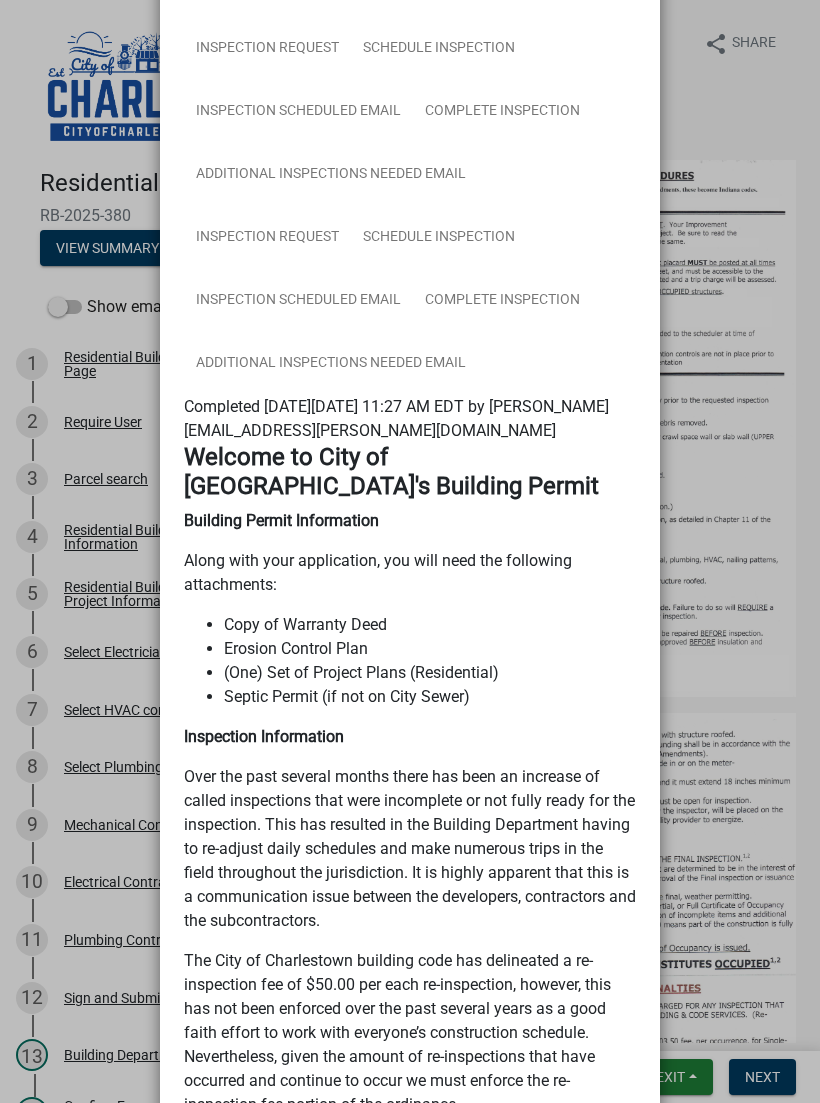 scroll, scrollTop: 1336, scrollLeft: 0, axis: vertical 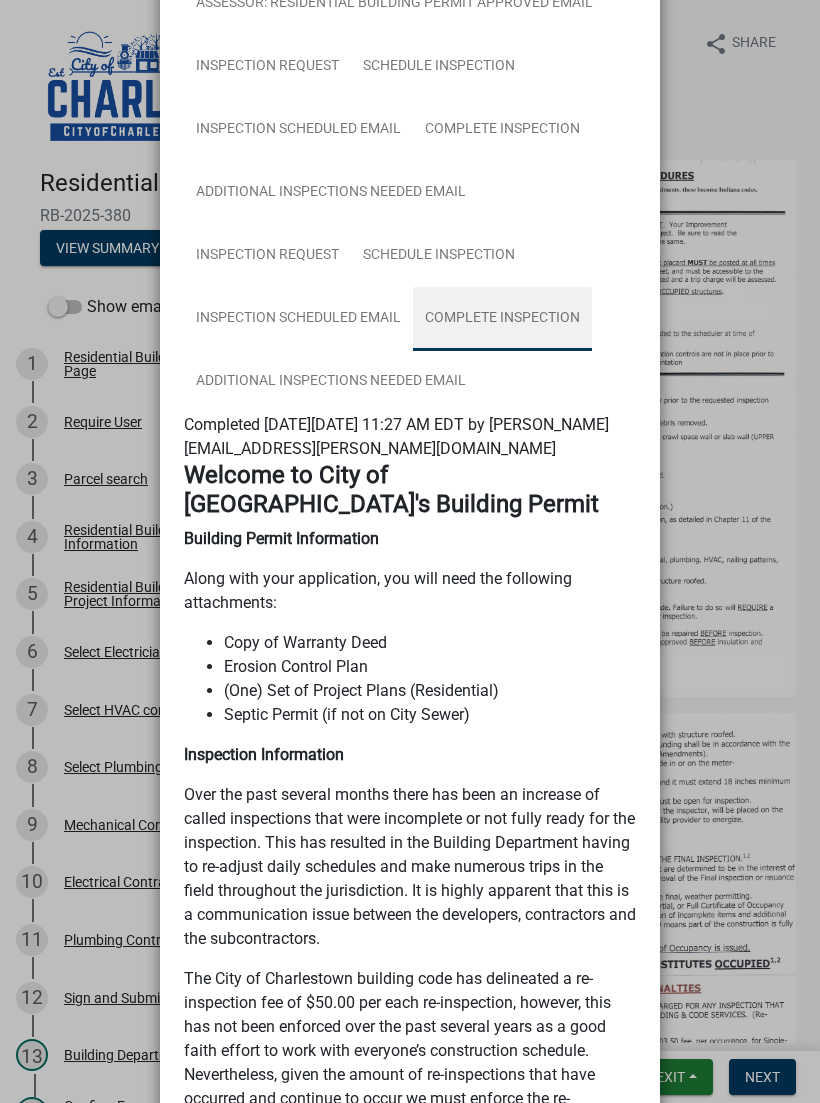 click on "Complete Inspection" at bounding box center (502, 319) 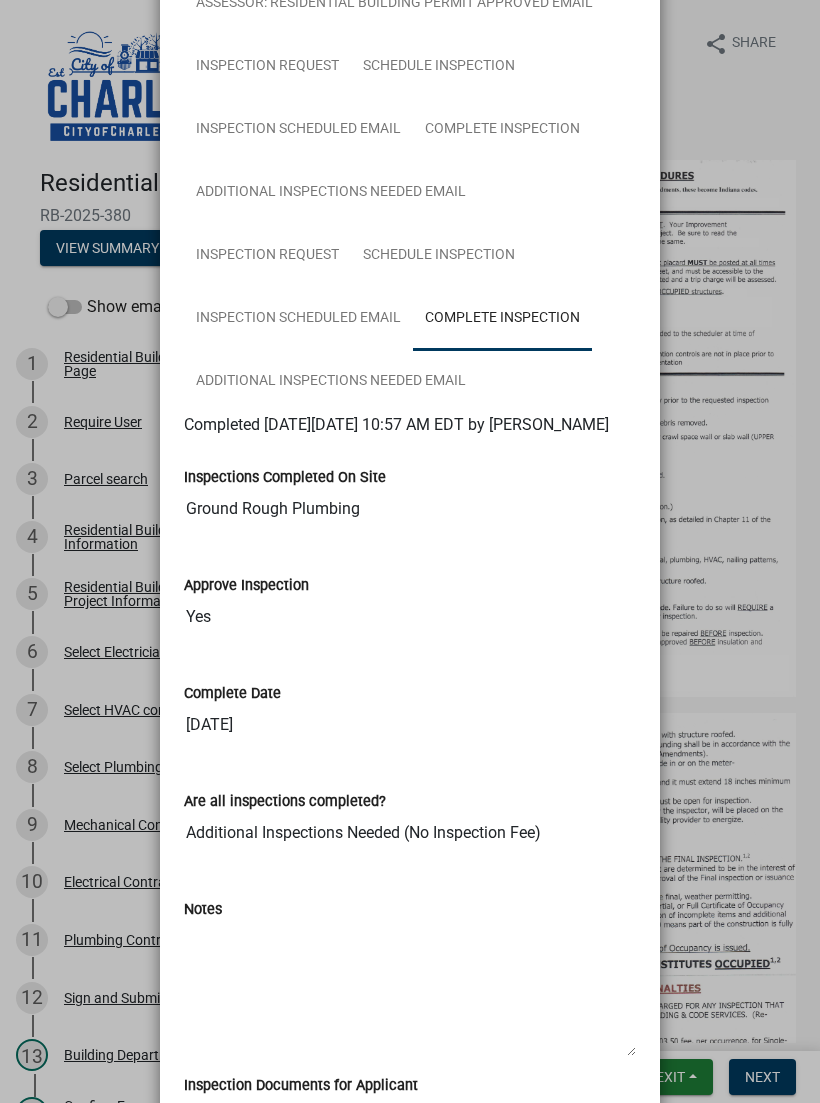 click on "Summary × Printer Friendly Residential Building Permit Information Page Parcel search Residential Building Permit: Site Information Residential Building Permit: General Project Information & Attachments Select HVAC contractor Select Electrician Contractor Select Plumbing Contractor Mechanical Contractor Information Electrical Contractor Information Plumbing Contractor Information Sign and Submit Application Residential Building Permit Submitted Email Building Department Review Confirm Fees and Sanitary Sewer Requirements Residential Building Permit Approved Pending Payment Email Payment Residential Building Application & Permit Packet Applicant: Residential Building Permit Approved Email Assessor: Residential Building Permit Approved Email Inspection Request Schedule Inspection Inspection Scheduled Email Complete Inspection Additional Inspections Needed Email Inspection Request Schedule Inspection Inspection Scheduled Email Complete Inspection Additional Inspections Needed Email Building Permit Information" 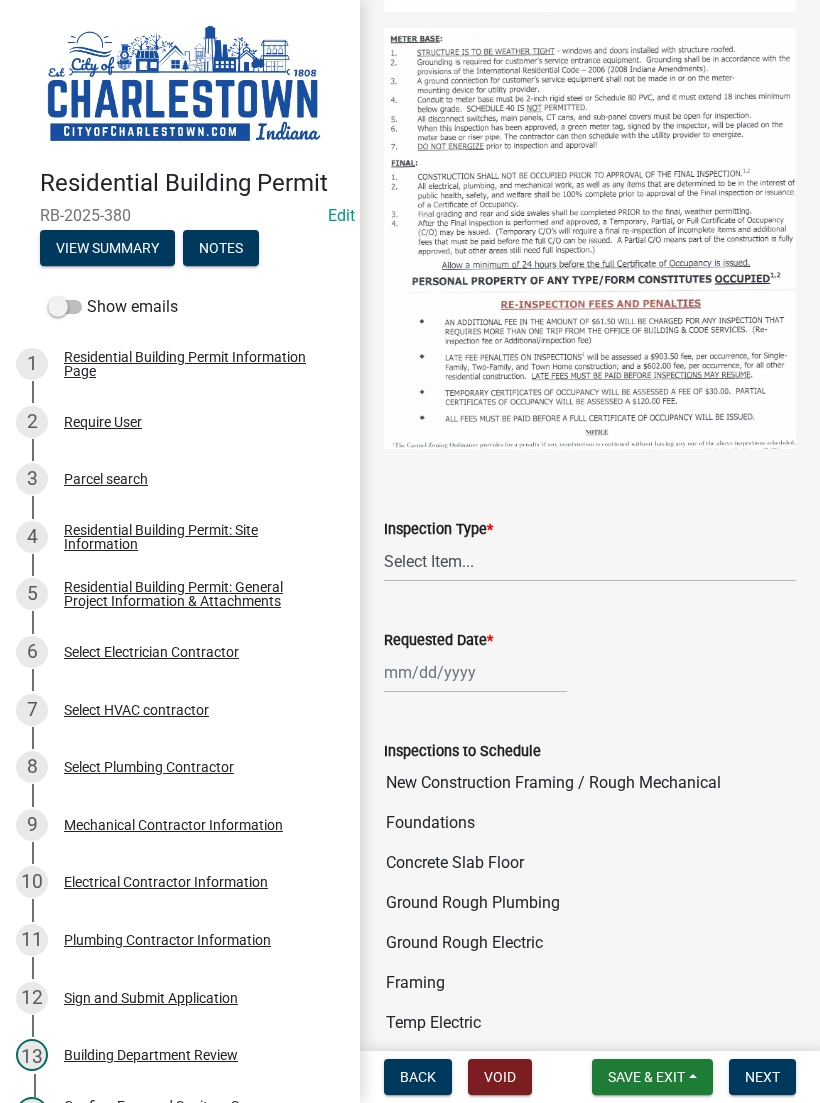 scroll, scrollTop: 686, scrollLeft: 0, axis: vertical 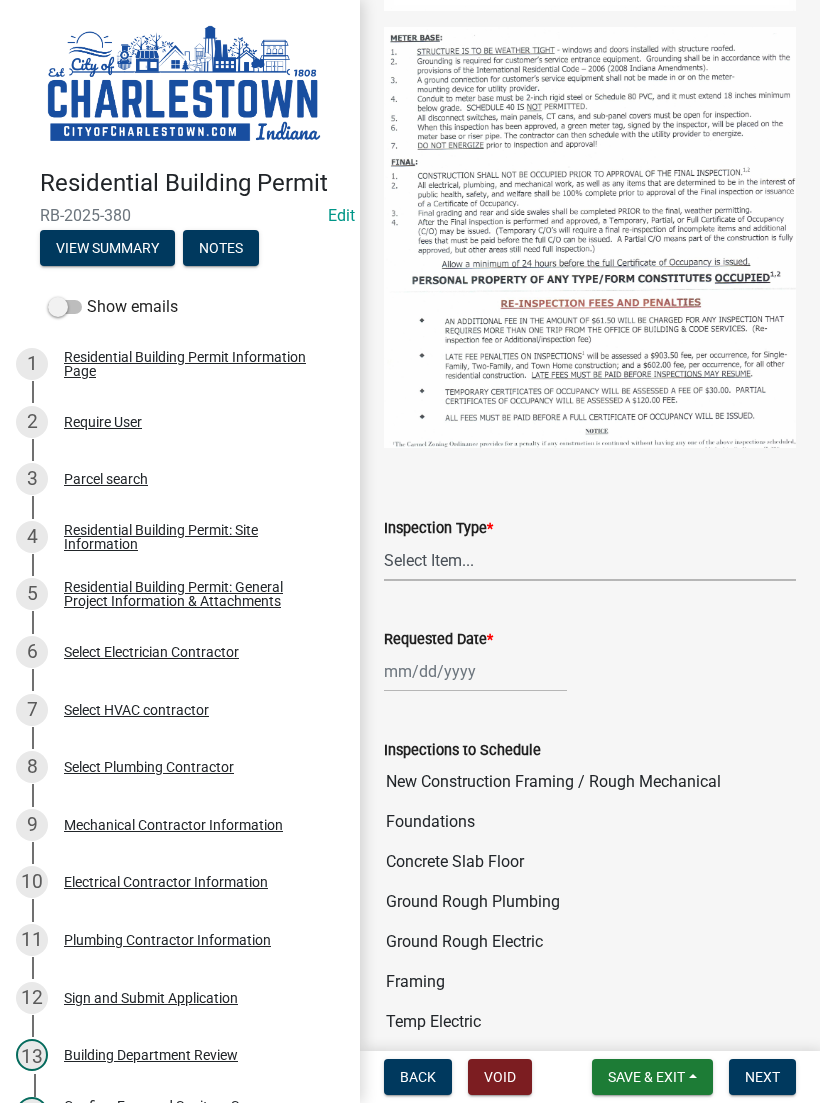 click on "Select Item...   New Construction Framing / Rough Mechanical   Foundations   Concrete Slab Floor   Ground Rough Plumbing   Ground Rough Electric   Framing   Temp Electric   Rough Electrical   Rough Plumbing   Rough Gas Piping   Rough Heating & Ventilation   Above Ceiling   Insulation   Roofing   Final" at bounding box center (590, 560) 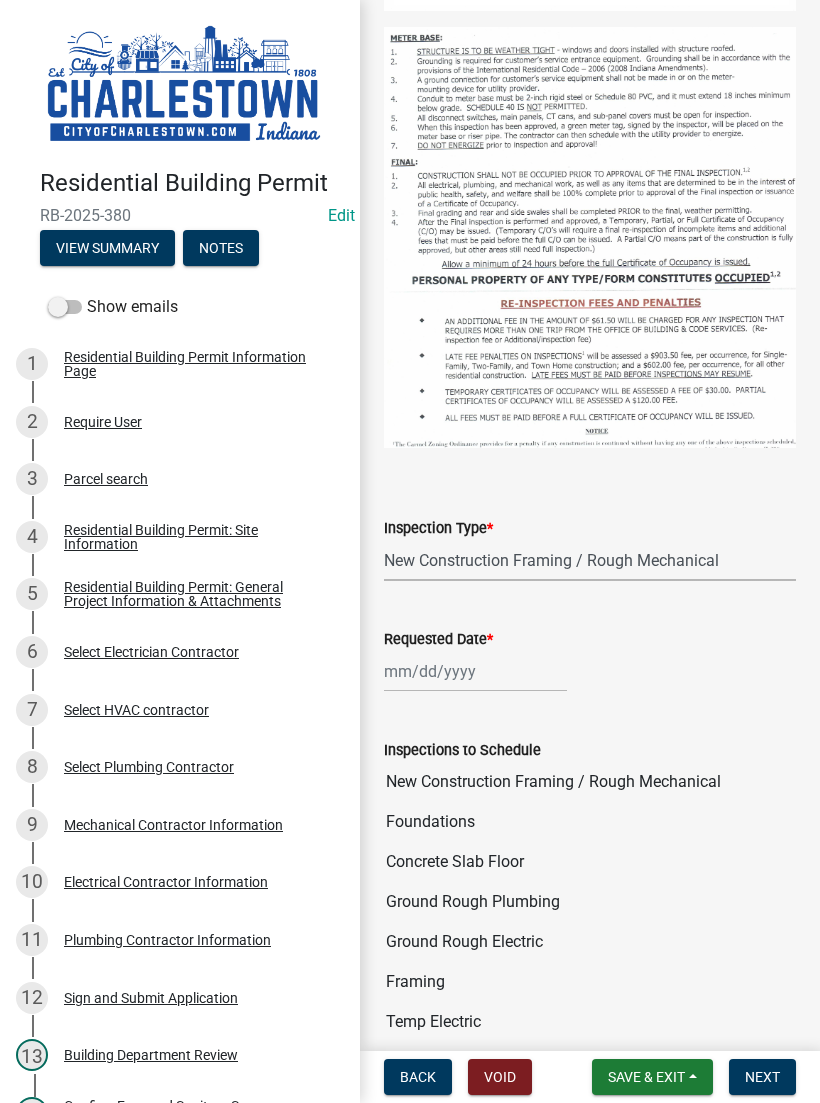 select on "6148cfc3-f65f-4c5f-8e17-86e63b13192f" 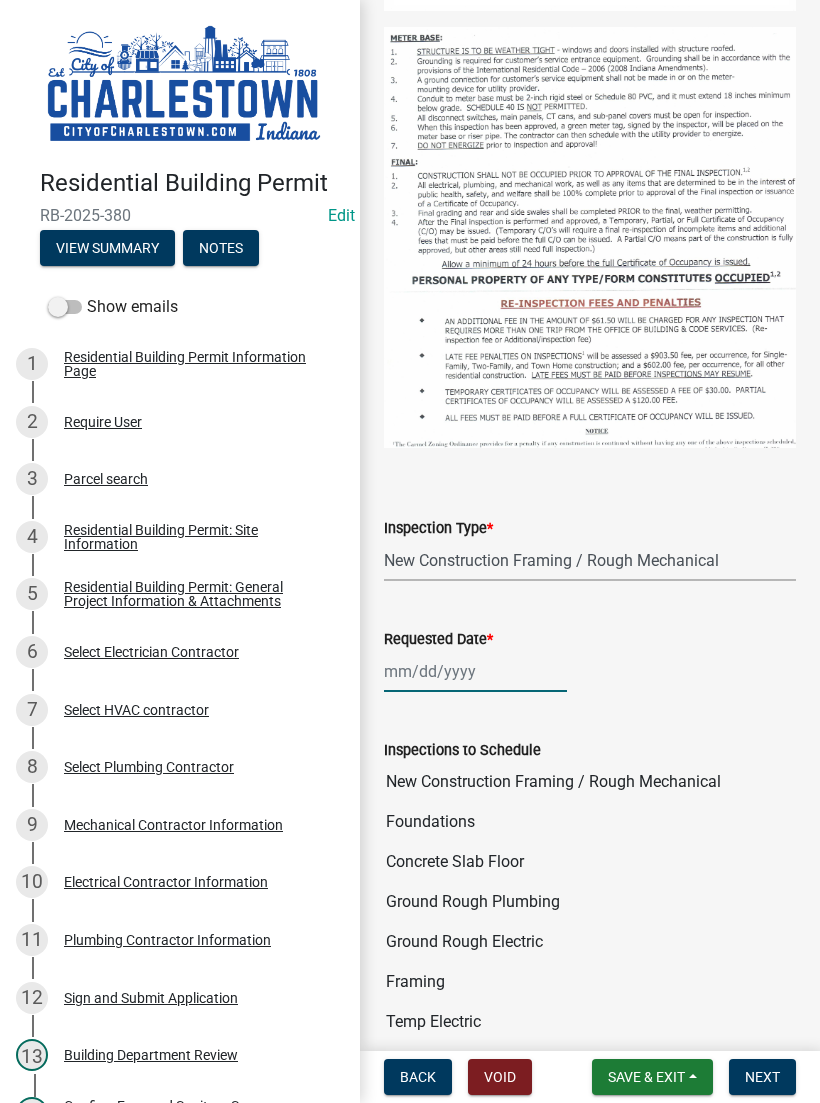 click 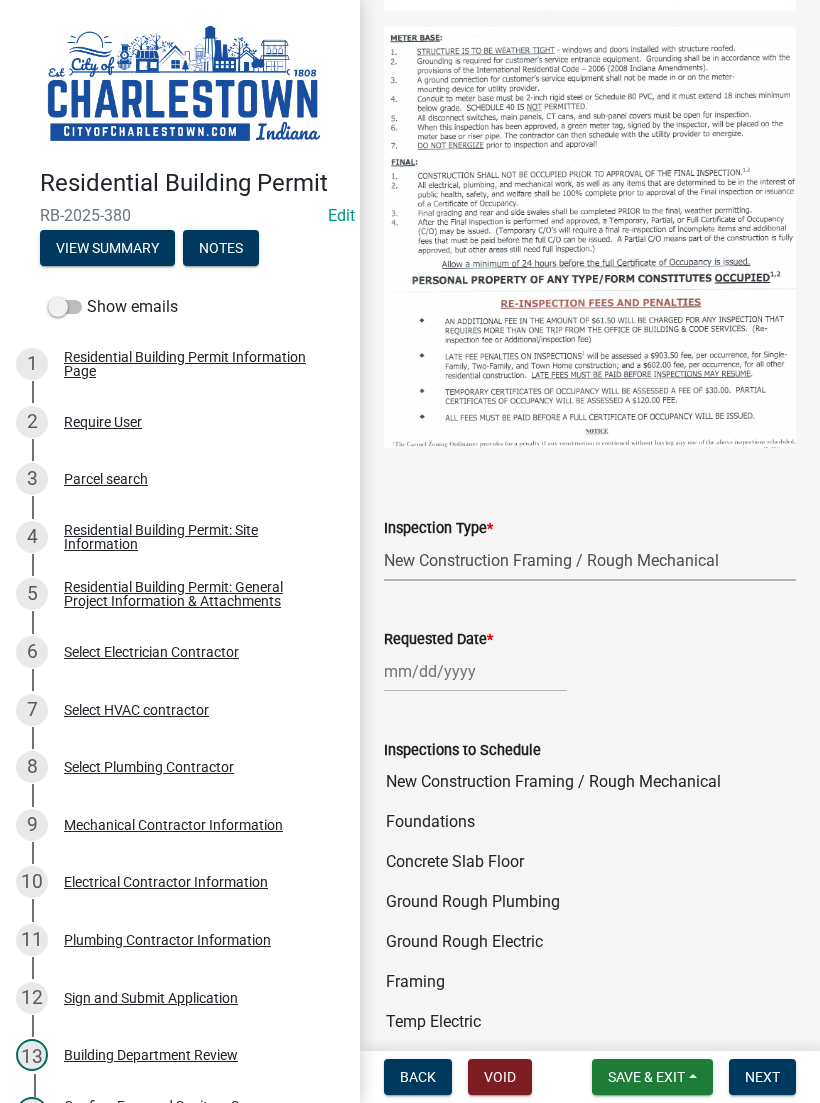 select on "7" 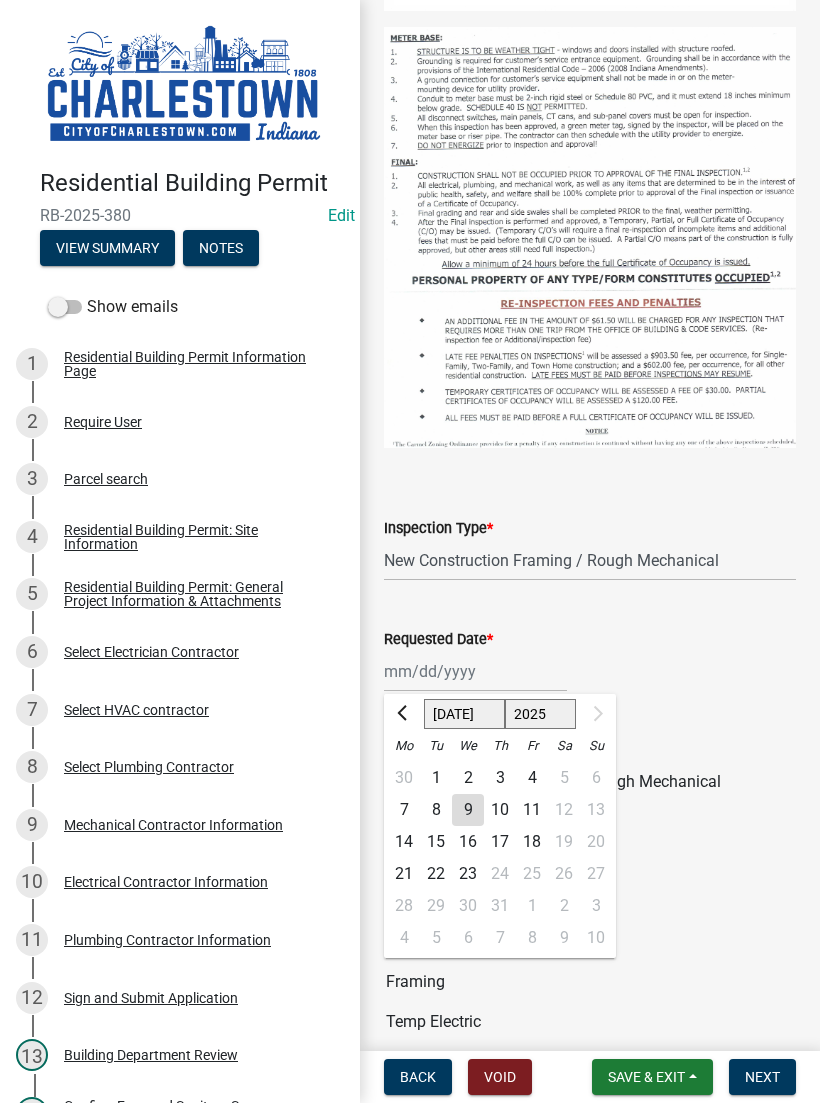 click on "3" 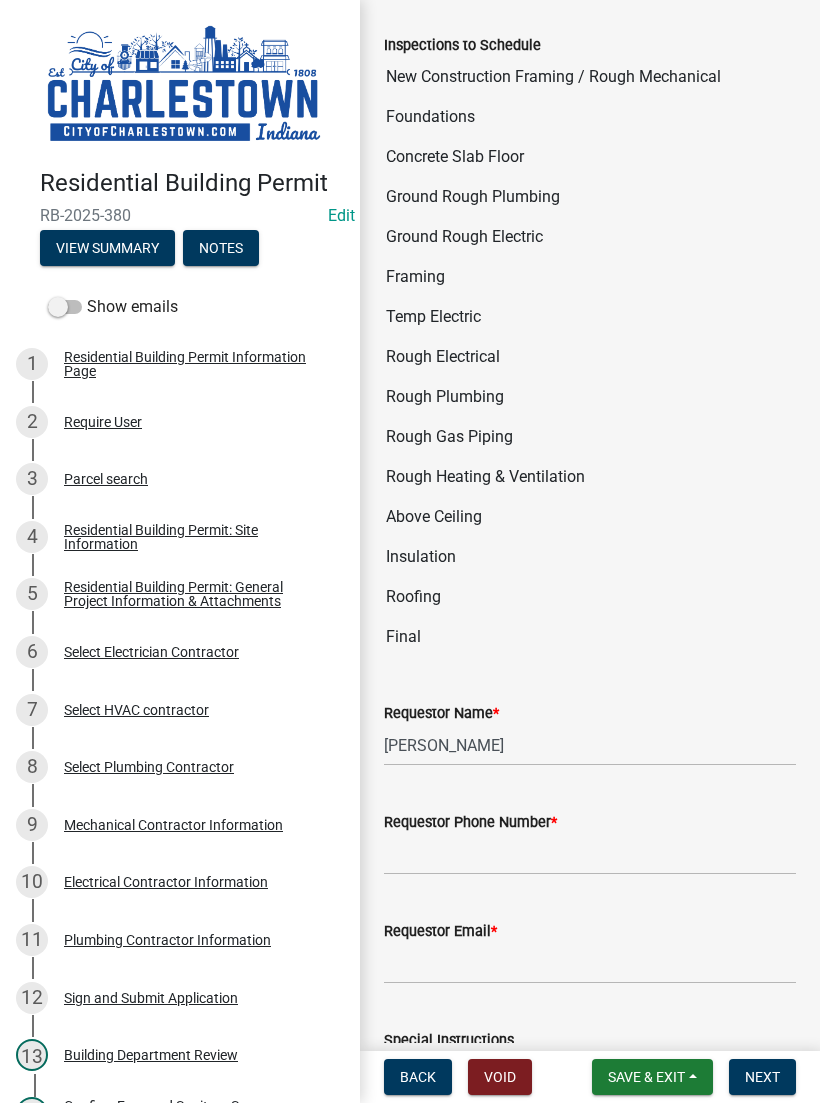 scroll, scrollTop: 1443, scrollLeft: 0, axis: vertical 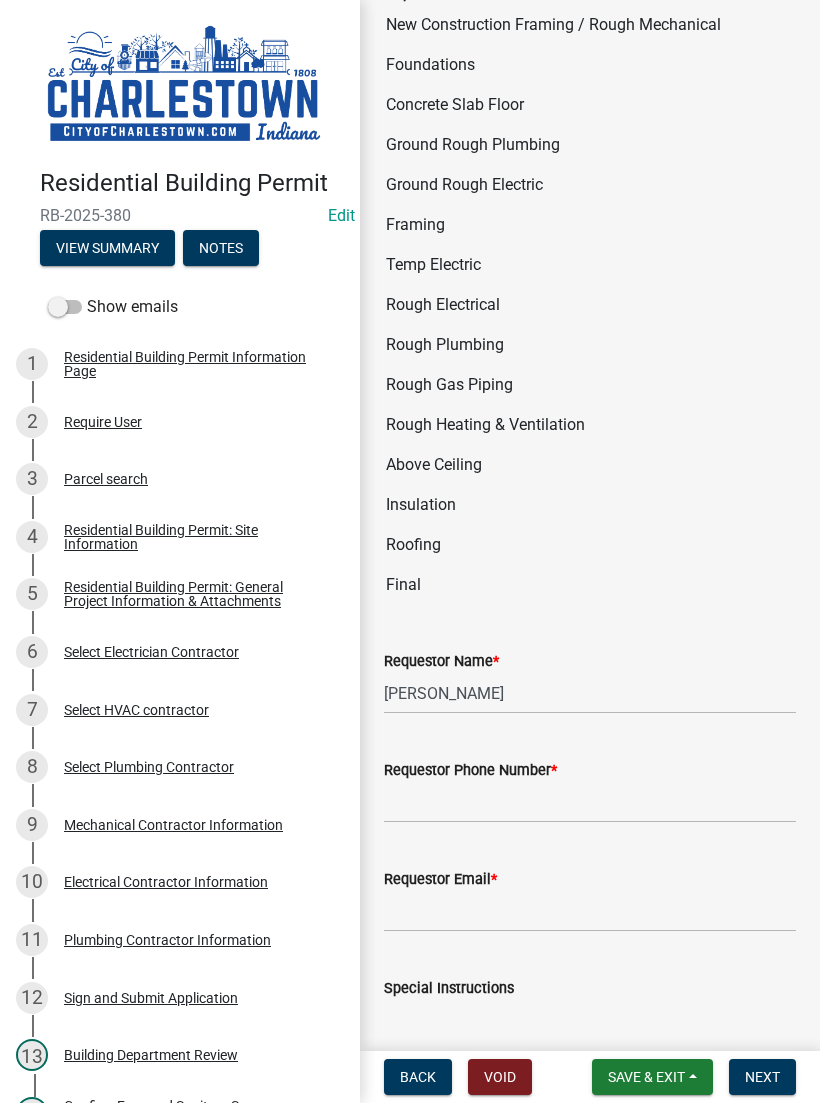 click on "Requestor Phone Number  *" 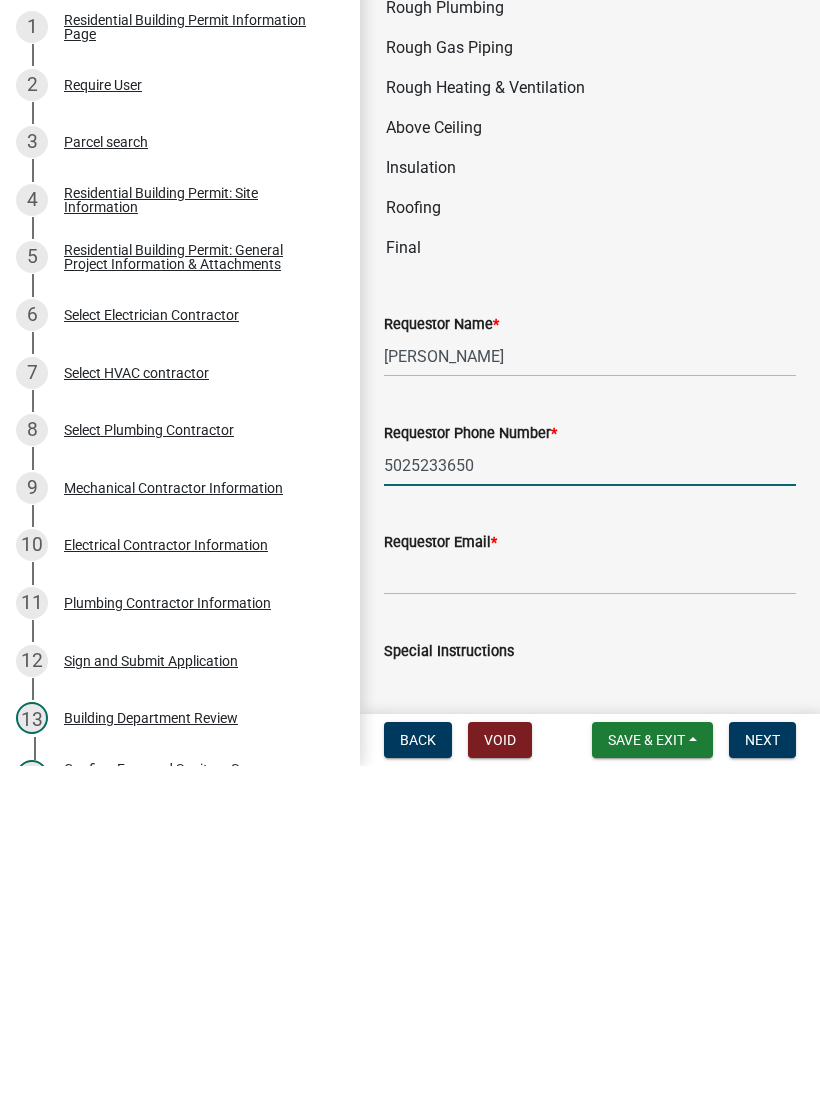 type on "5025233650" 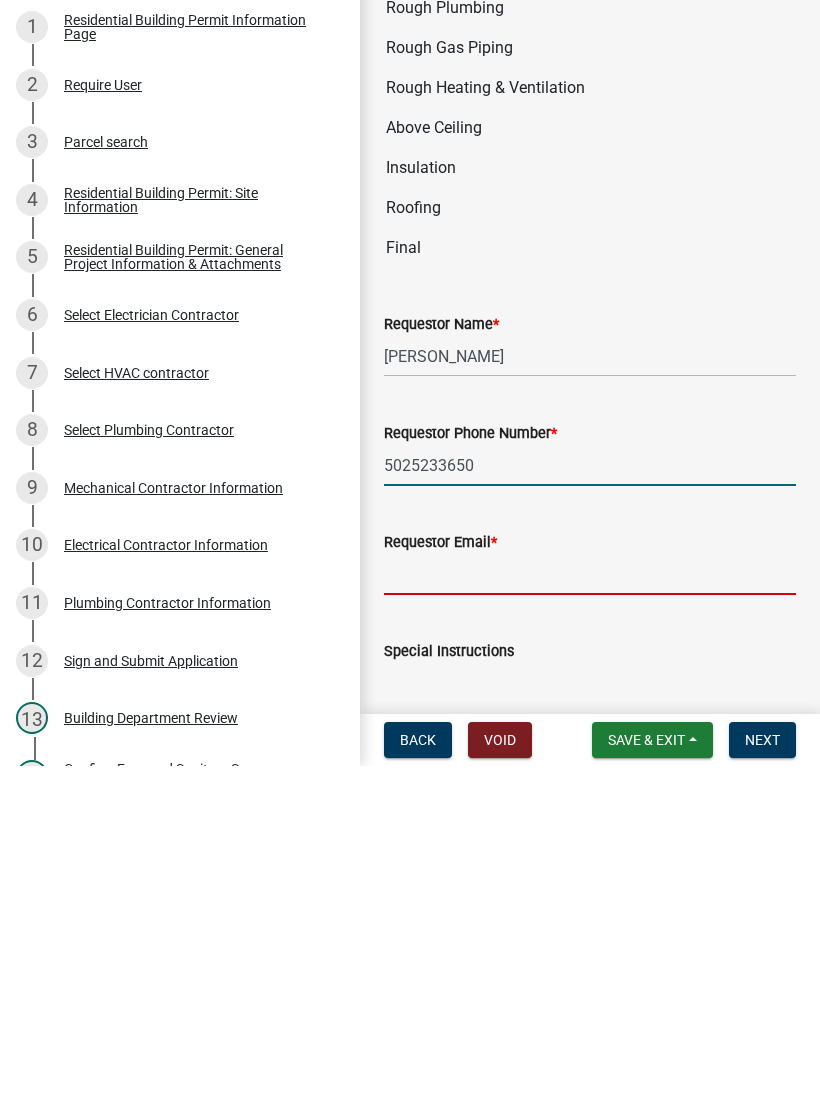 click on "Requestor Email  *" at bounding box center [590, 911] 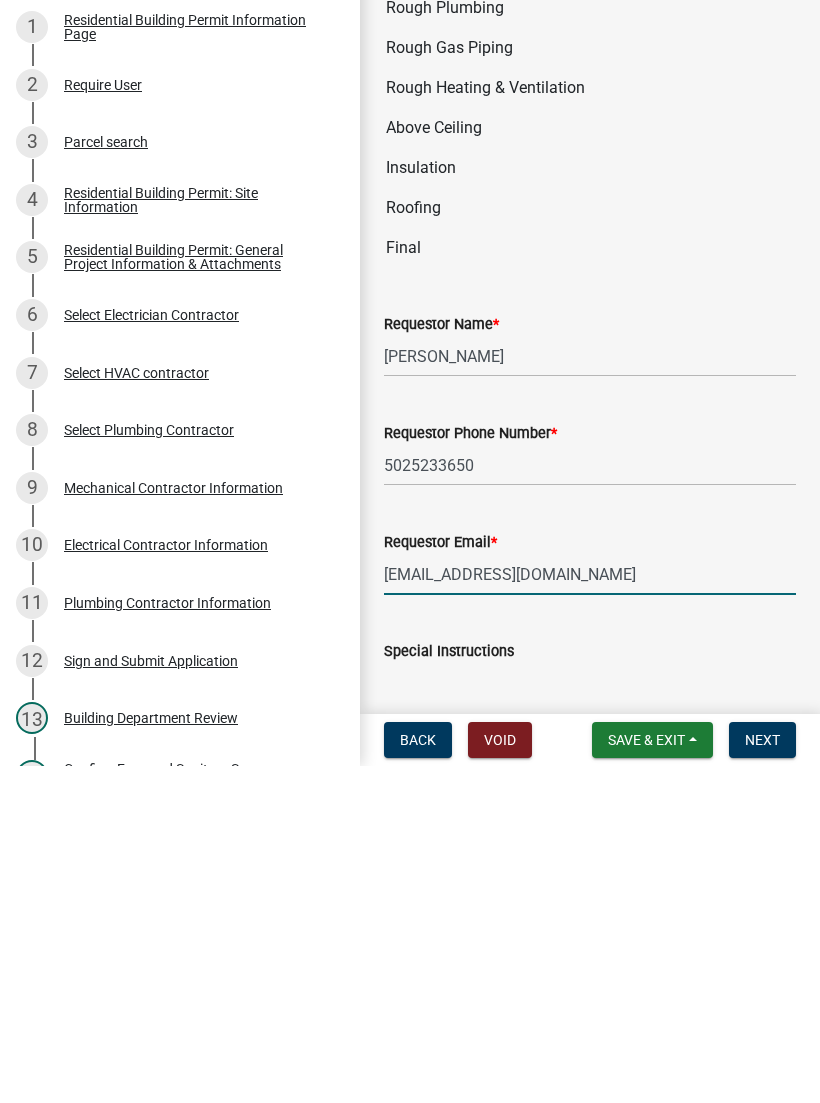 type on "Tpurcell@cityofcharlestown.com" 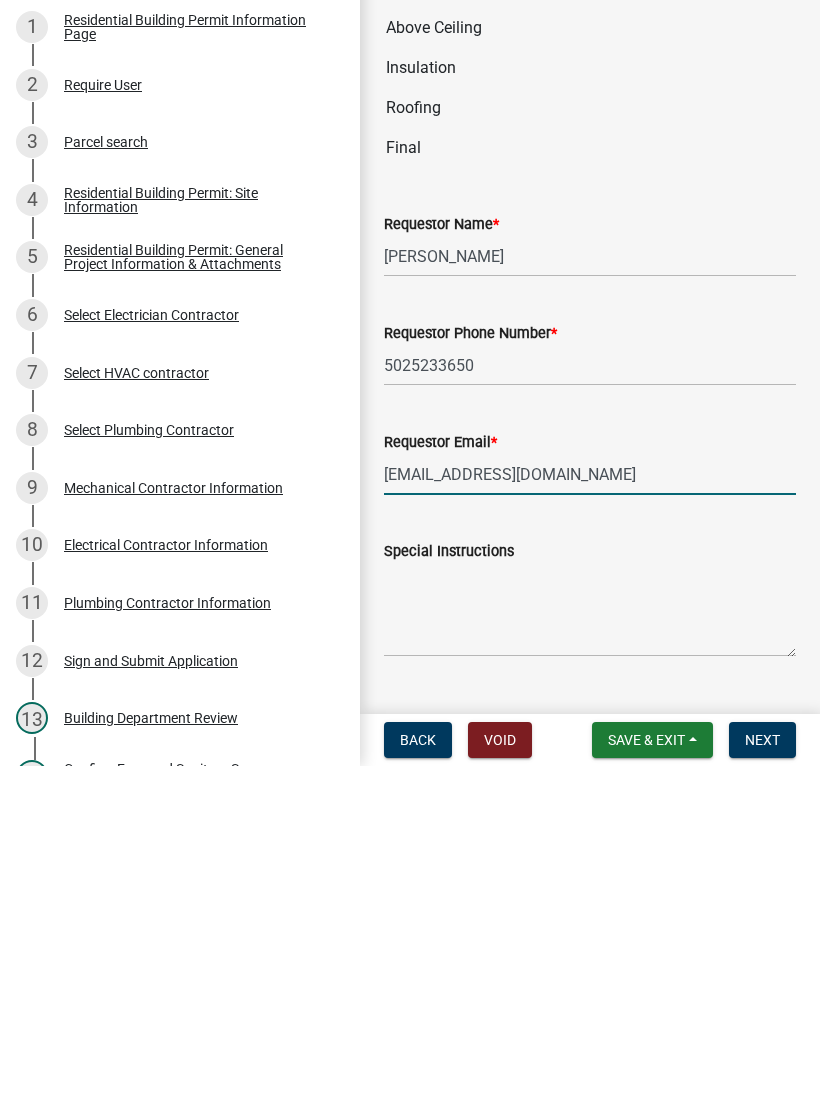 scroll, scrollTop: 1546, scrollLeft: 0, axis: vertical 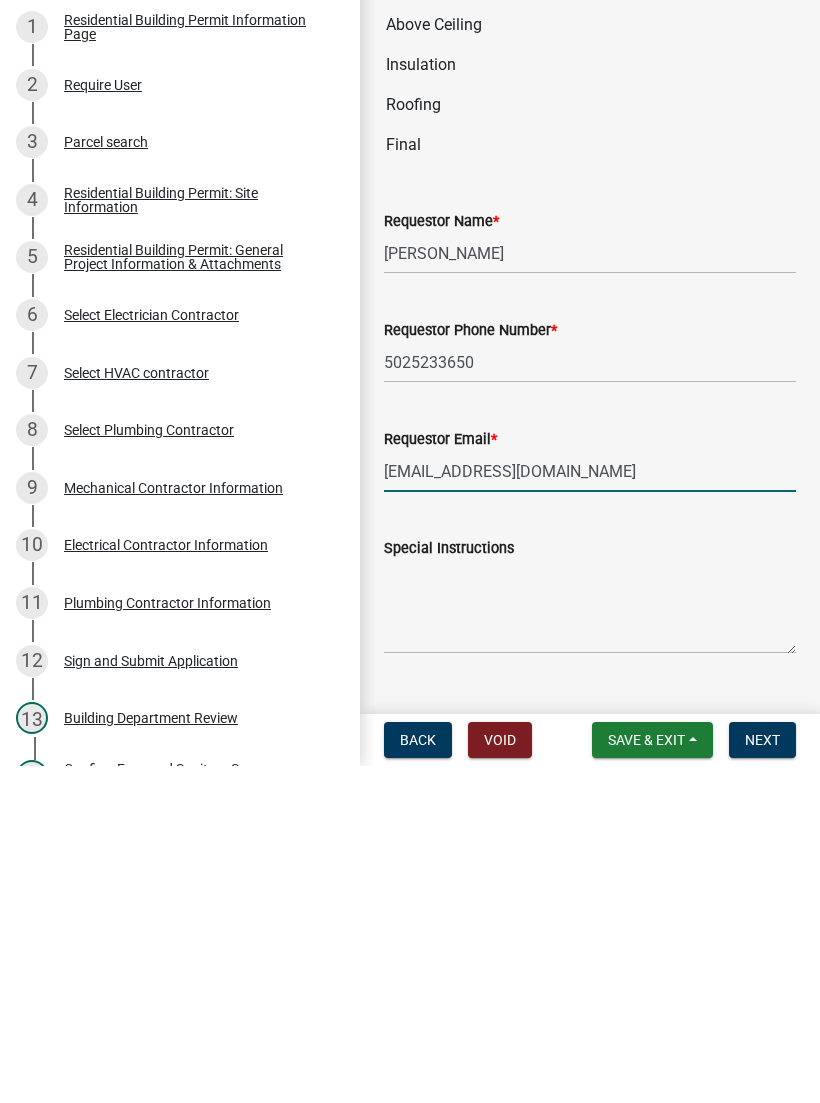 click on "Next" at bounding box center [762, 1077] 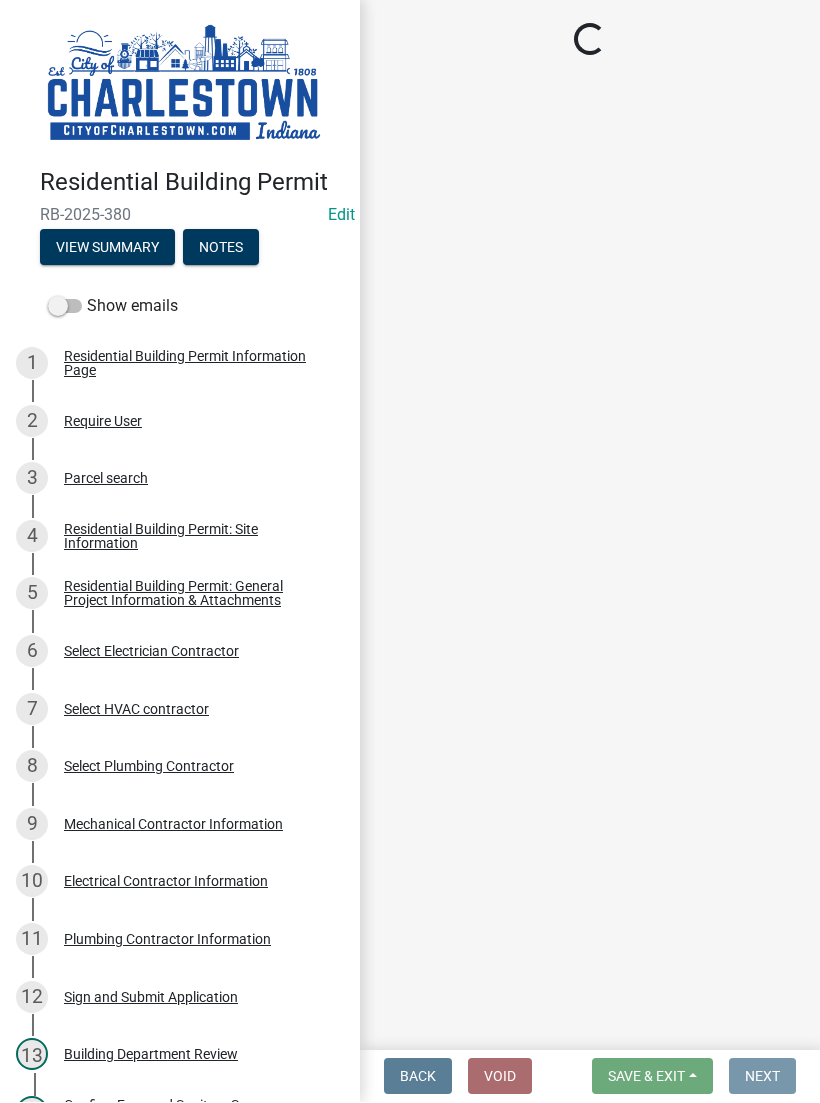 scroll, scrollTop: 0, scrollLeft: 0, axis: both 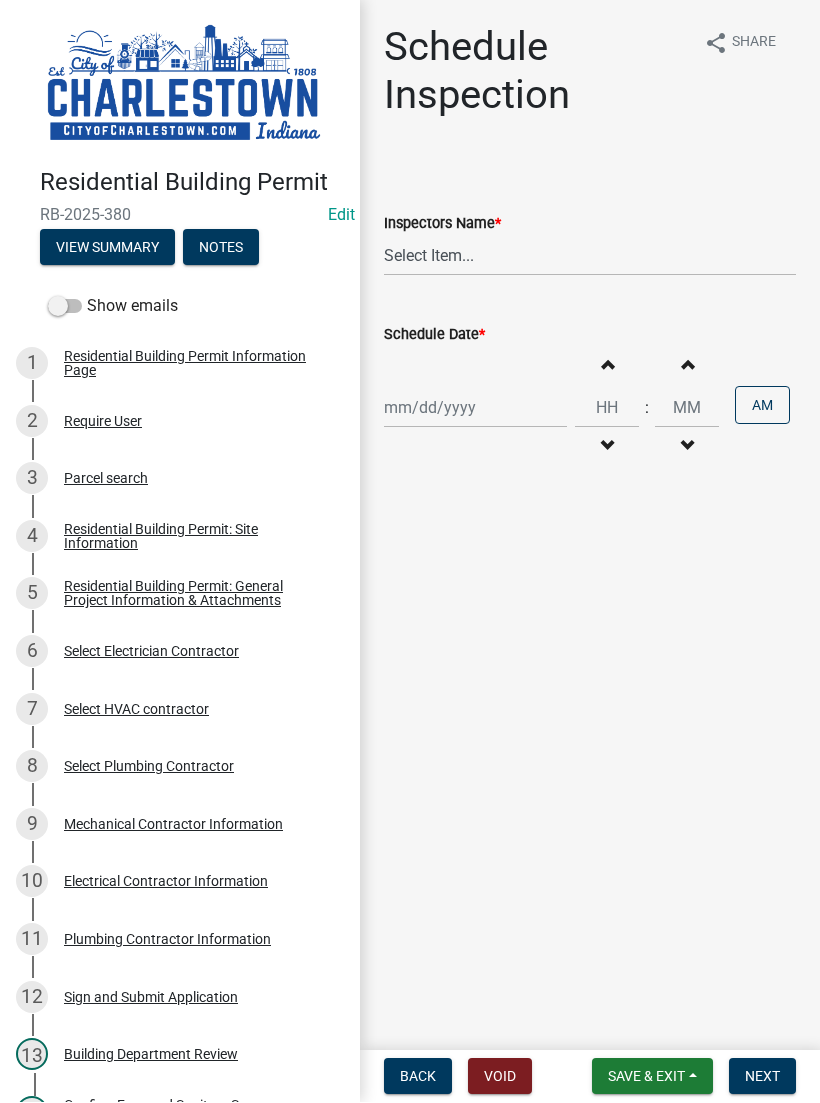 click on "Inspectors Name  *" 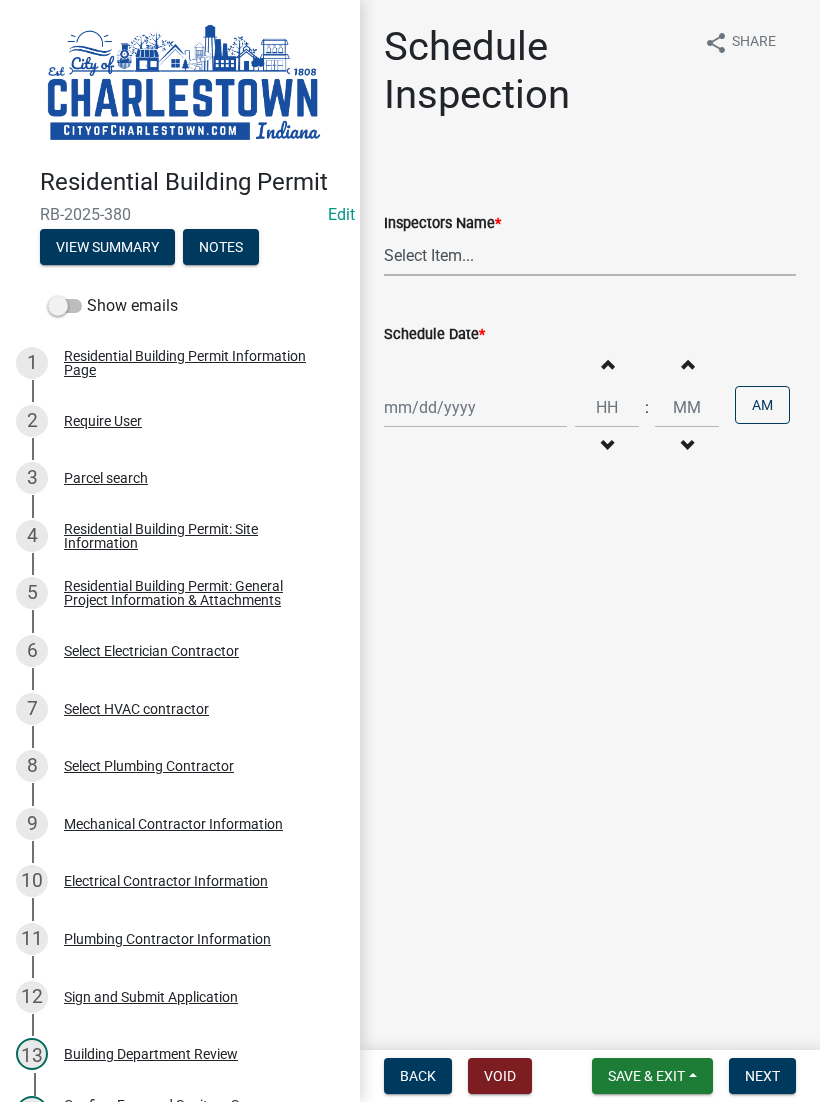 select on "63e5a778-15f7-4a13-aba2-a6e5541a0fb3" 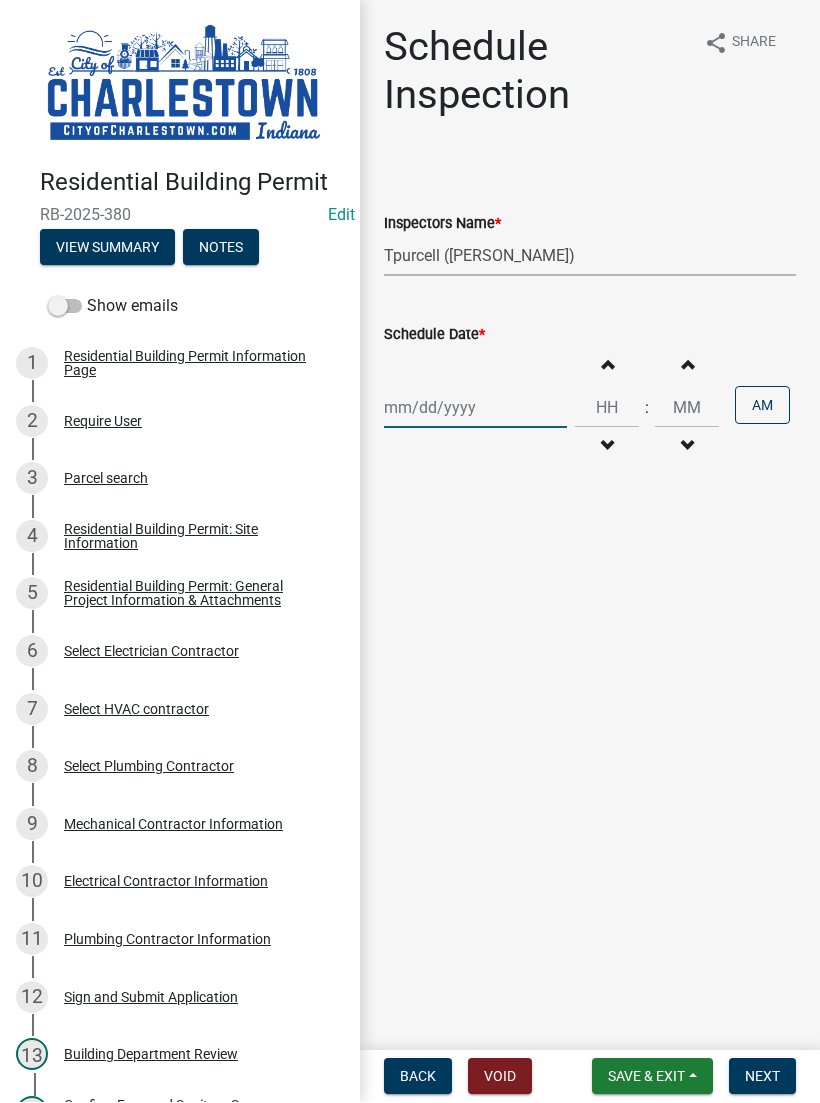 click 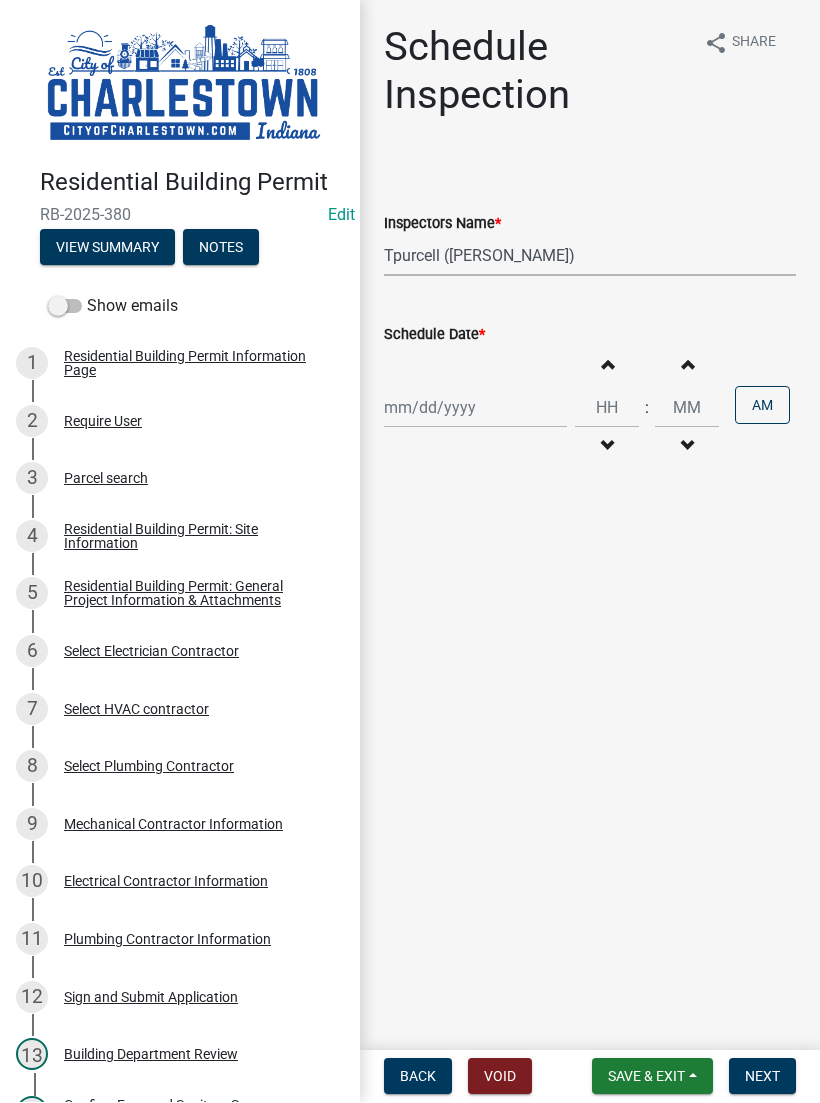 select on "7" 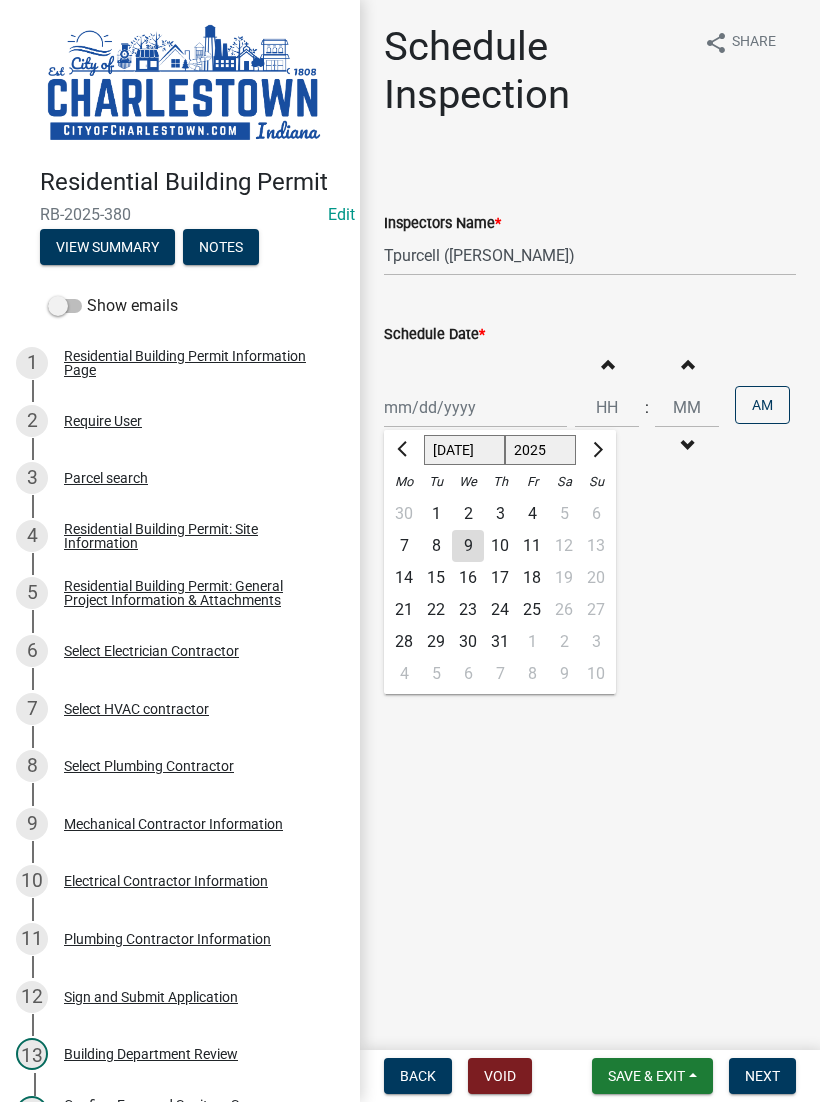 click on "3" 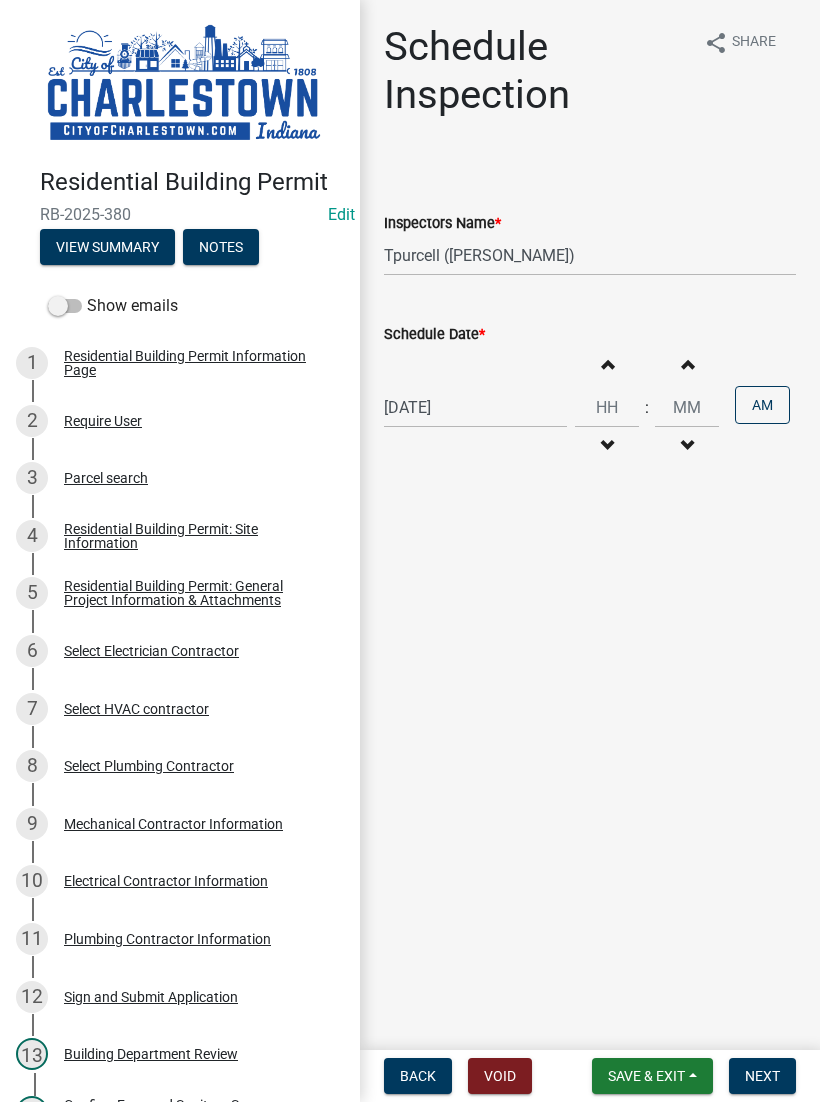 click on "Next" at bounding box center (762, 1077) 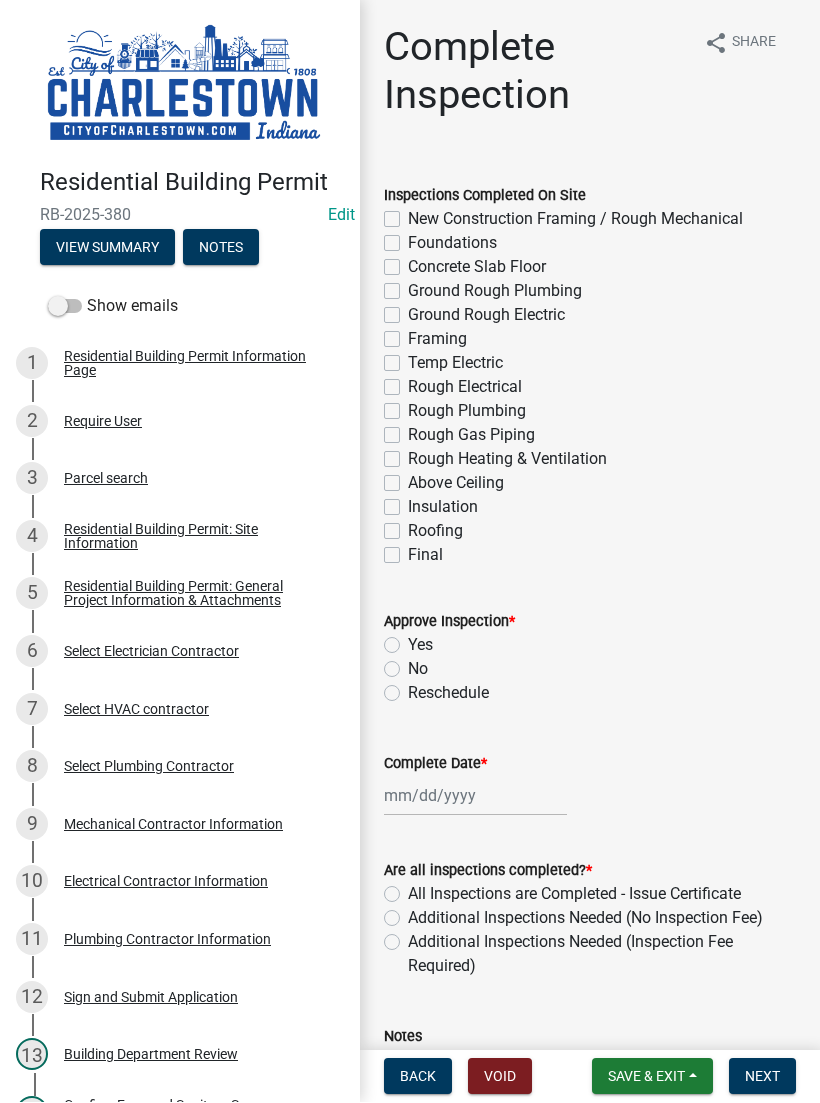 click on "New Construction Framing / Rough Mechanical" 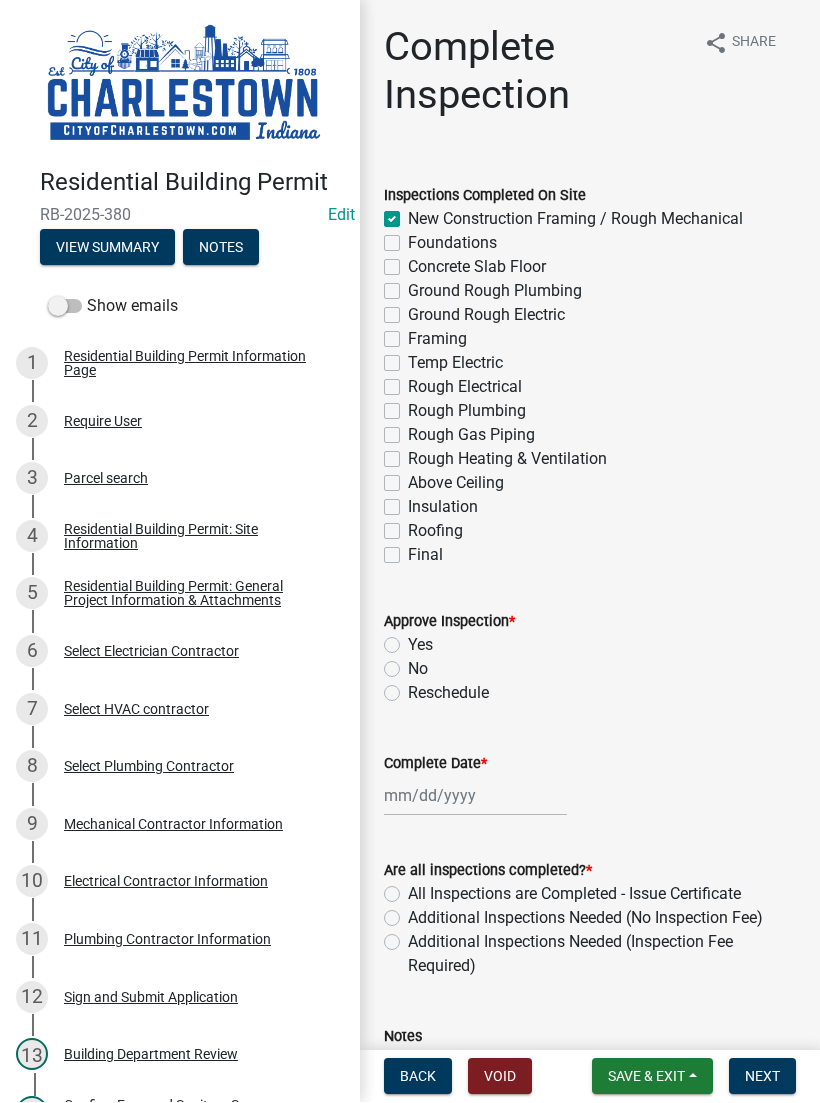 checkbox on "true" 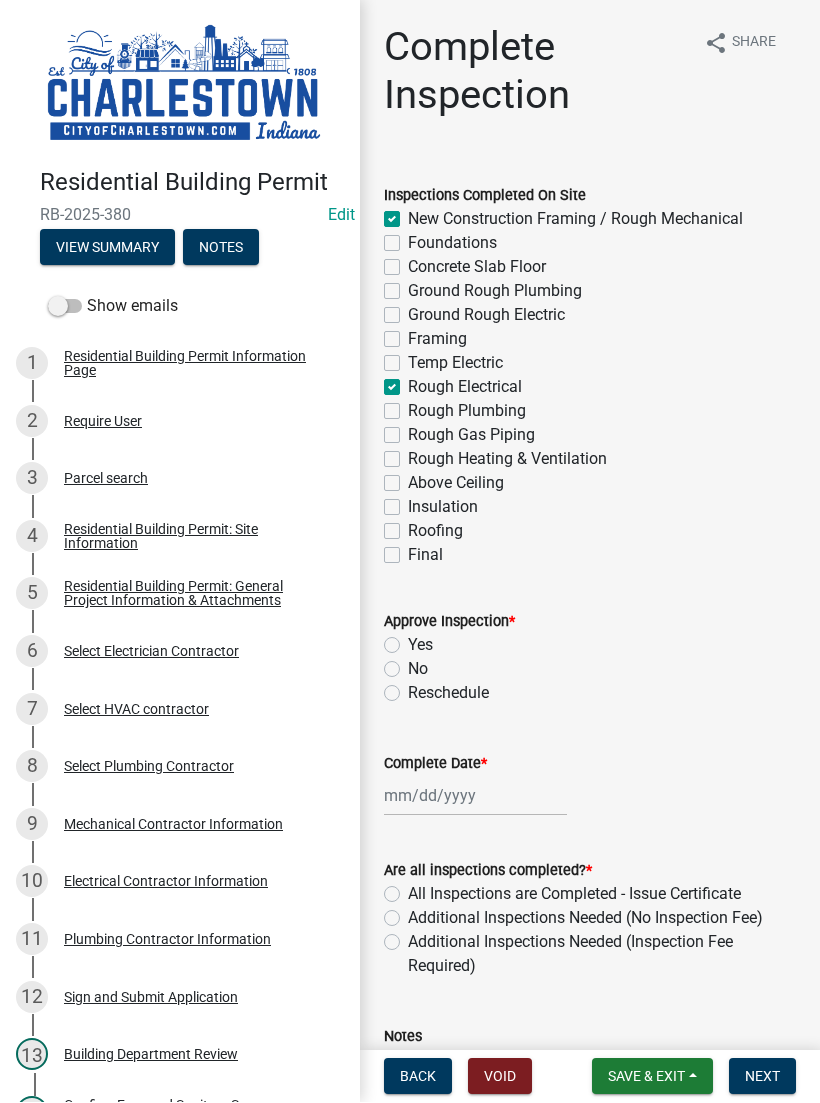 checkbox on "true" 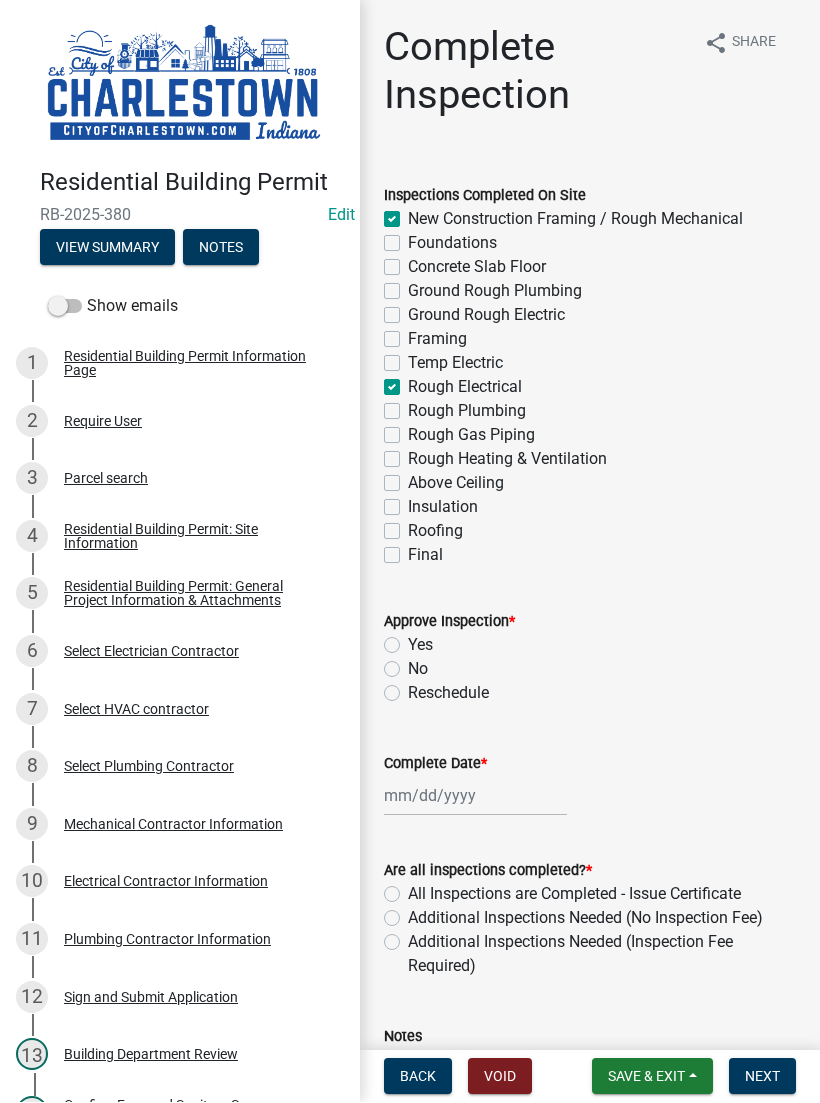 click on "Yes" 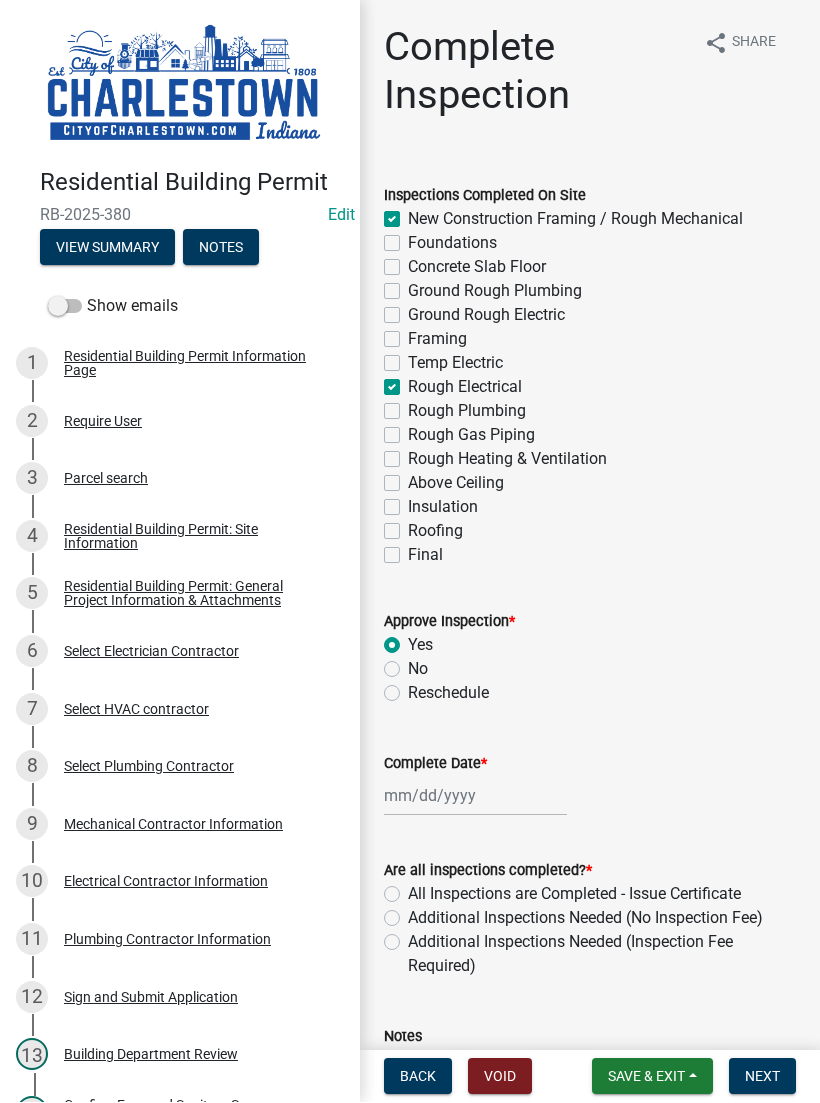 radio on "true" 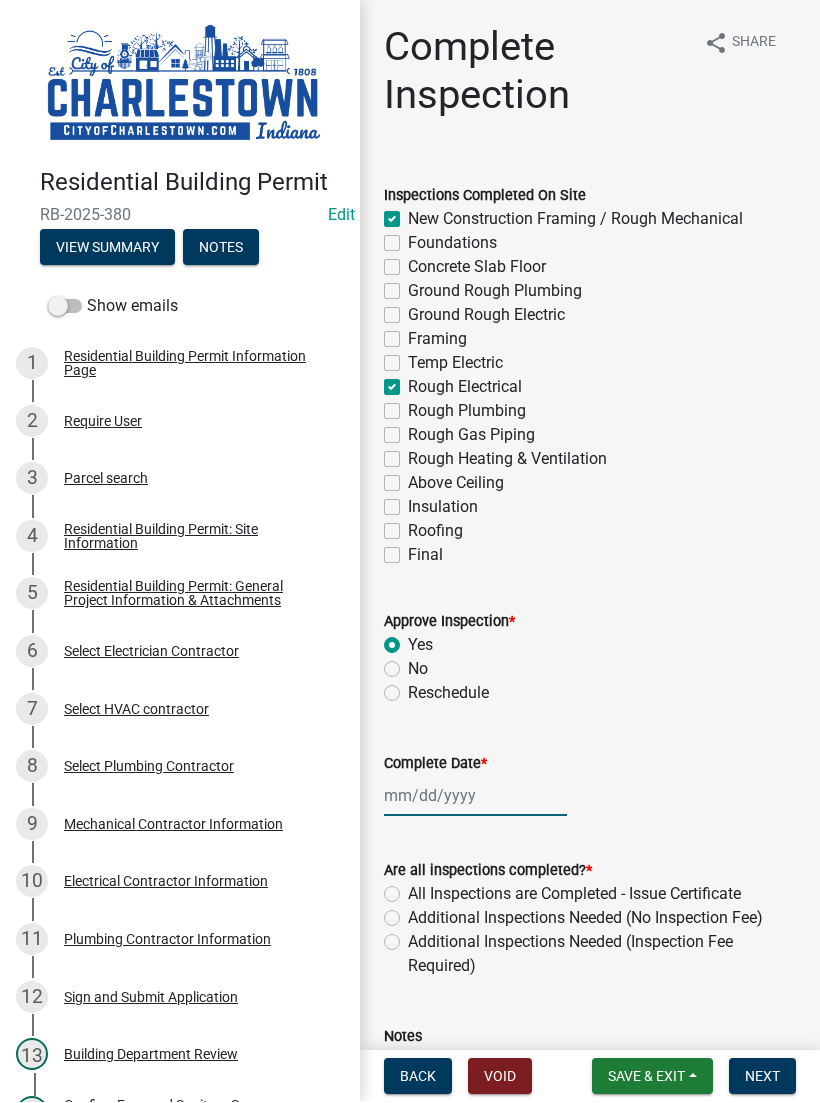 click 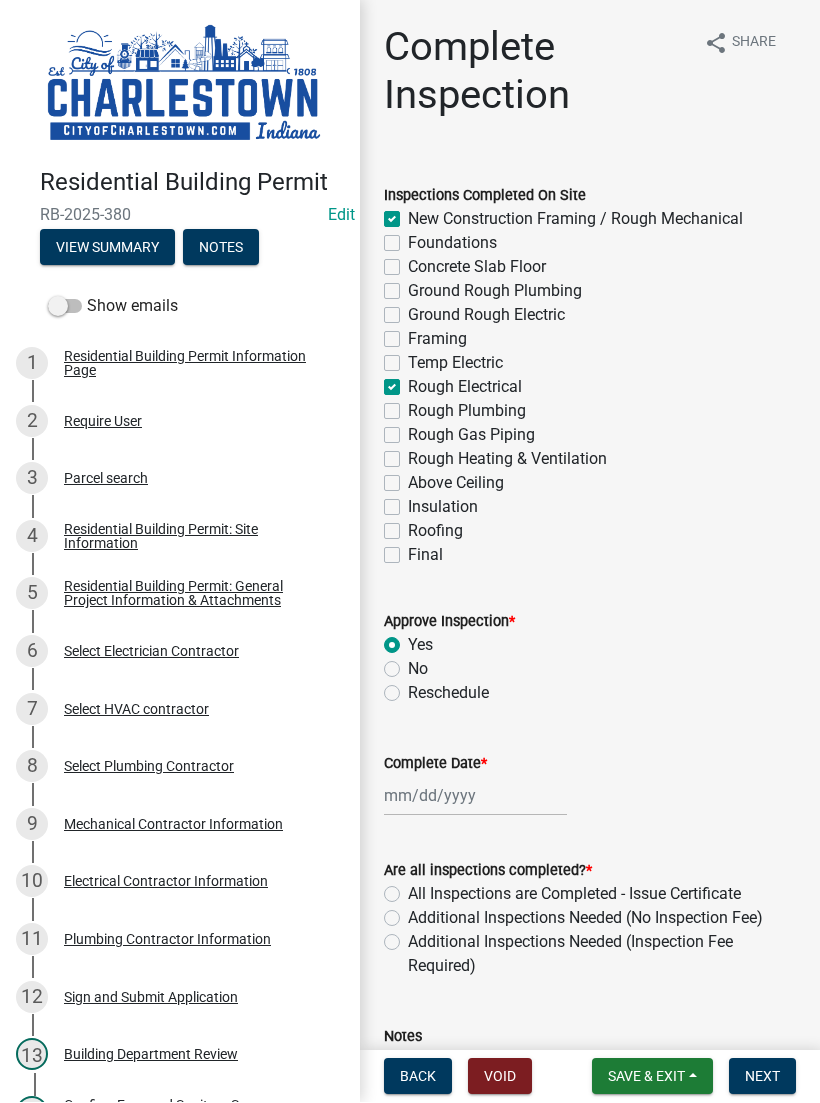 select on "7" 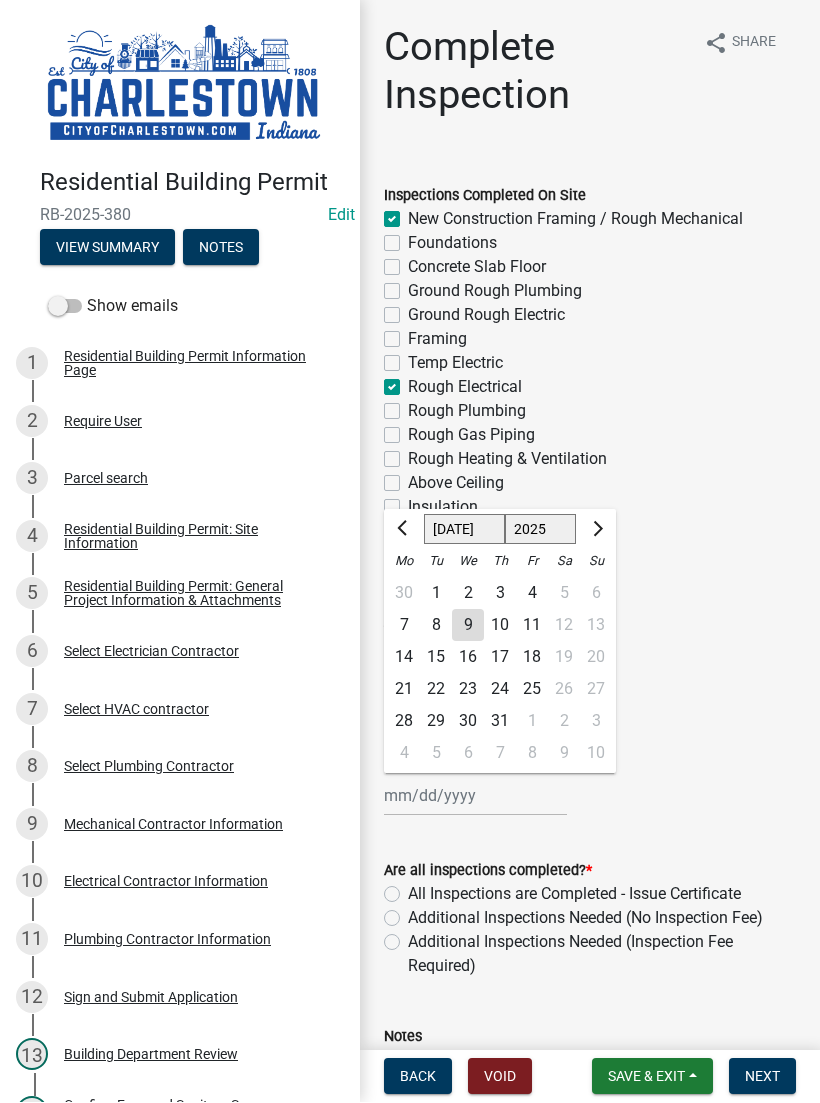 scroll, scrollTop: 3, scrollLeft: 0, axis: vertical 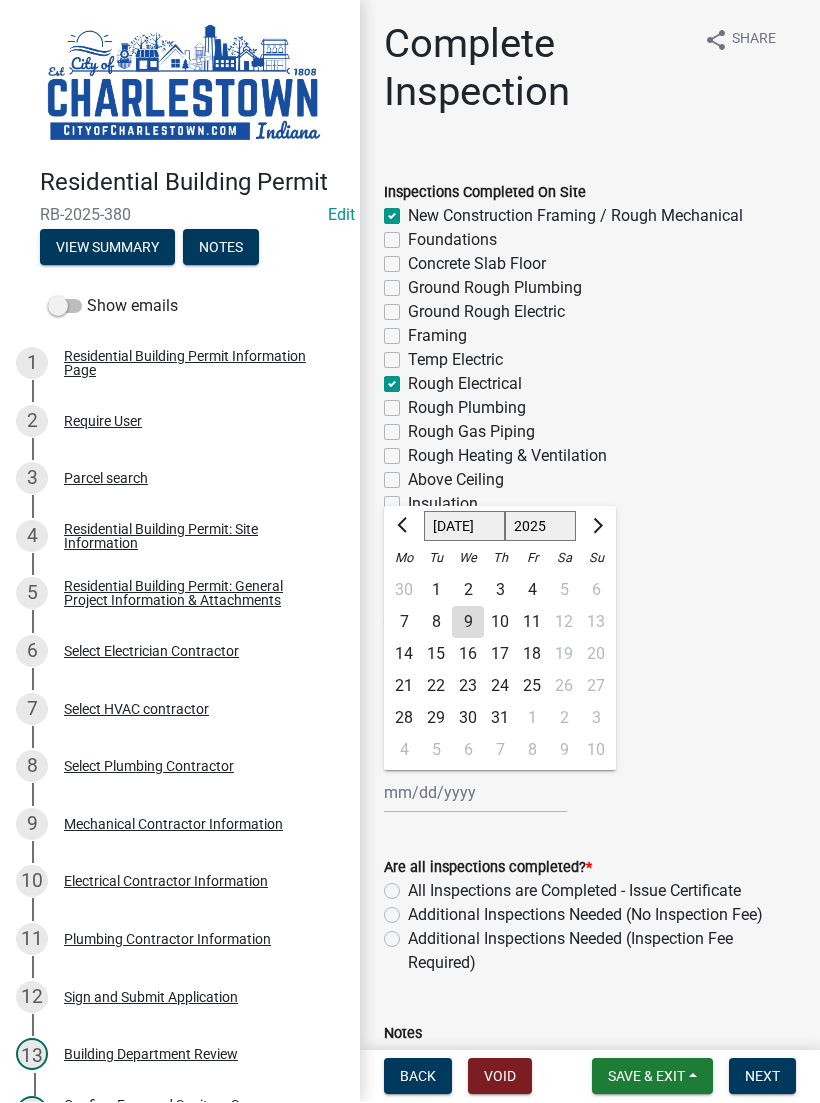 click on "3" 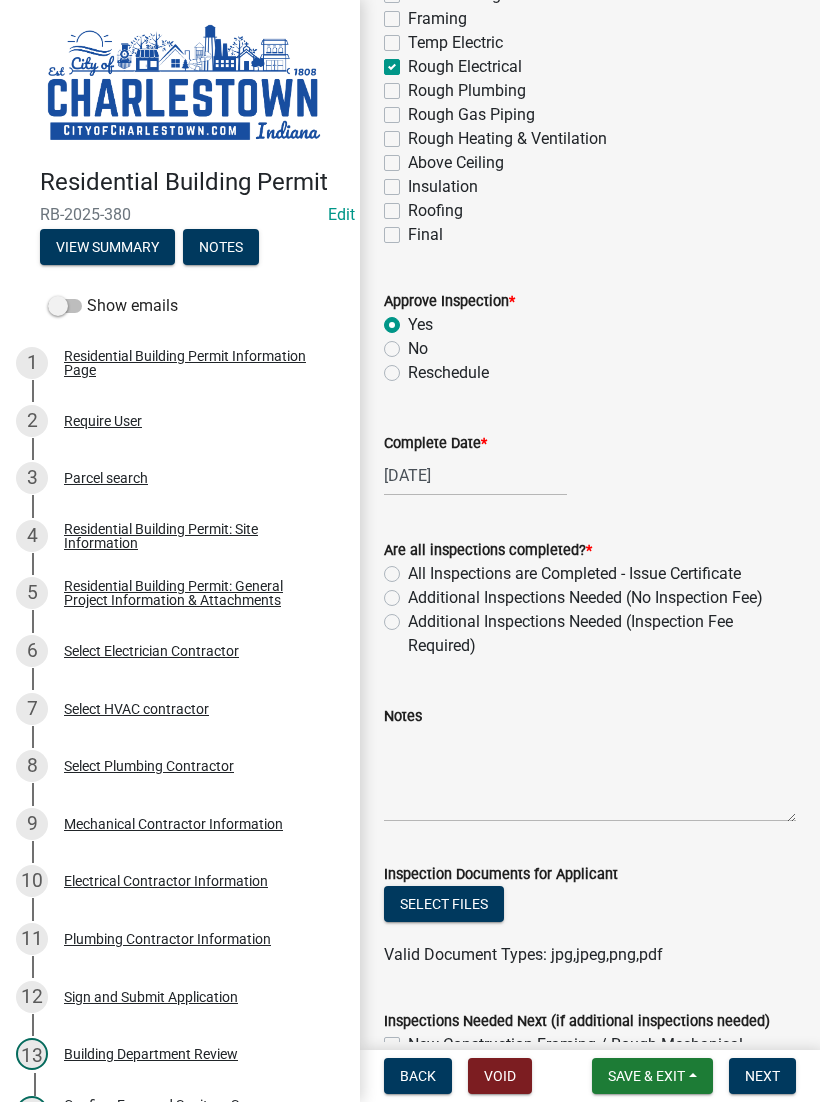 scroll, scrollTop: 319, scrollLeft: 0, axis: vertical 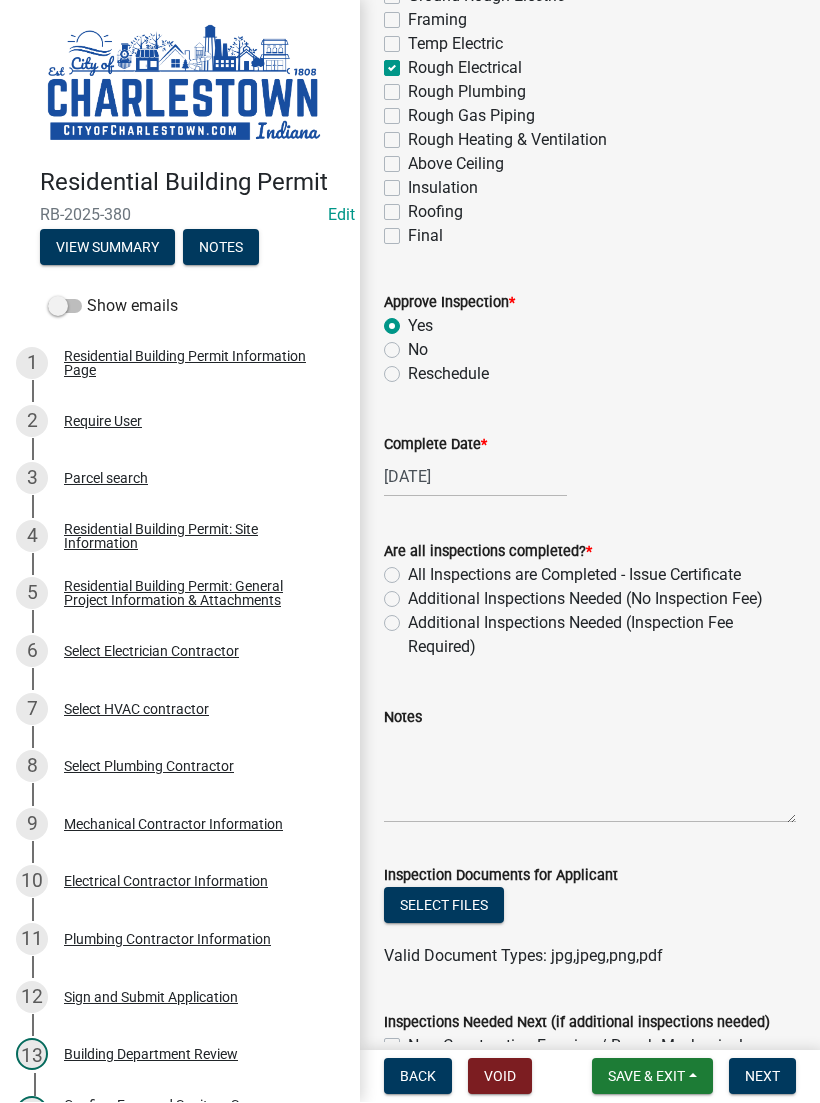 click on "Additional Inspections Needed (No Inspection Fee)" 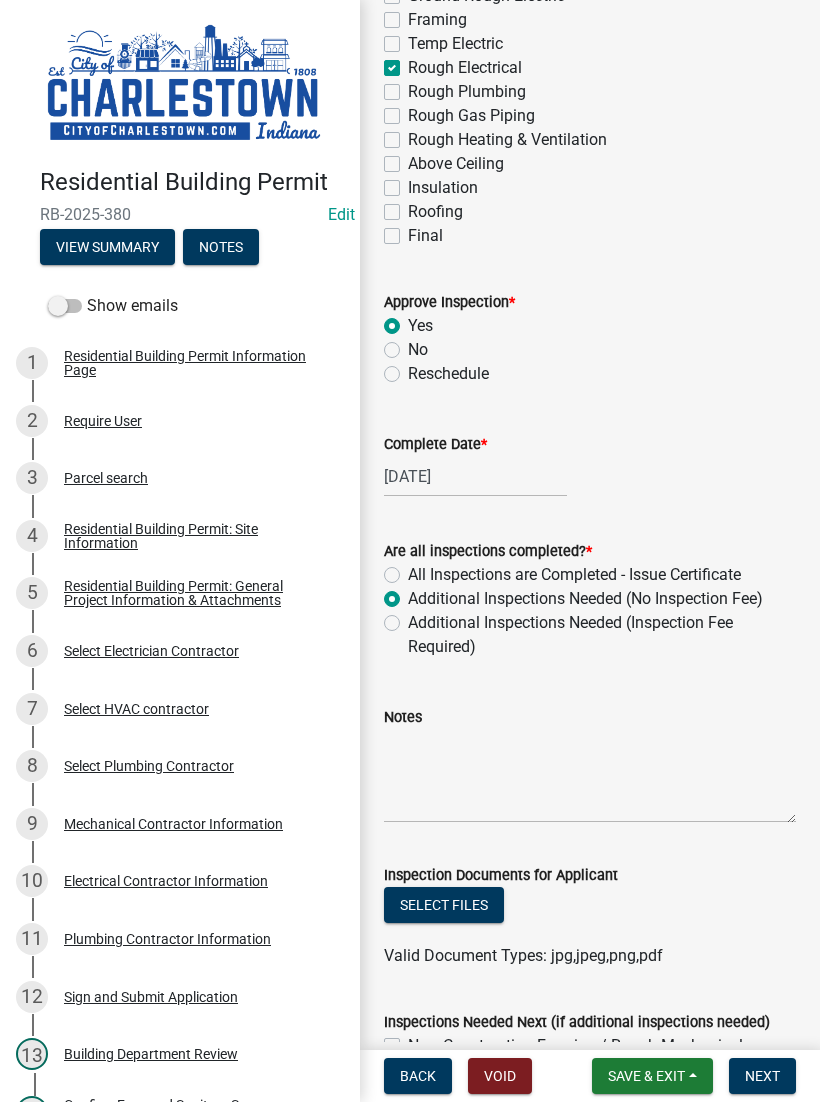 radio on "true" 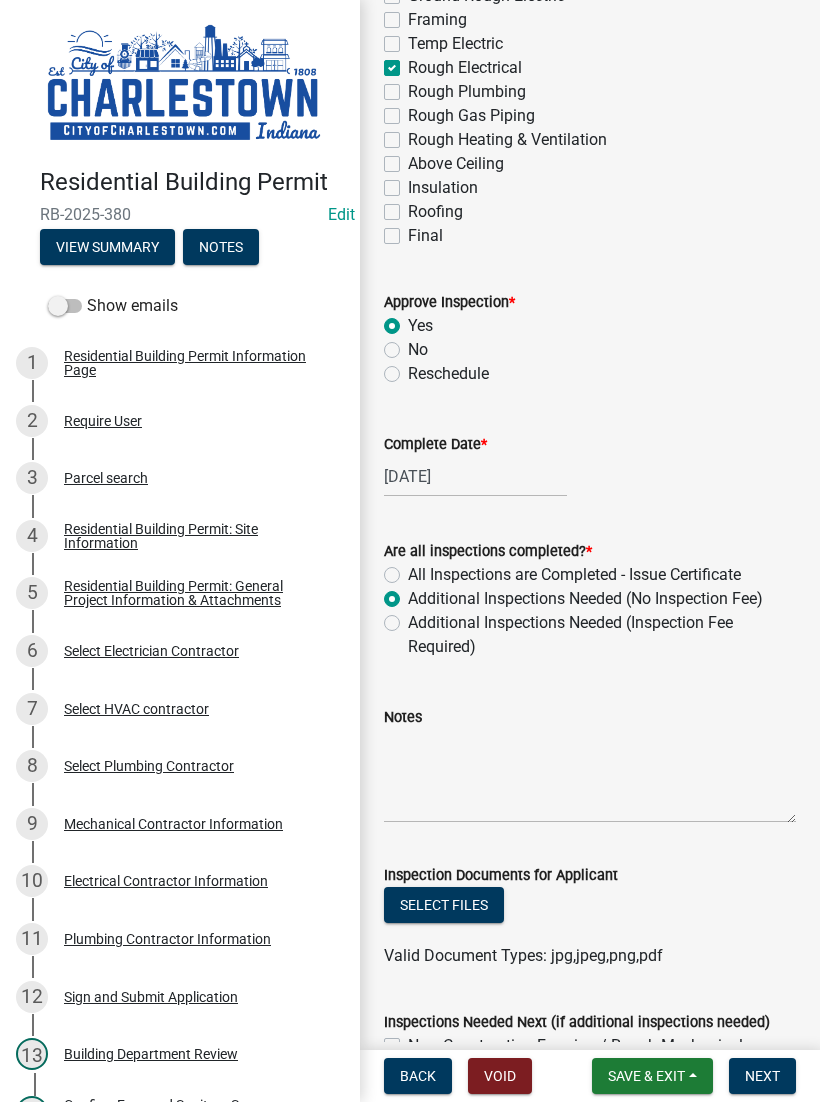 click on "Select files" 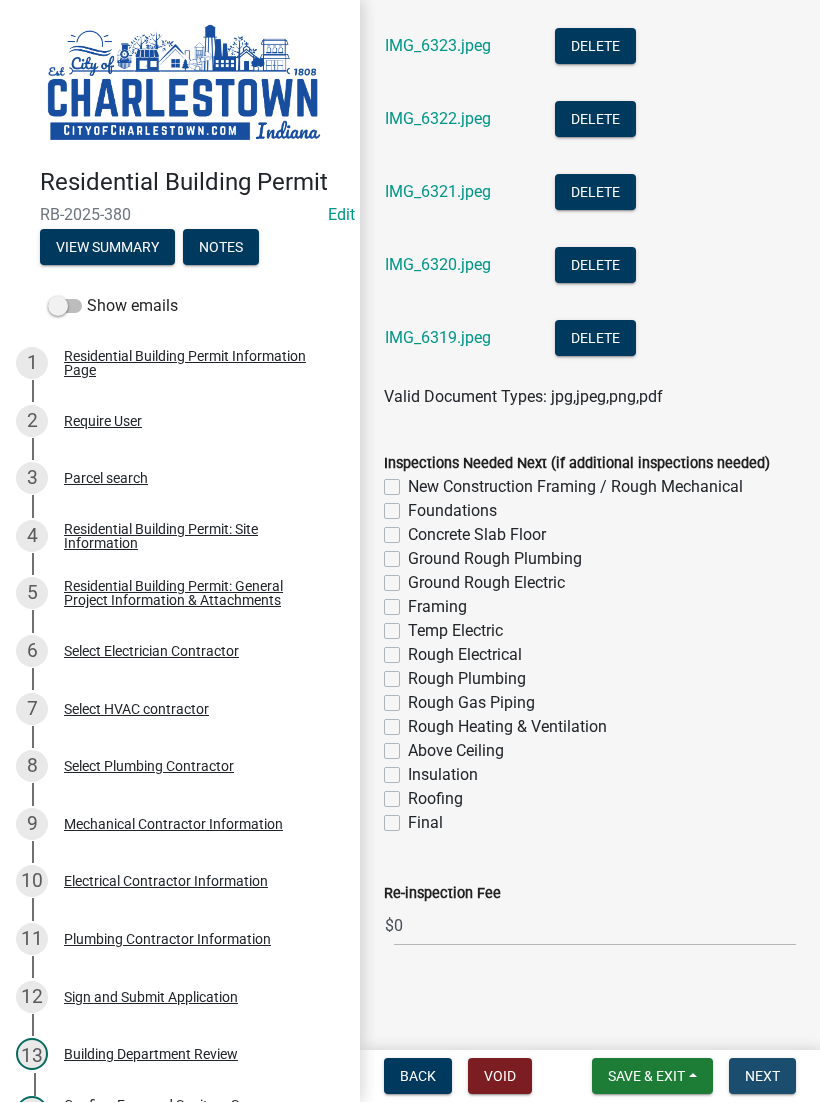scroll, scrollTop: 1320, scrollLeft: 0, axis: vertical 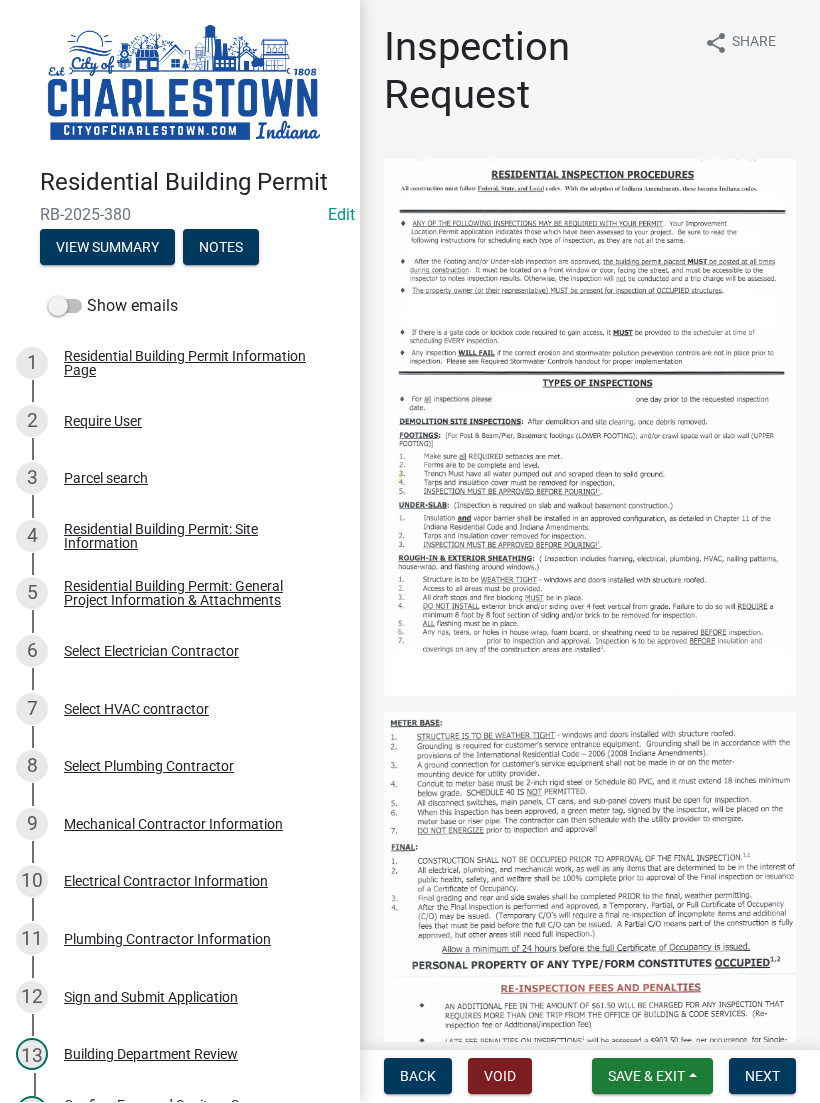 click 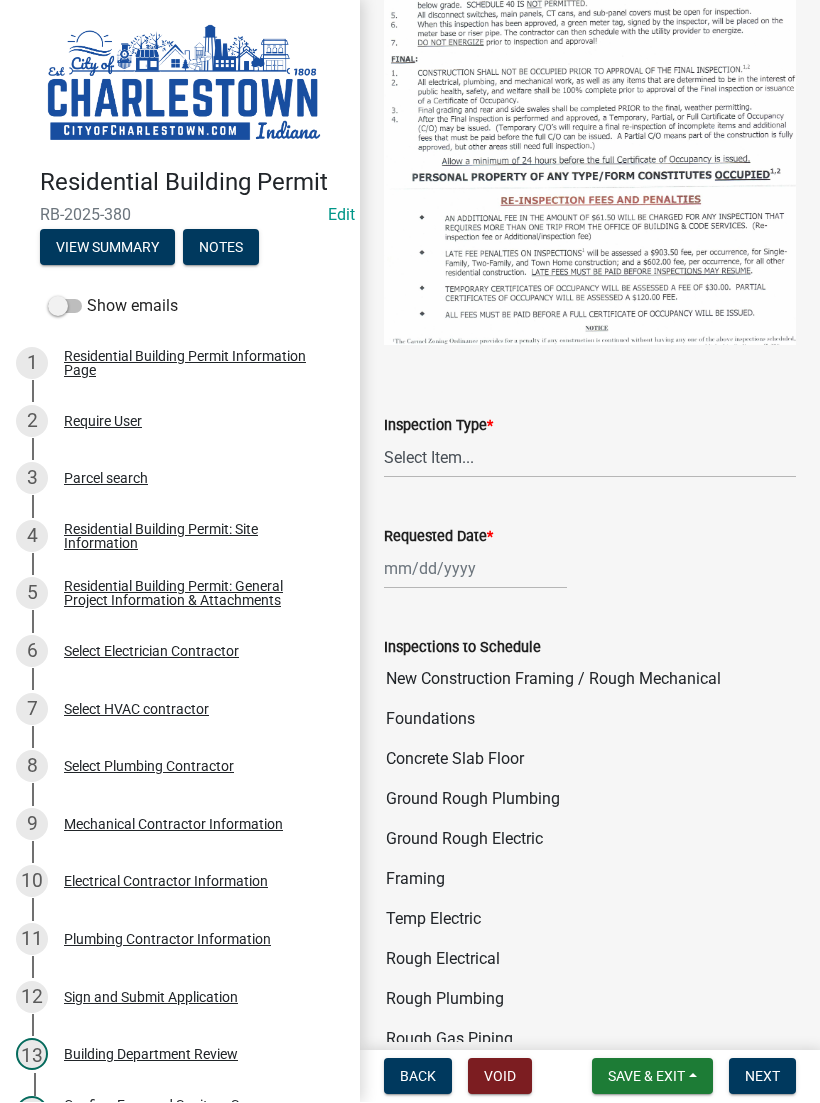 scroll, scrollTop: 817, scrollLeft: 0, axis: vertical 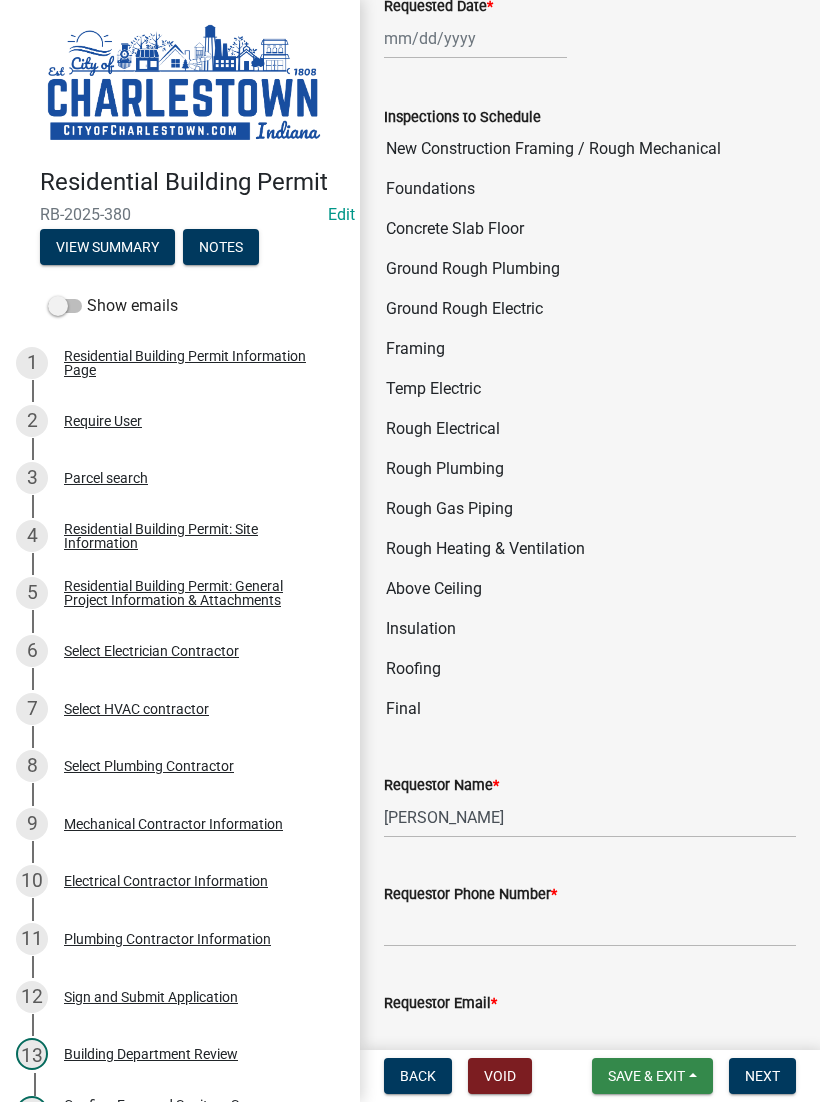 click on "Save & Exit" at bounding box center [652, 1077] 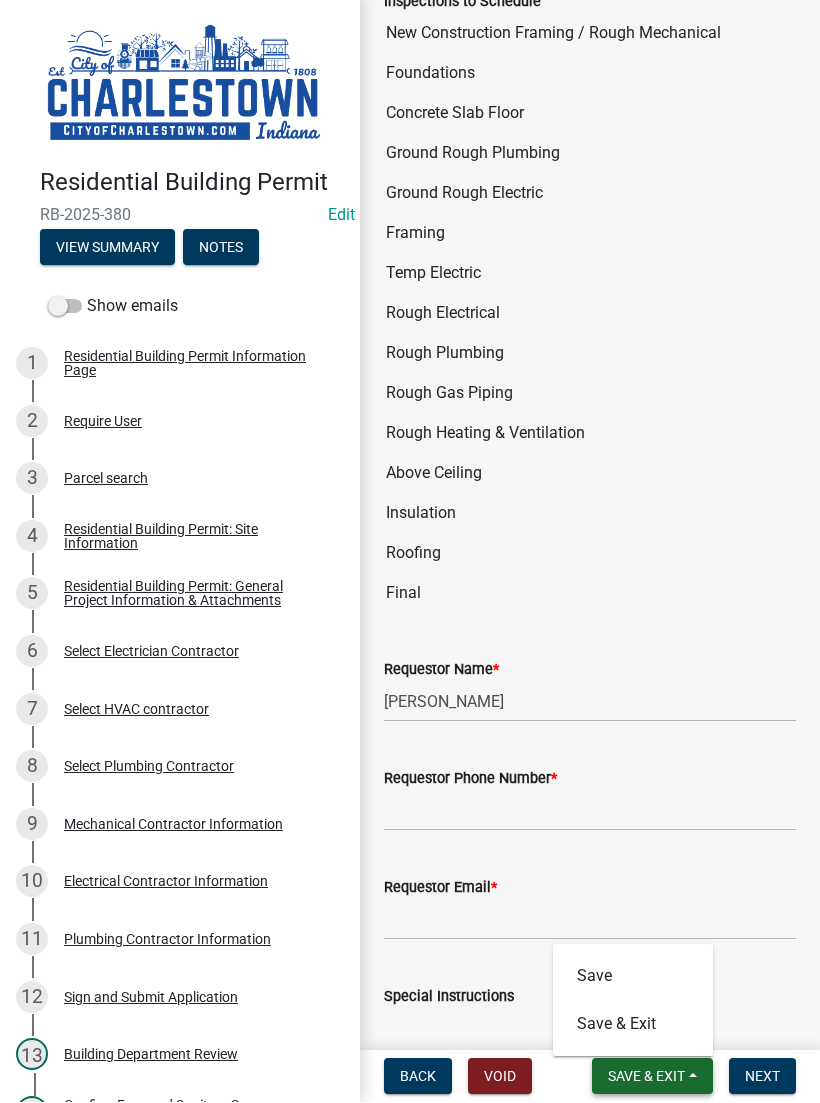 scroll, scrollTop: 1437, scrollLeft: 0, axis: vertical 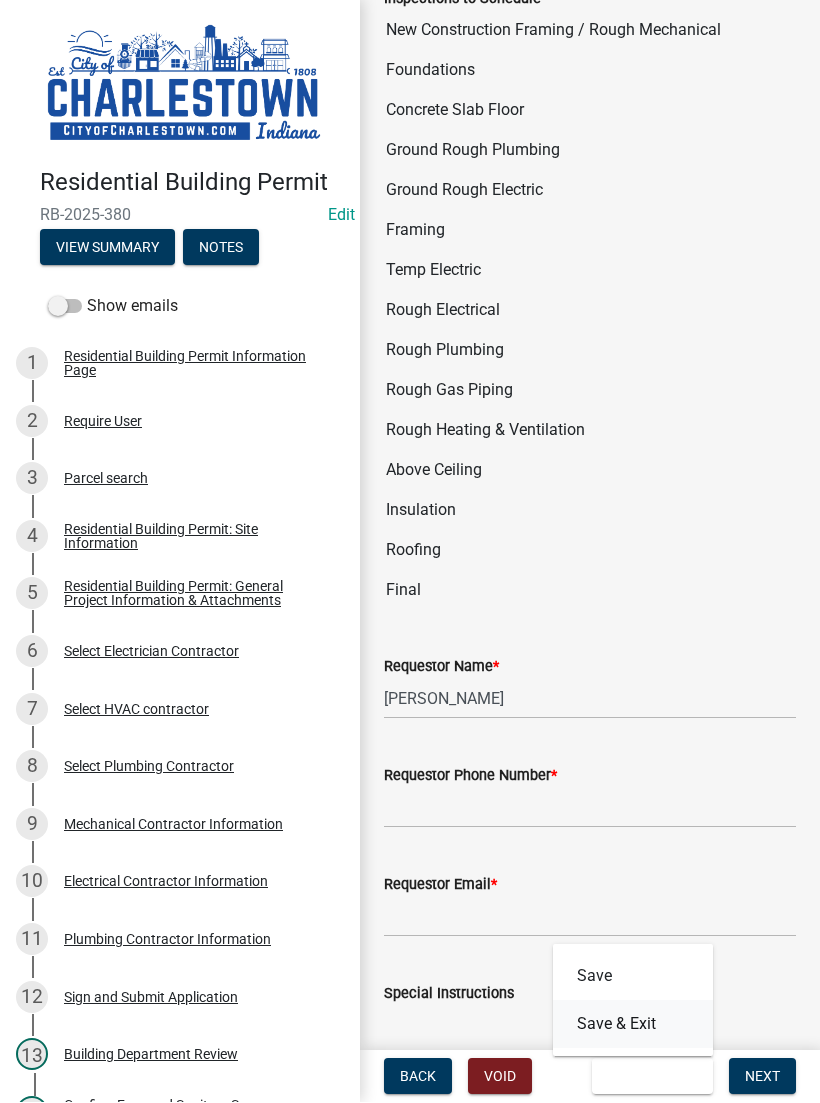 click on "Save & Exit" at bounding box center [633, 1025] 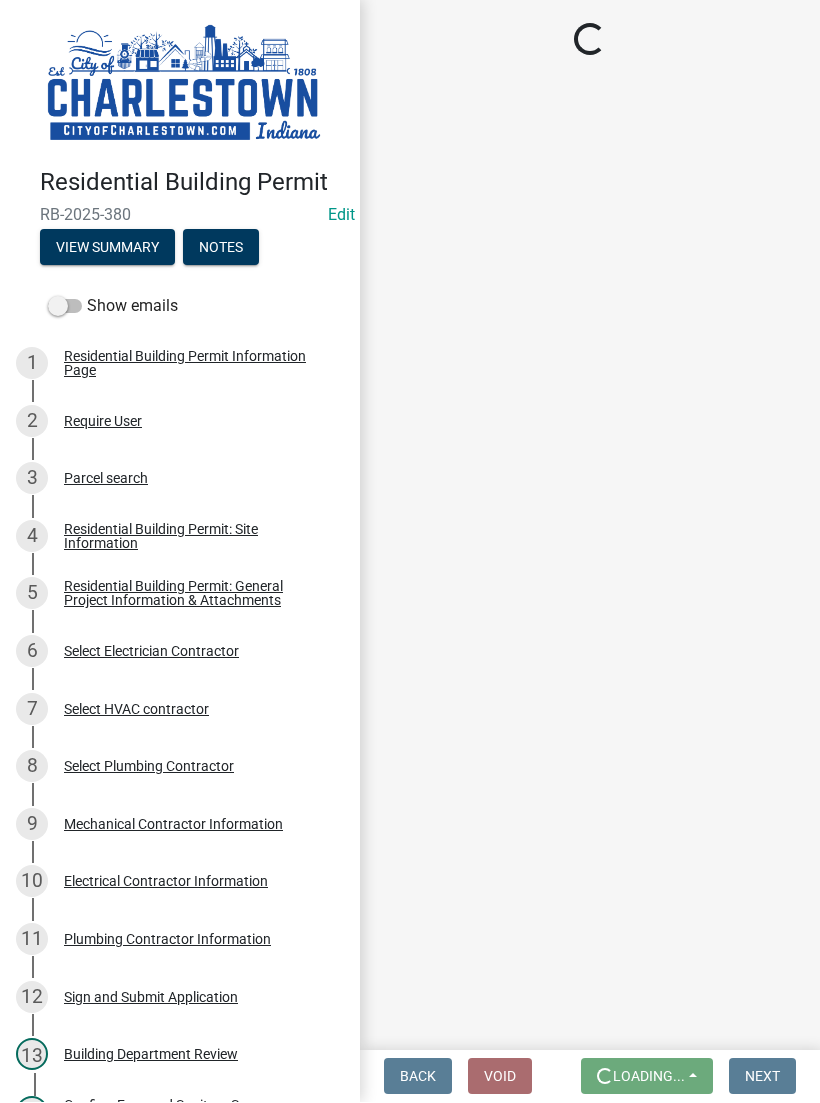 scroll, scrollTop: 0, scrollLeft: 0, axis: both 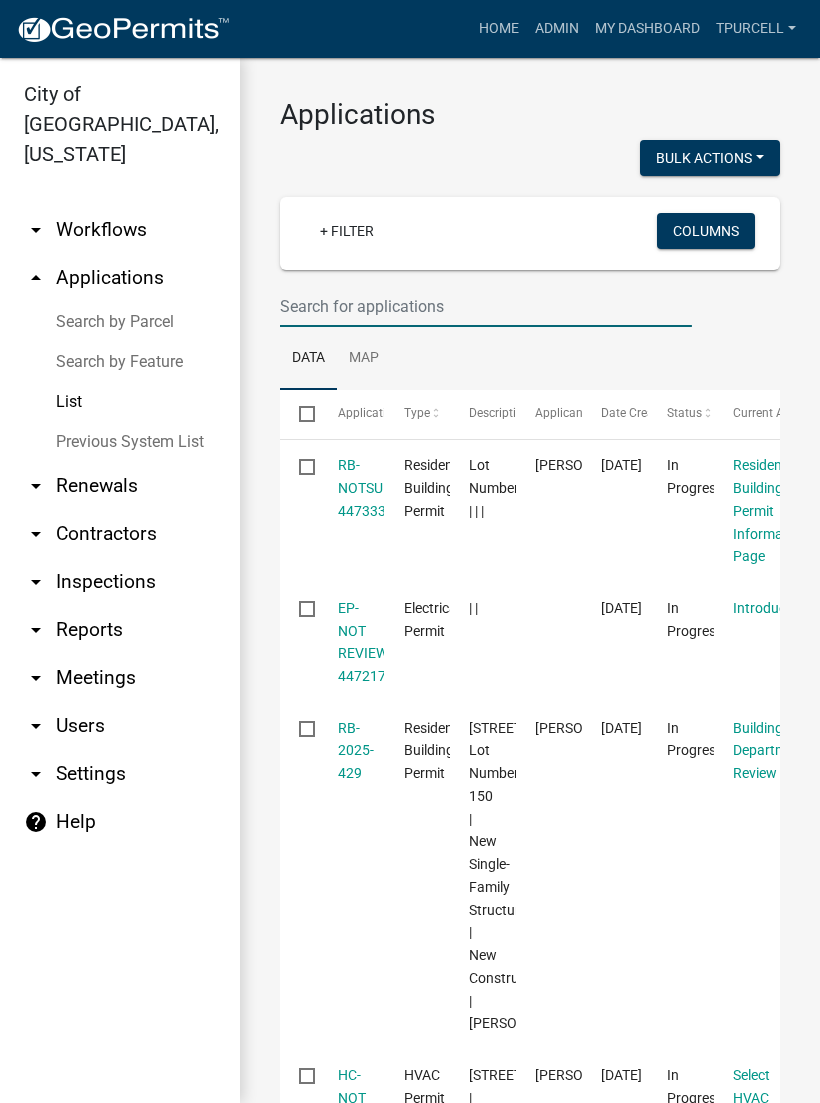click at bounding box center (486, 306) 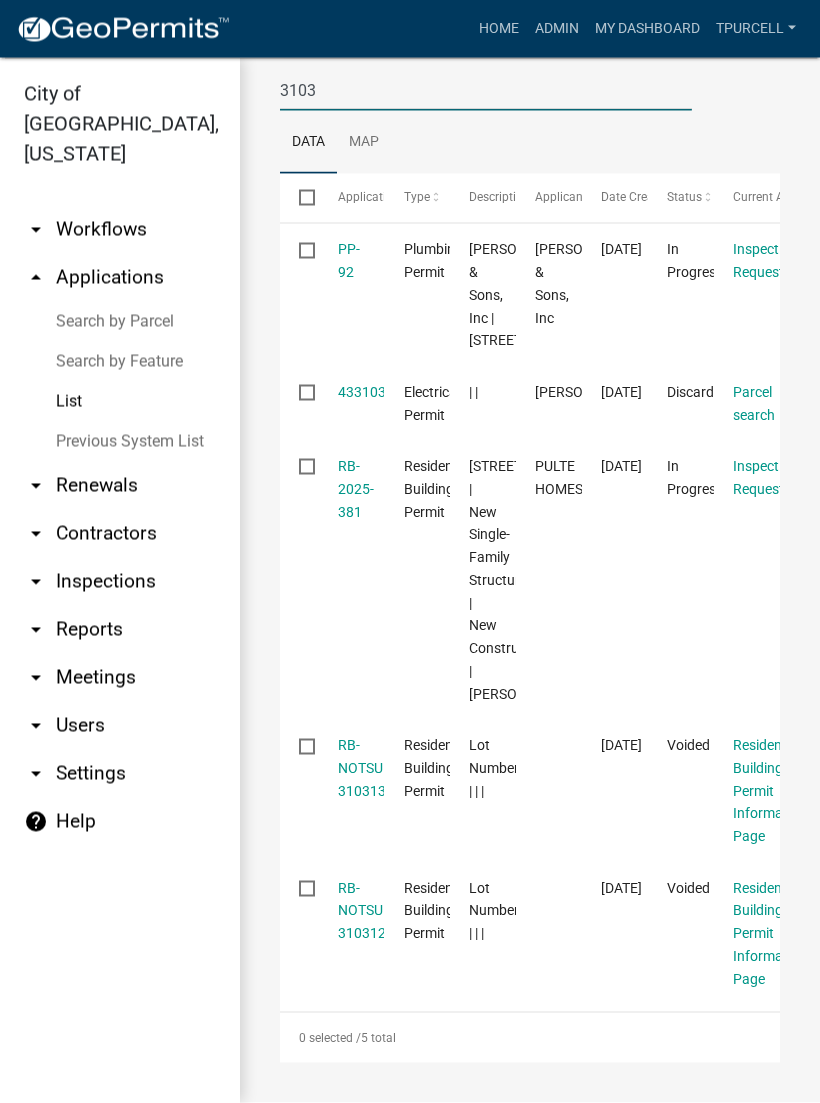 scroll, scrollTop: 331, scrollLeft: 0, axis: vertical 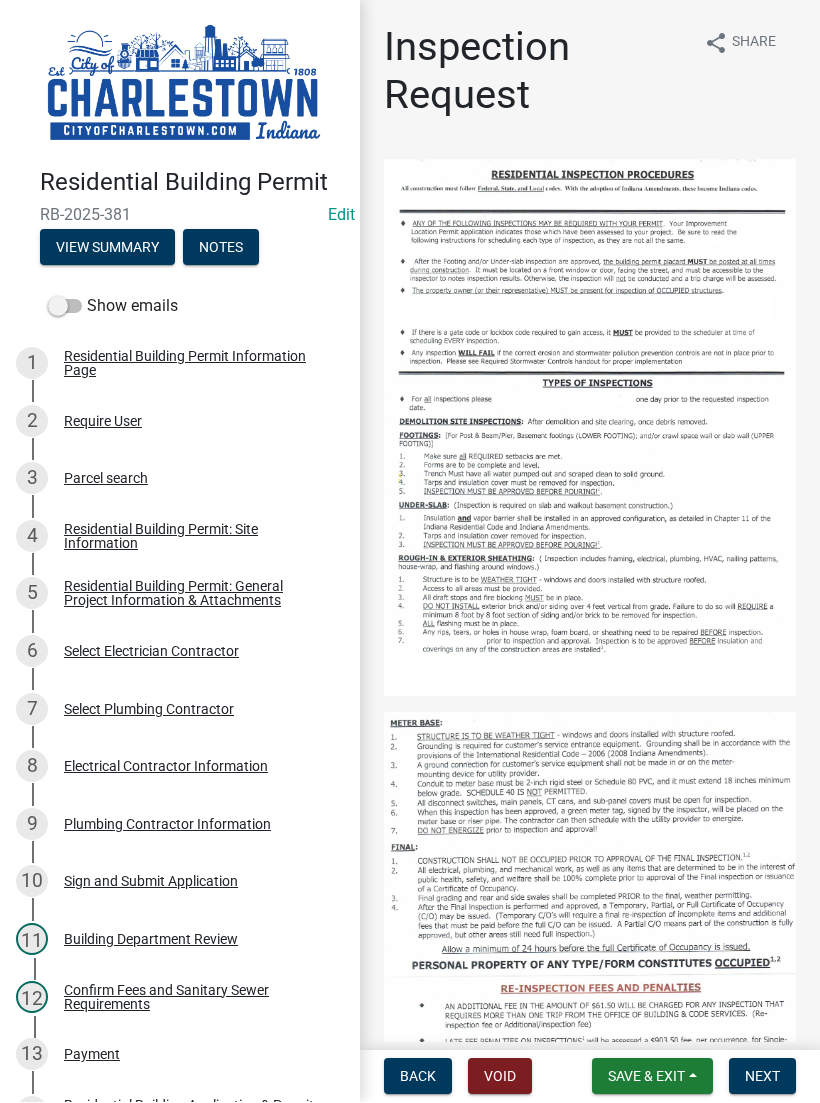 click on "View Summary" at bounding box center [107, 248] 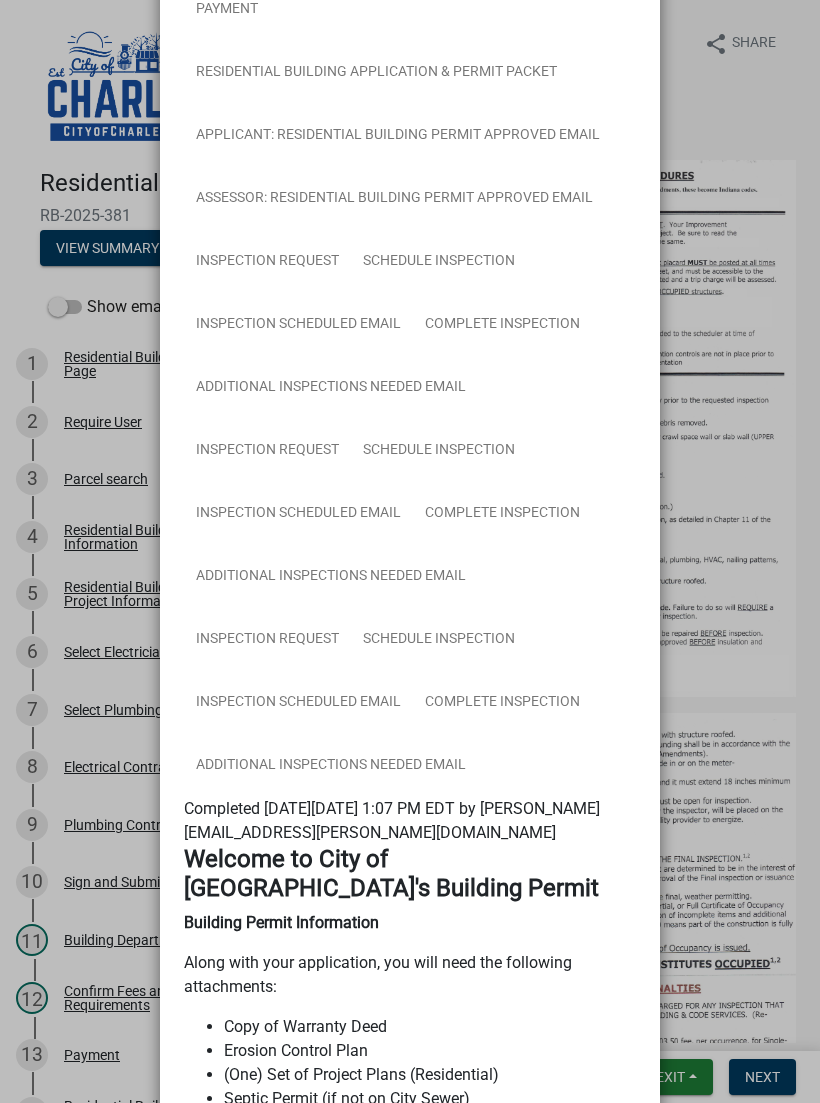 scroll, scrollTop: 1083, scrollLeft: 0, axis: vertical 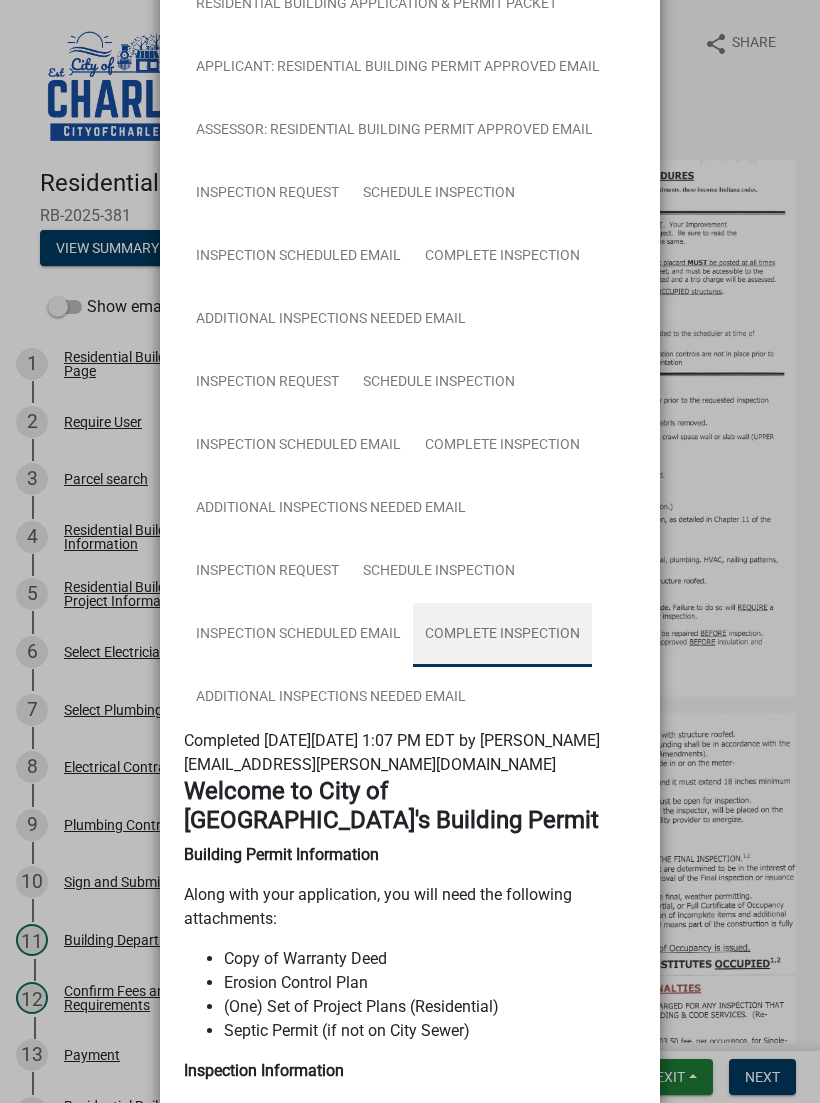 click on "Complete Inspection" at bounding box center [502, 635] 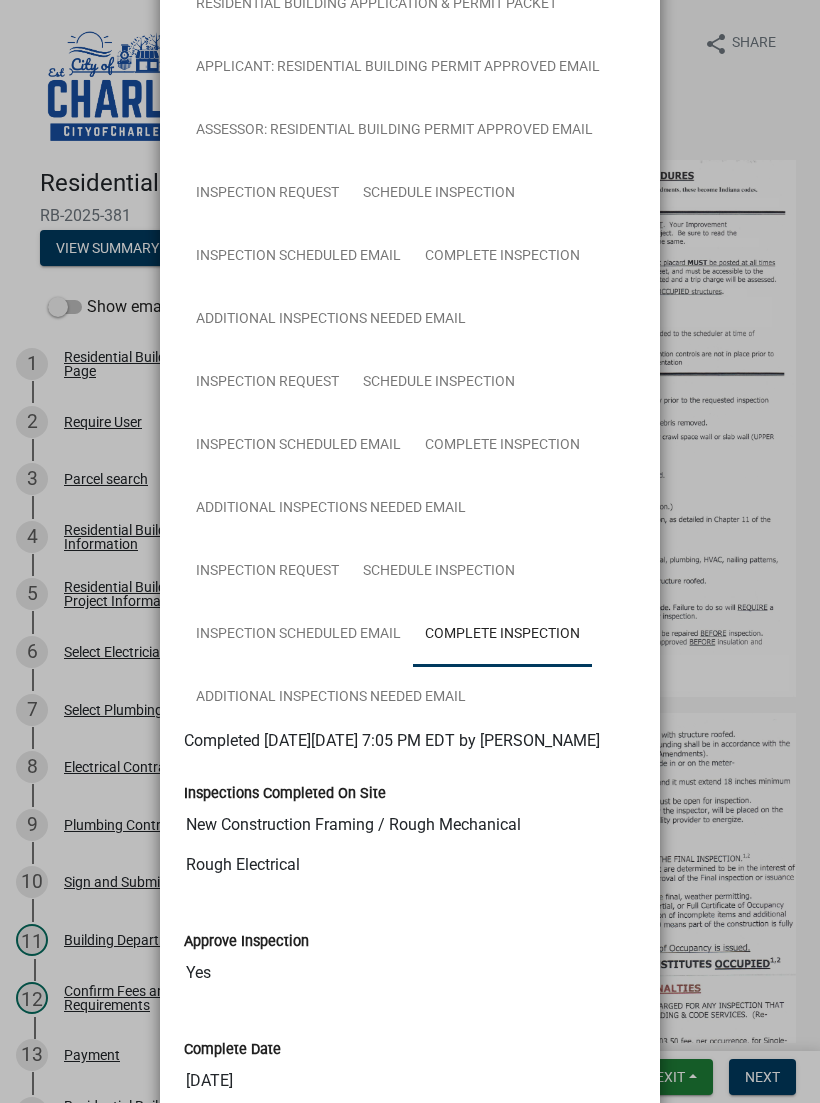 click on "Summary × Printer Friendly Residential Building Permit Information Page Parcel search Residential Building Permit: Site Information Residential Building Permit: General Project Information & Attachments Select Electrician Contractor Select Plumbing Contractor Electrical Contractor Information Plumbing Contractor Information Sign and Submit Application Residential Building Permit Submitted Email Building Department Review Confirm Fees and Sanitary Sewer Requirements Residential Building Permit Approved Pending Payment Email Payment Residential Building Application & Permit Packet Applicant: Residential Building Permit Approved Email Assessor: Residential Building Permit Approved Email Inspection Request Schedule Inspection Inspection Scheduled Email Complete Inspection Additional Inspections Needed Email Inspection Request Schedule Inspection Inspection Scheduled Email Complete Inspection Additional Inspections Needed Email Inspection Request Schedule Inspection Inspection Scheduled Email Complete Inspection" 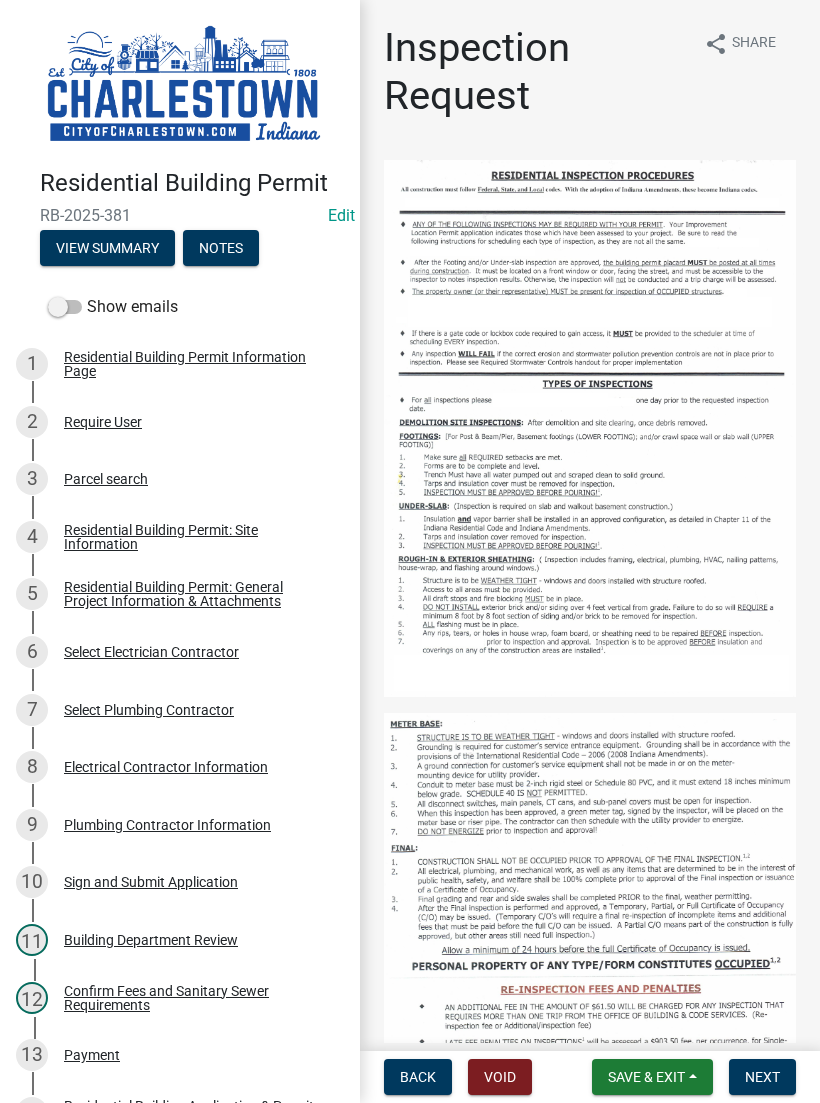 click on "Next" at bounding box center (762, 1077) 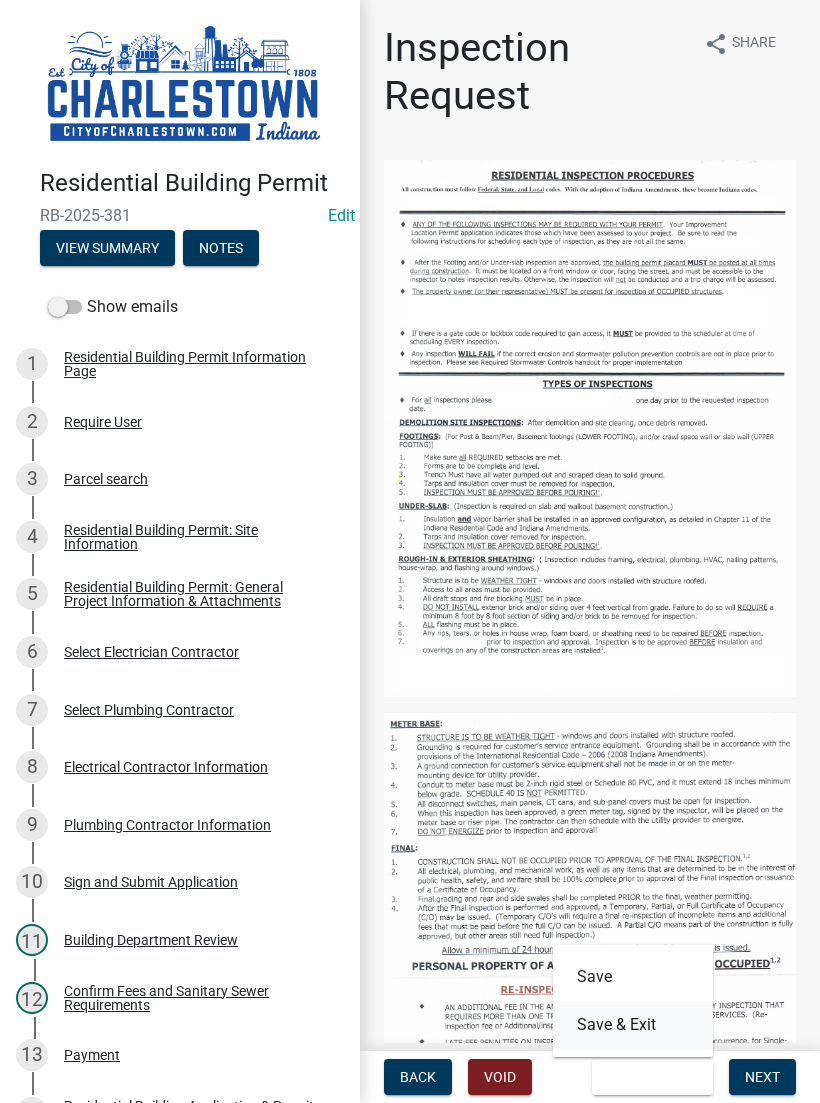 click on "Save & Exit" at bounding box center (633, 1025) 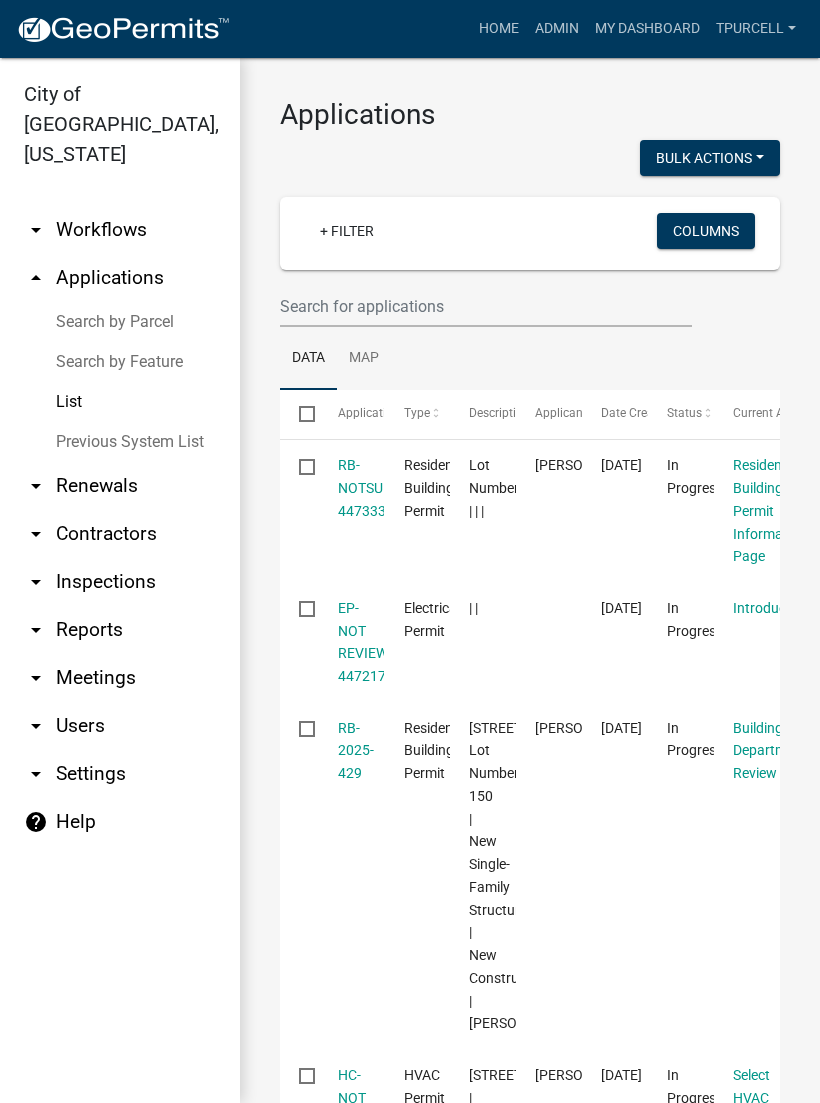 click on "Residential Building Permit" 